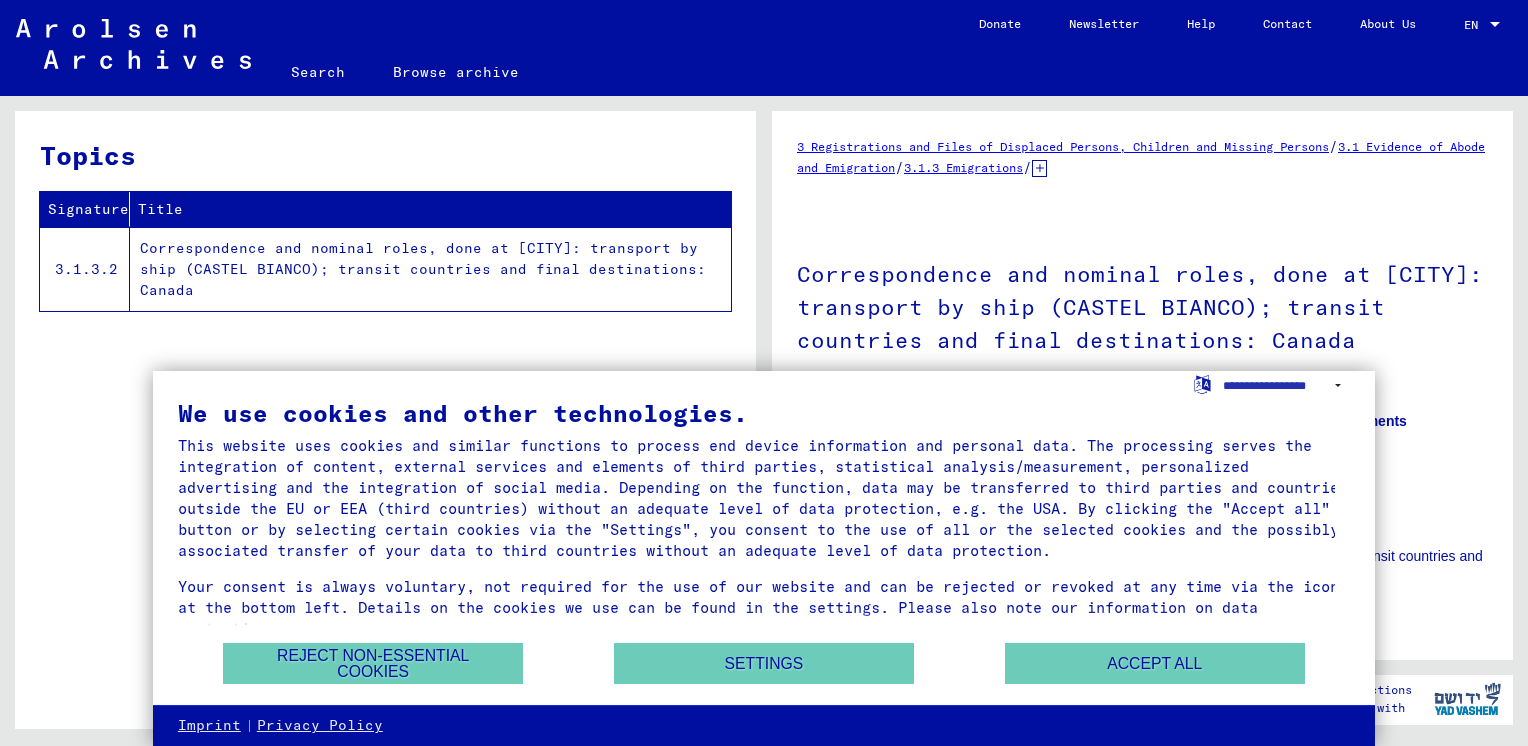 scroll, scrollTop: 0, scrollLeft: 0, axis: both 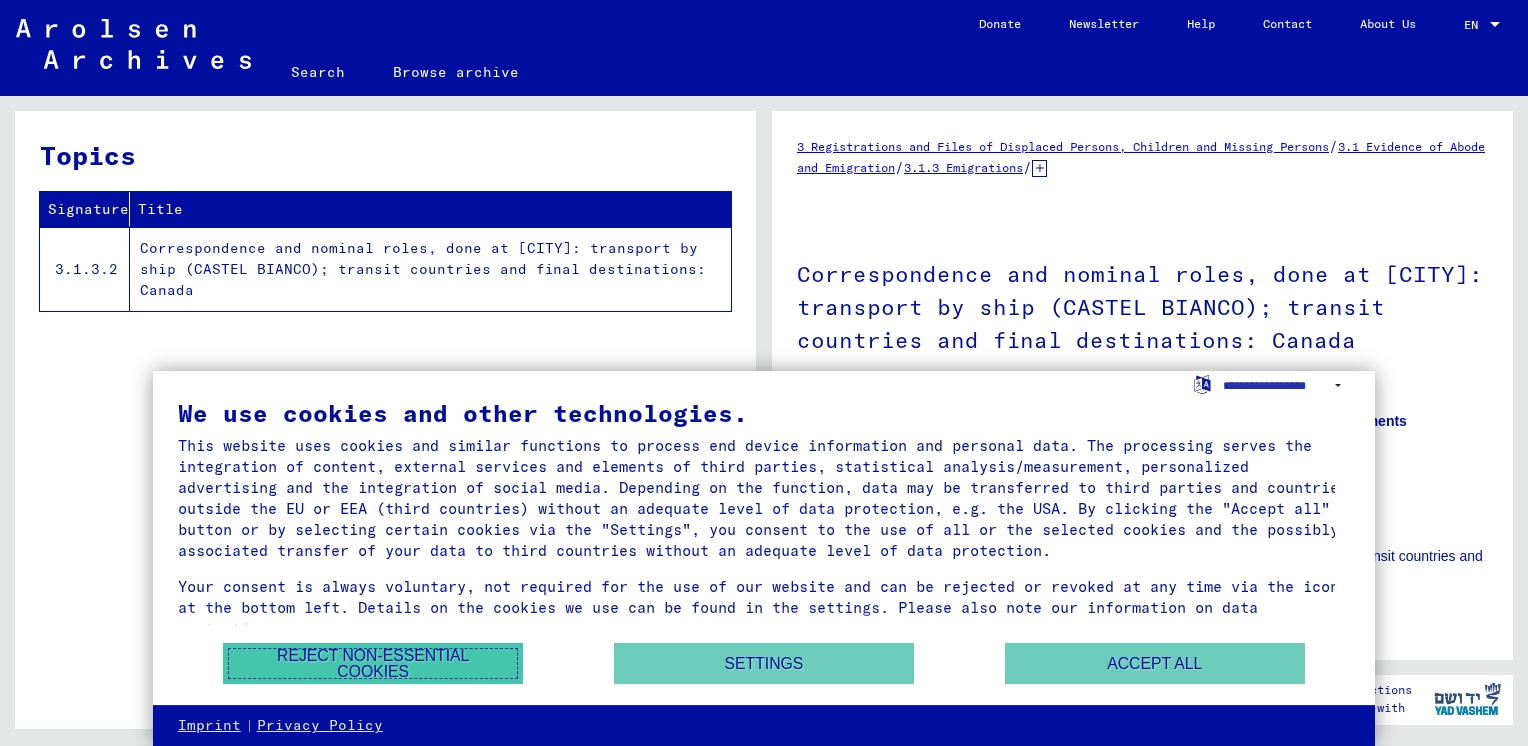 click on "Reject non-essential cookies" at bounding box center (373, 663) 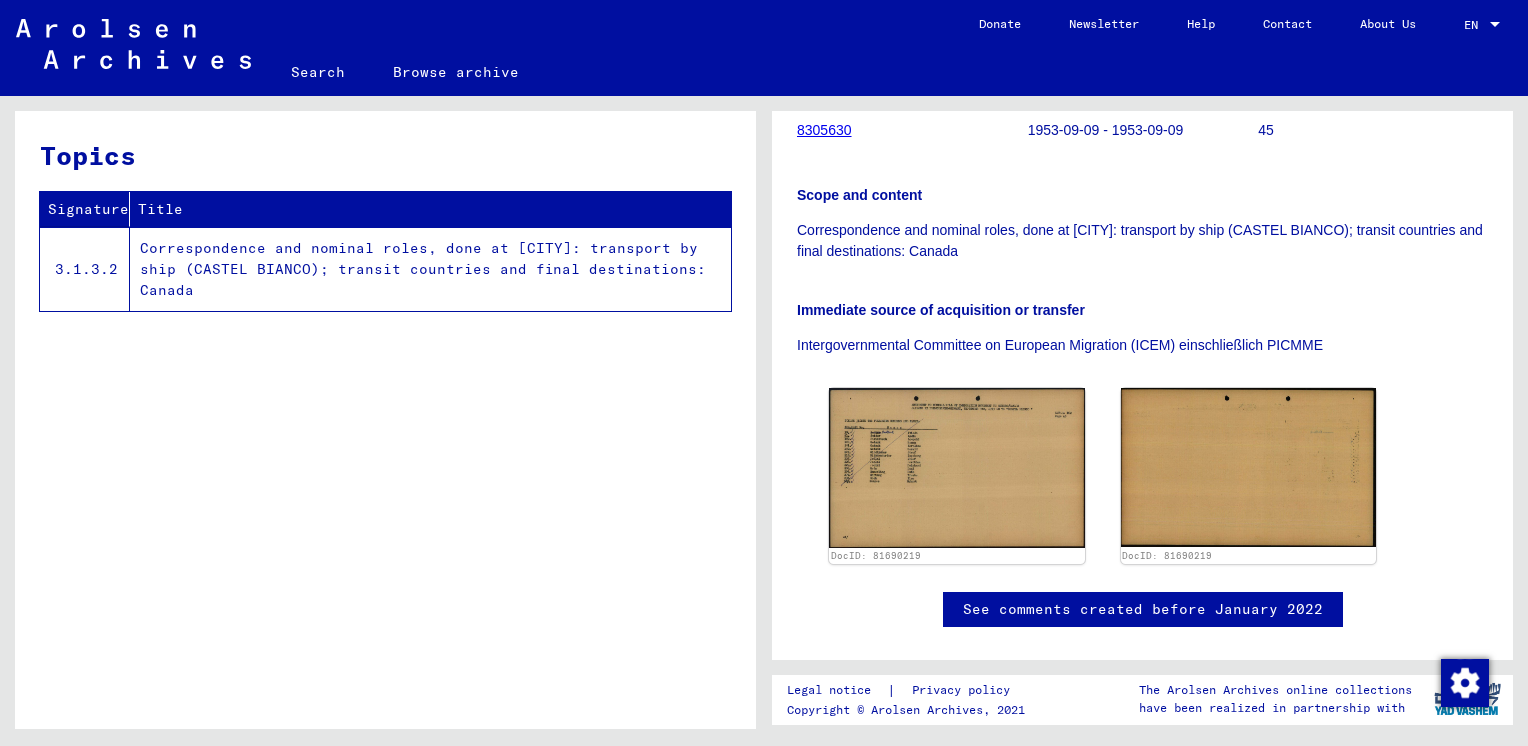 scroll, scrollTop: 410, scrollLeft: 0, axis: vertical 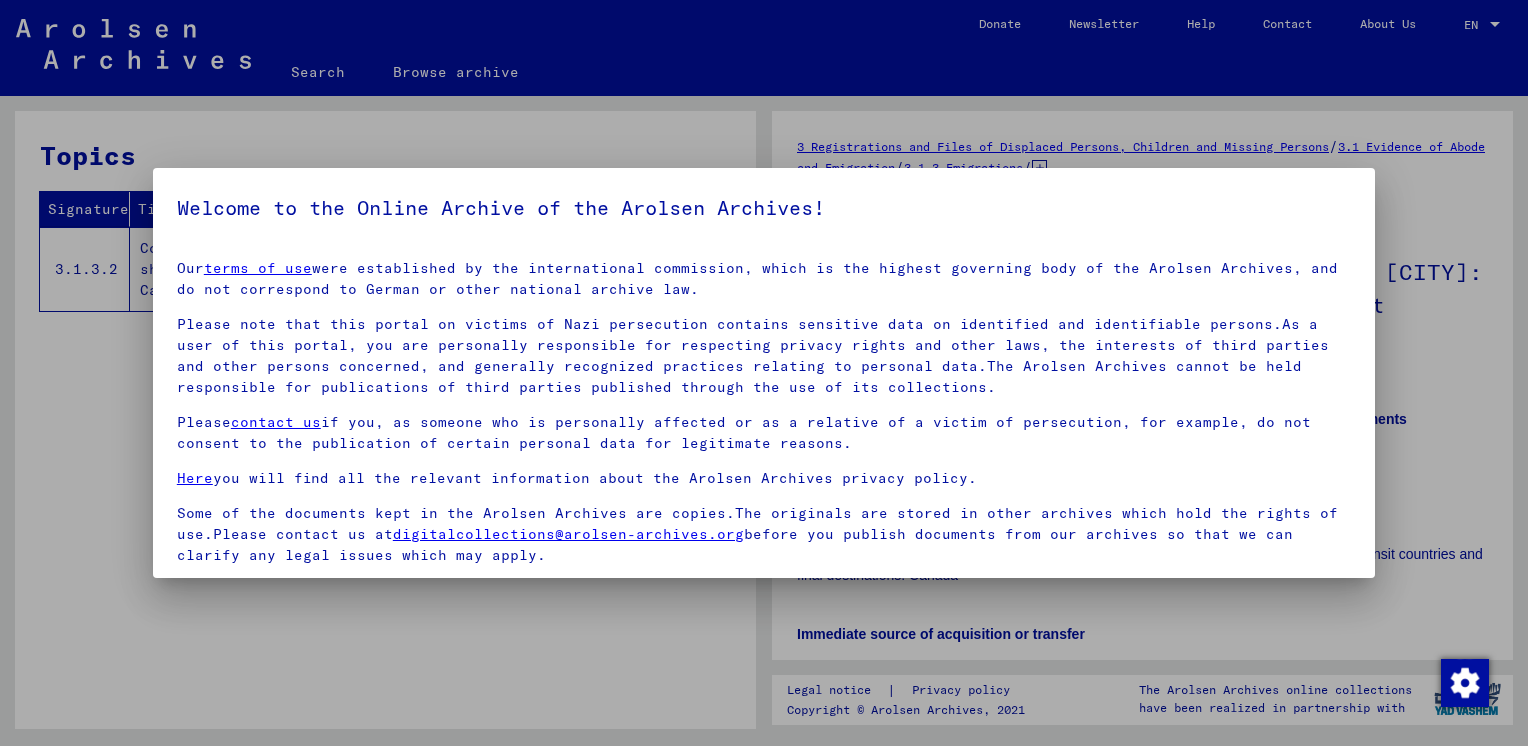 click at bounding box center [764, 373] 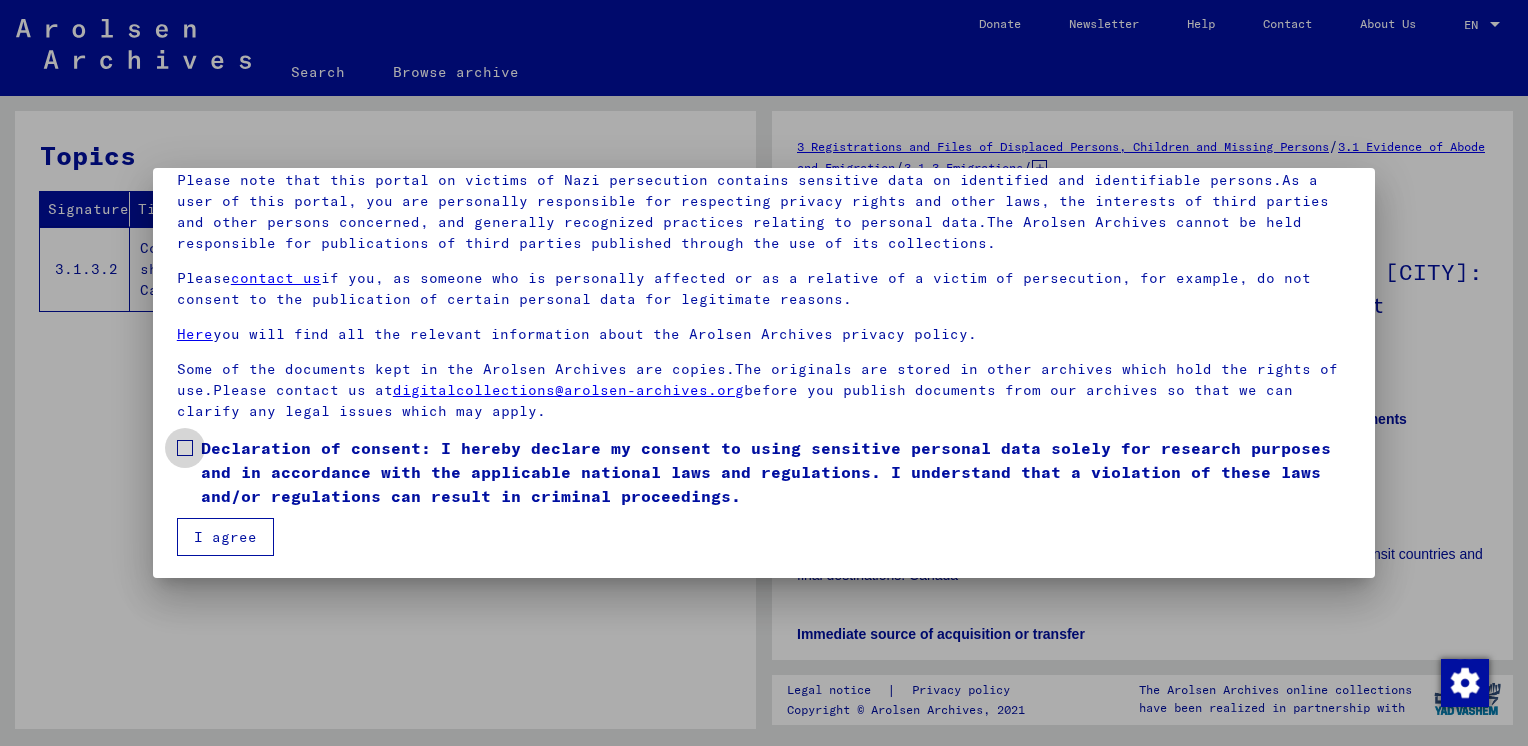 click on "Declaration of consent: I hereby declare my consent to using sensitive personal data solely for research purposes and in accordance with the applicable national laws and regulations. I understand that a violation of these laws and/or regulations can result in criminal proceedings." at bounding box center [764, 472] 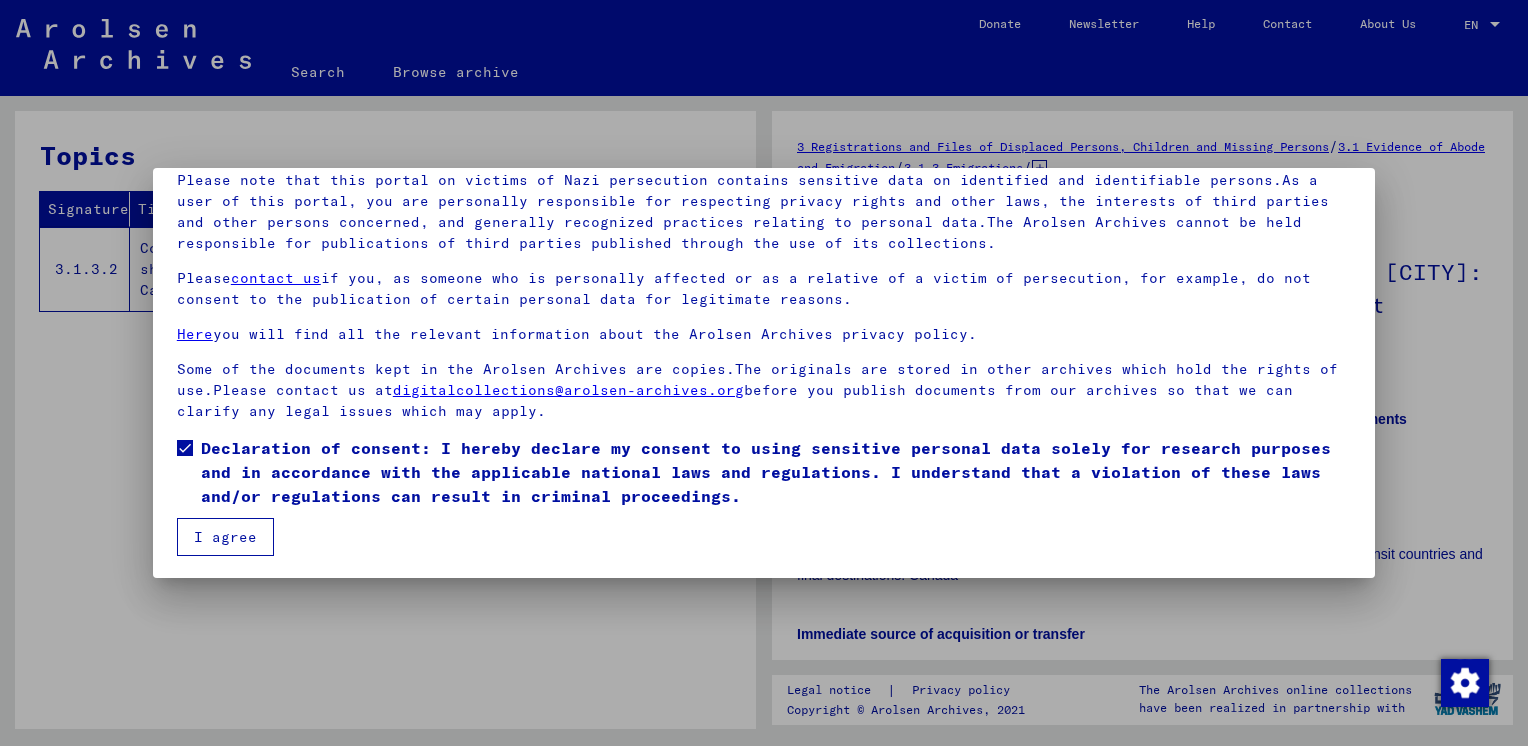 click on "I agree" at bounding box center (225, 537) 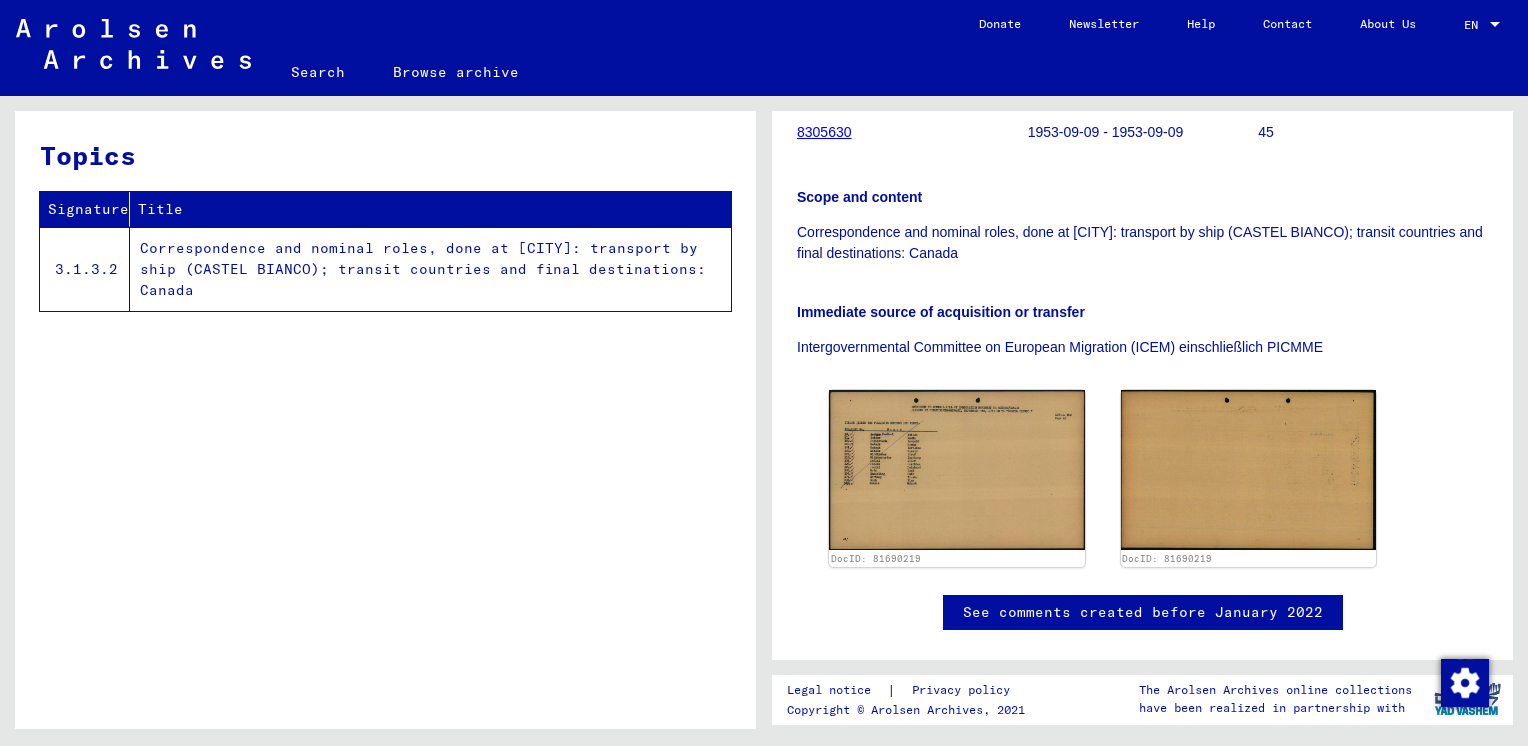 scroll, scrollTop: 324, scrollLeft: 0, axis: vertical 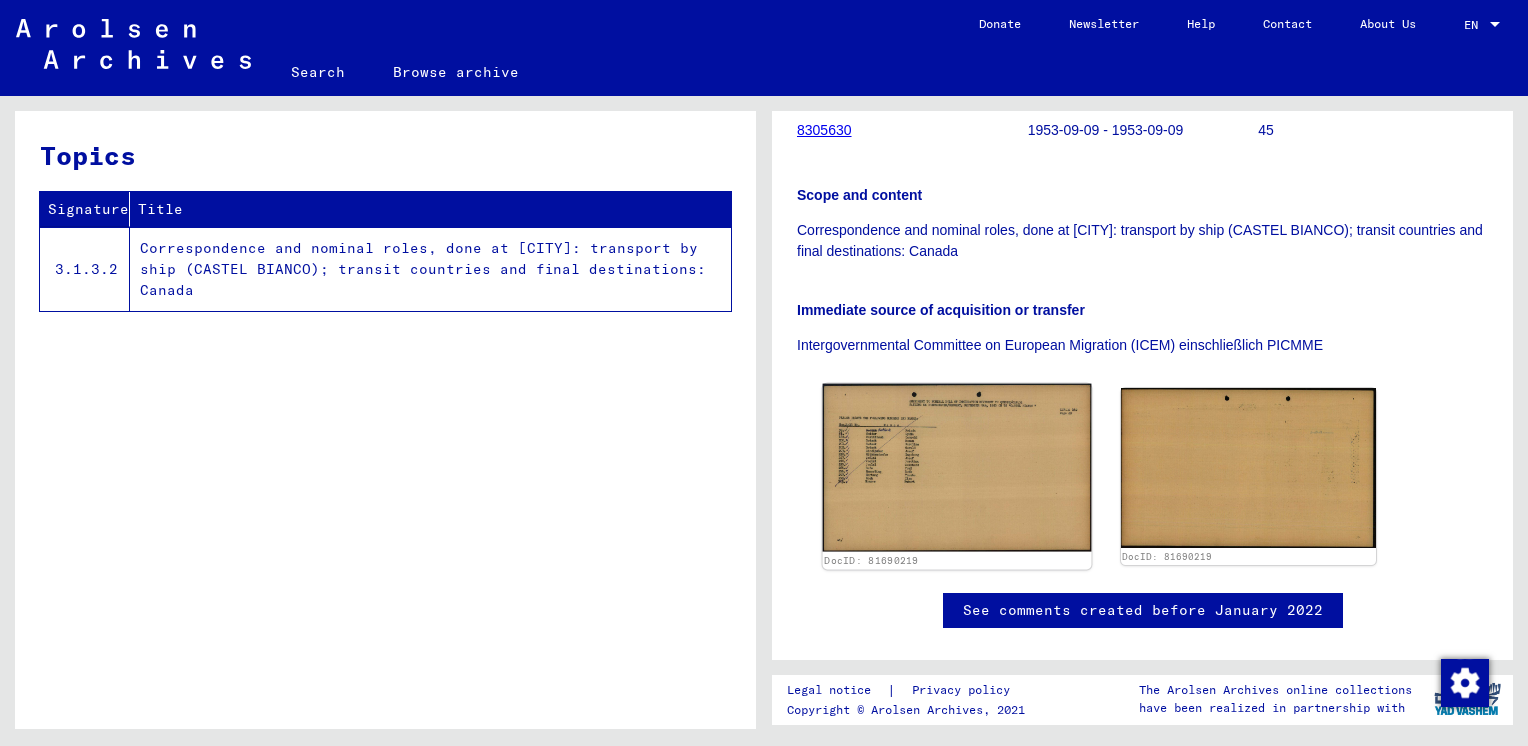 click 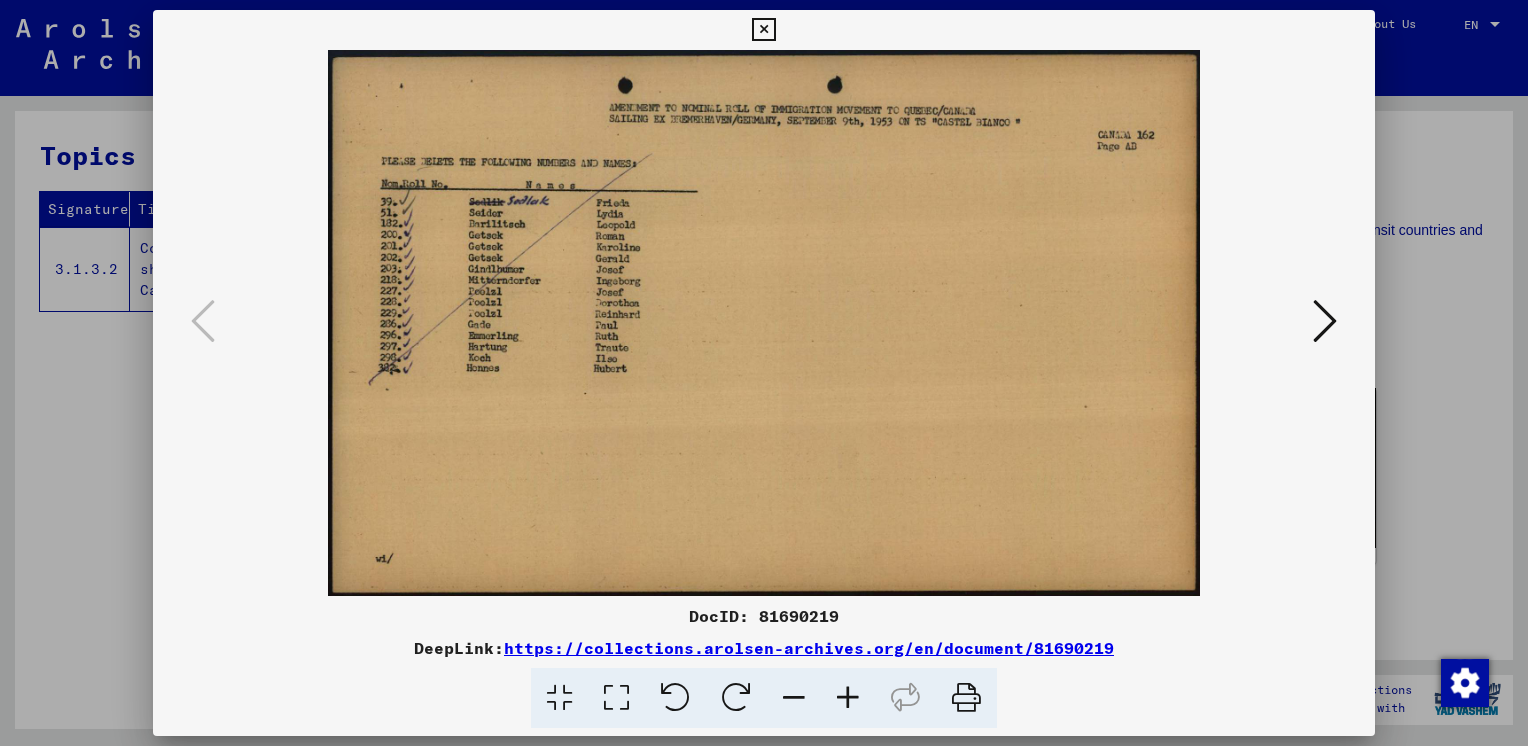 click at bounding box center (848, 698) 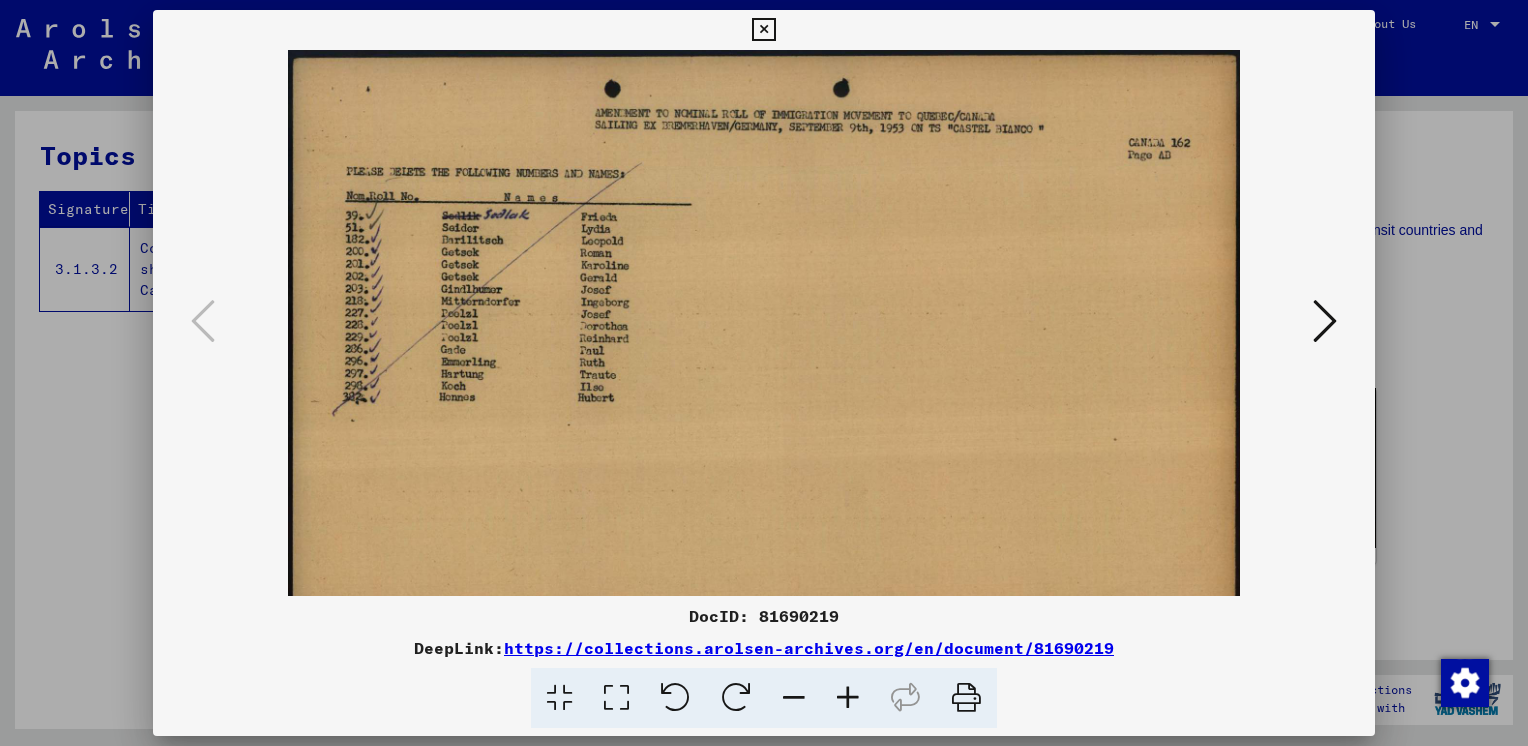 click at bounding box center (848, 698) 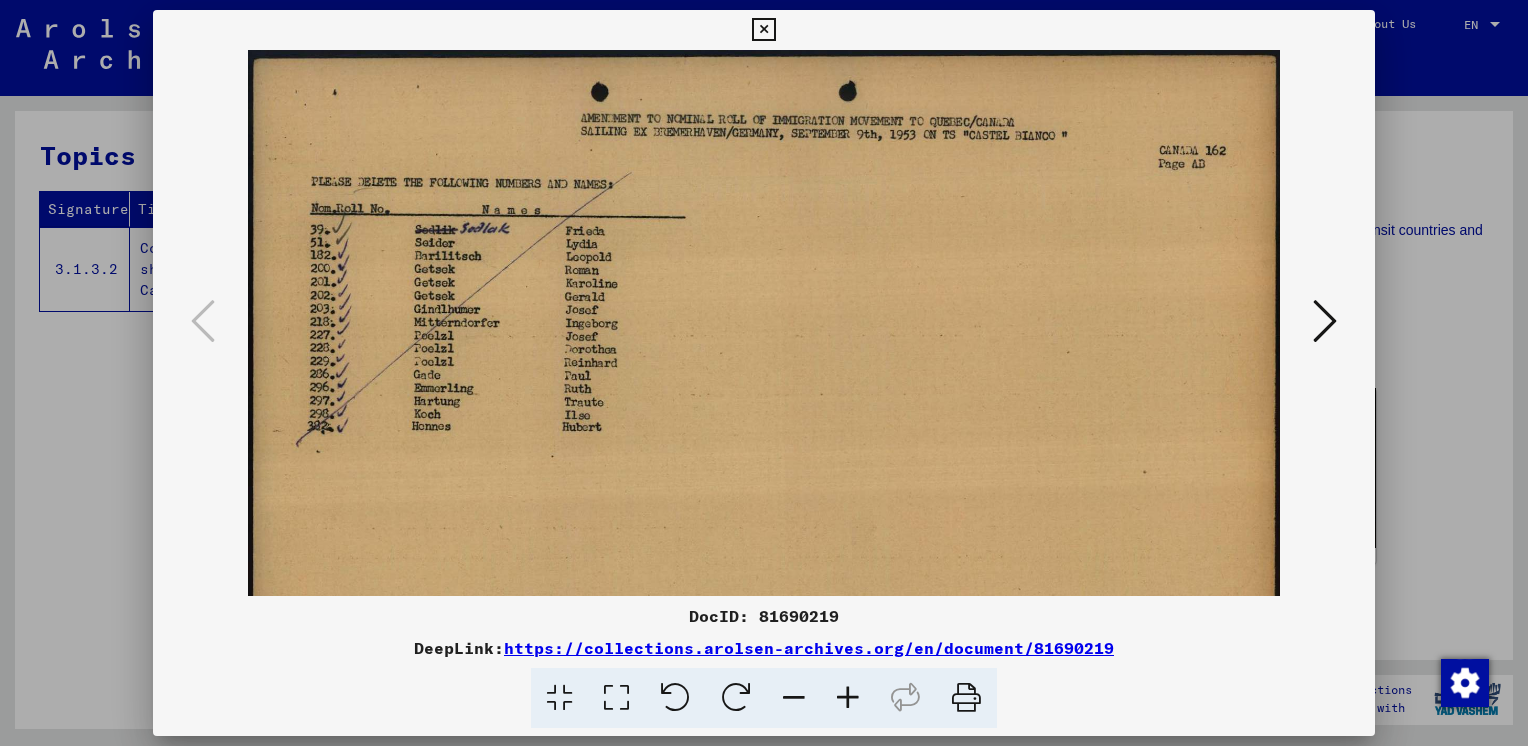 click at bounding box center (848, 698) 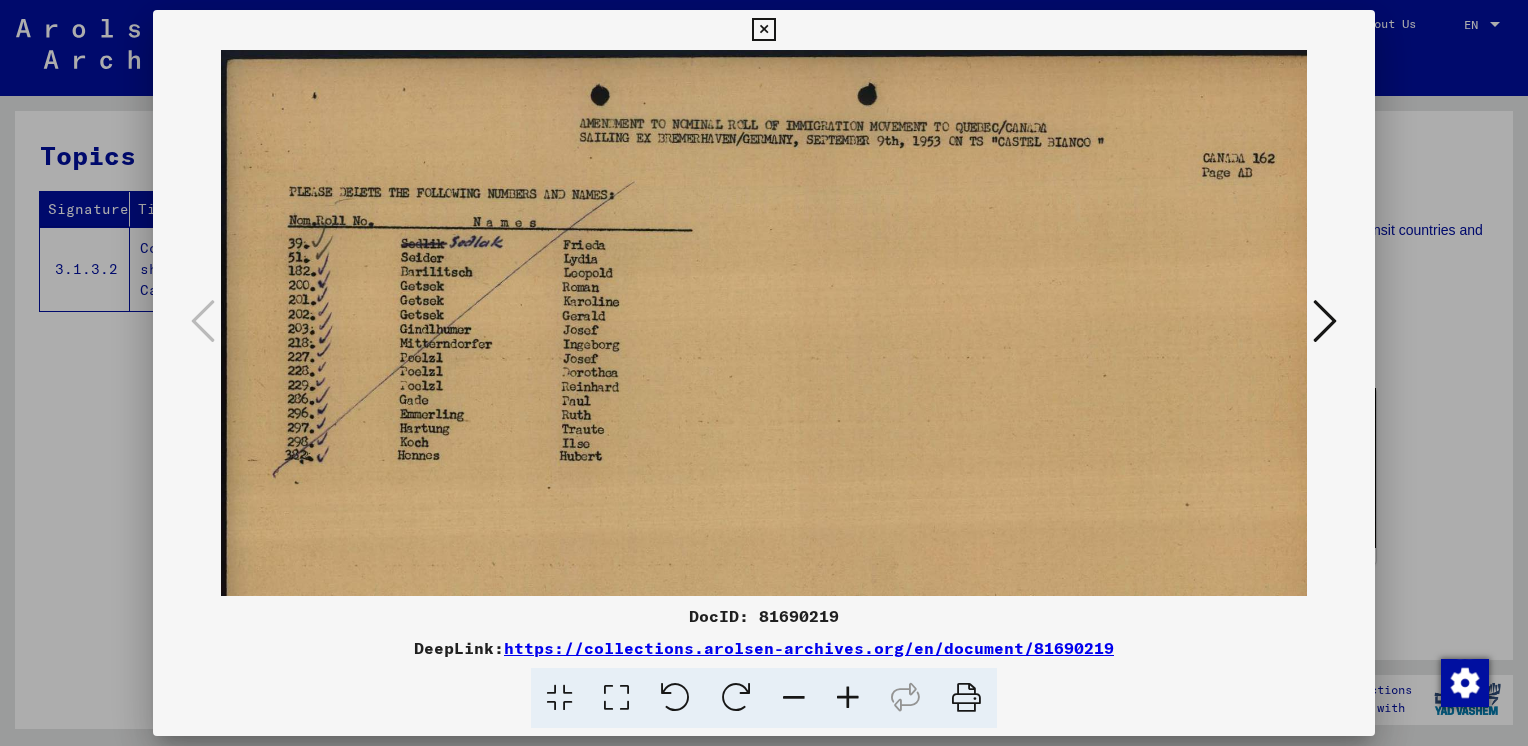 click at bounding box center [848, 698] 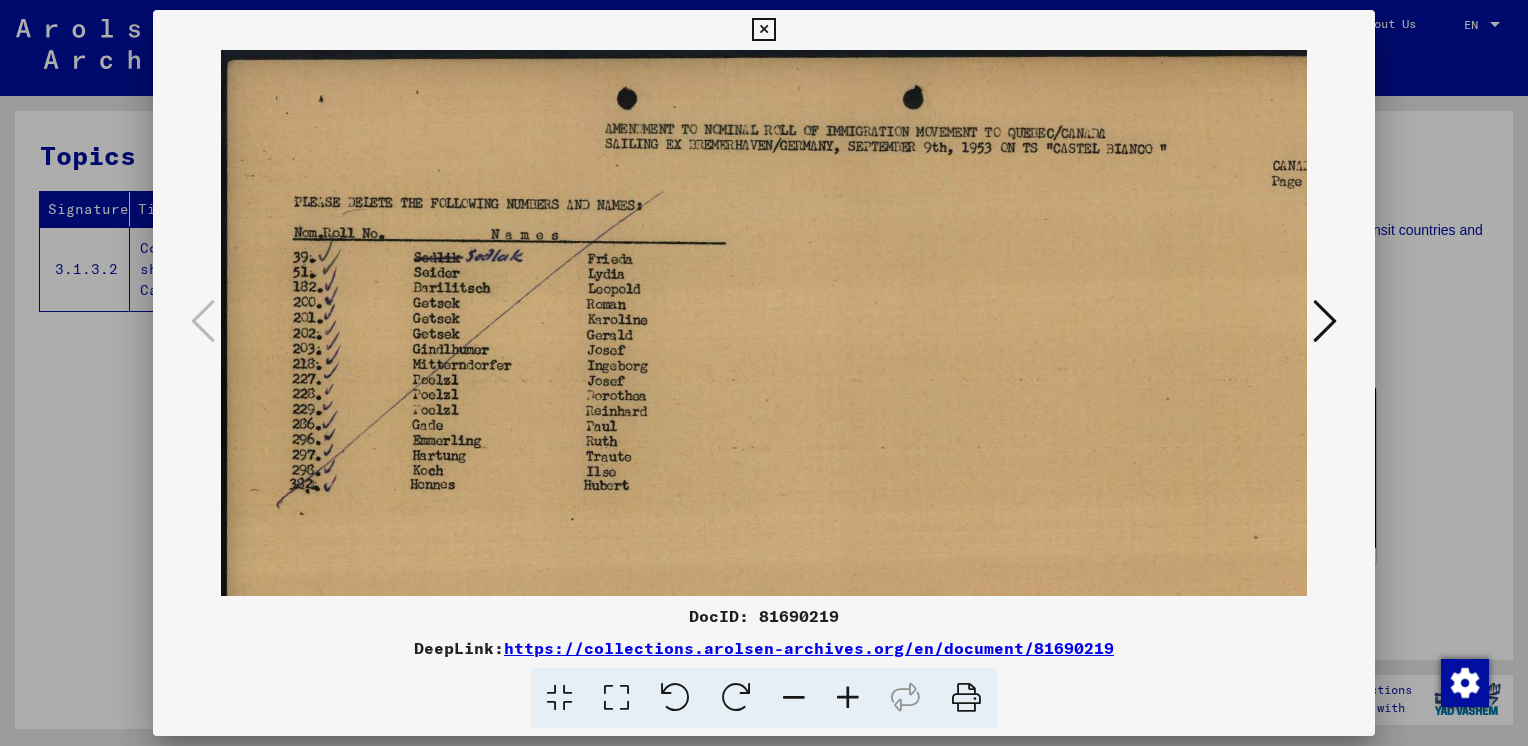 click at bounding box center (848, 698) 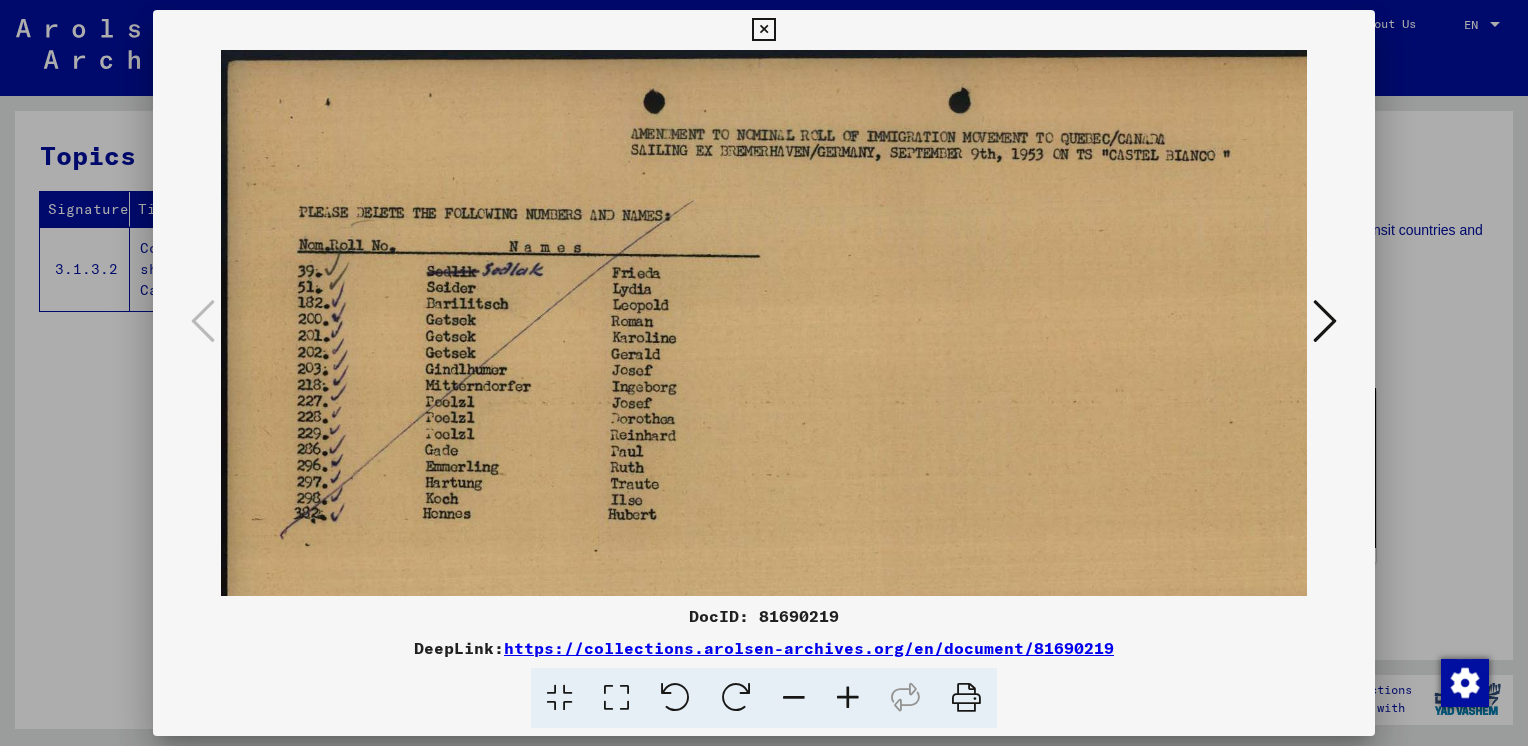 click at bounding box center (848, 698) 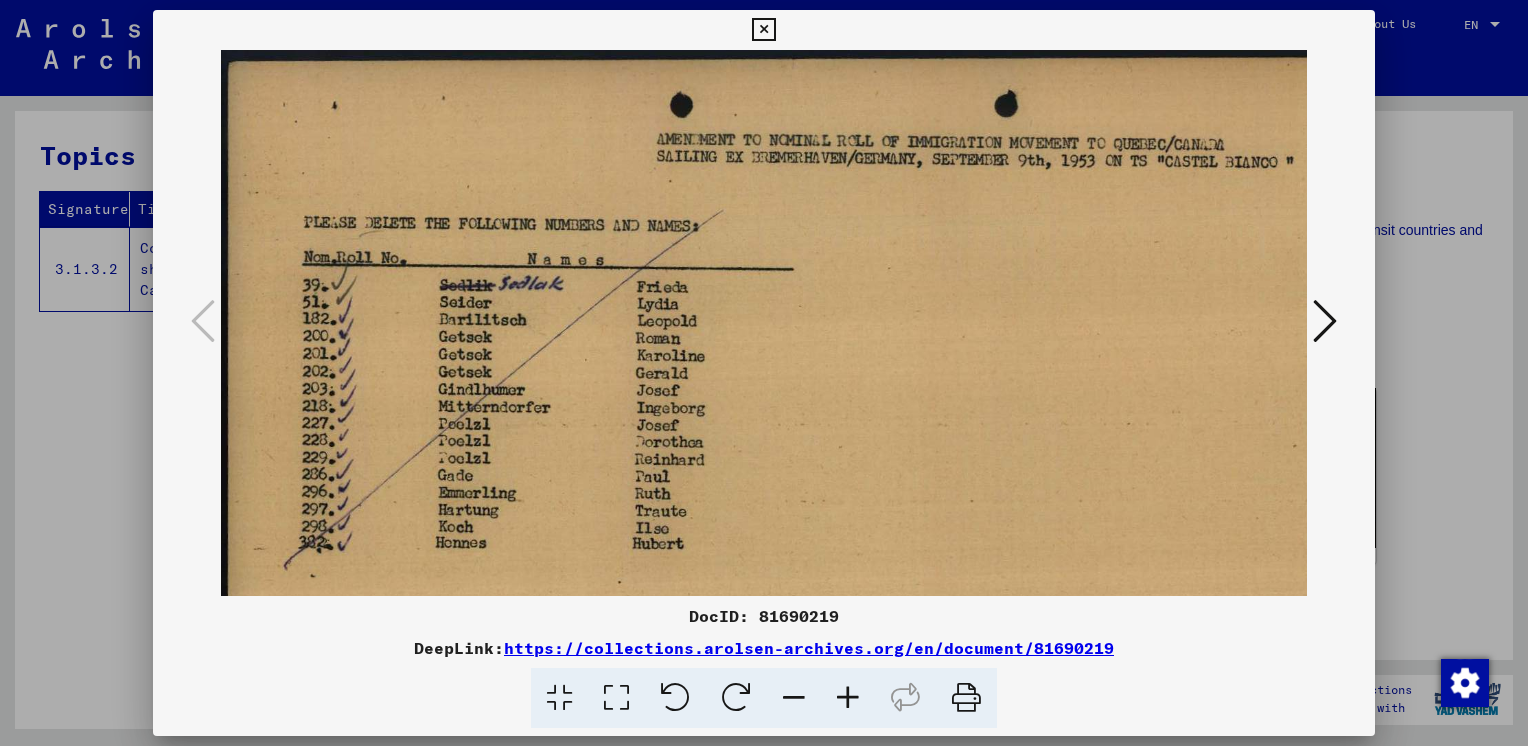 click at bounding box center [1325, 321] 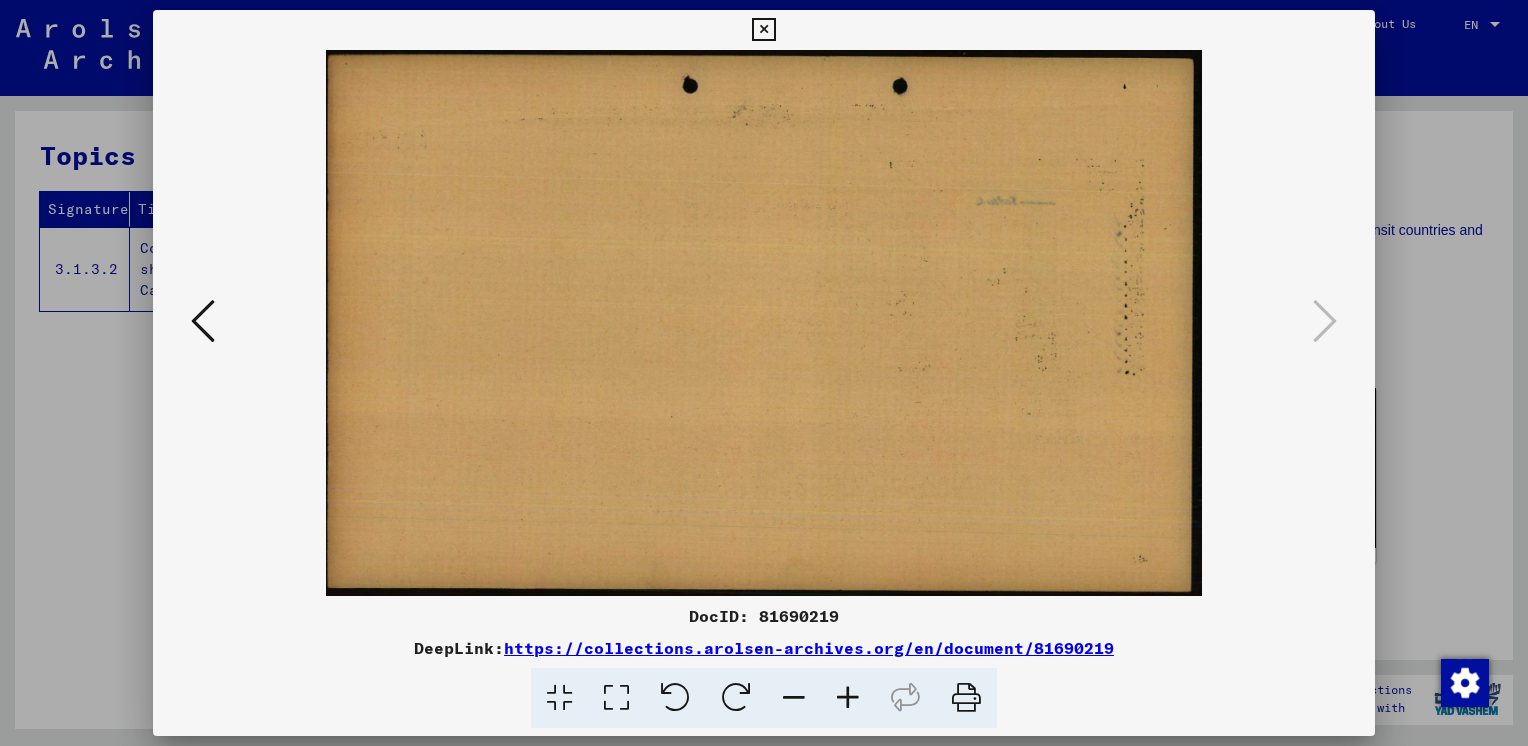 click at bounding box center [763, 30] 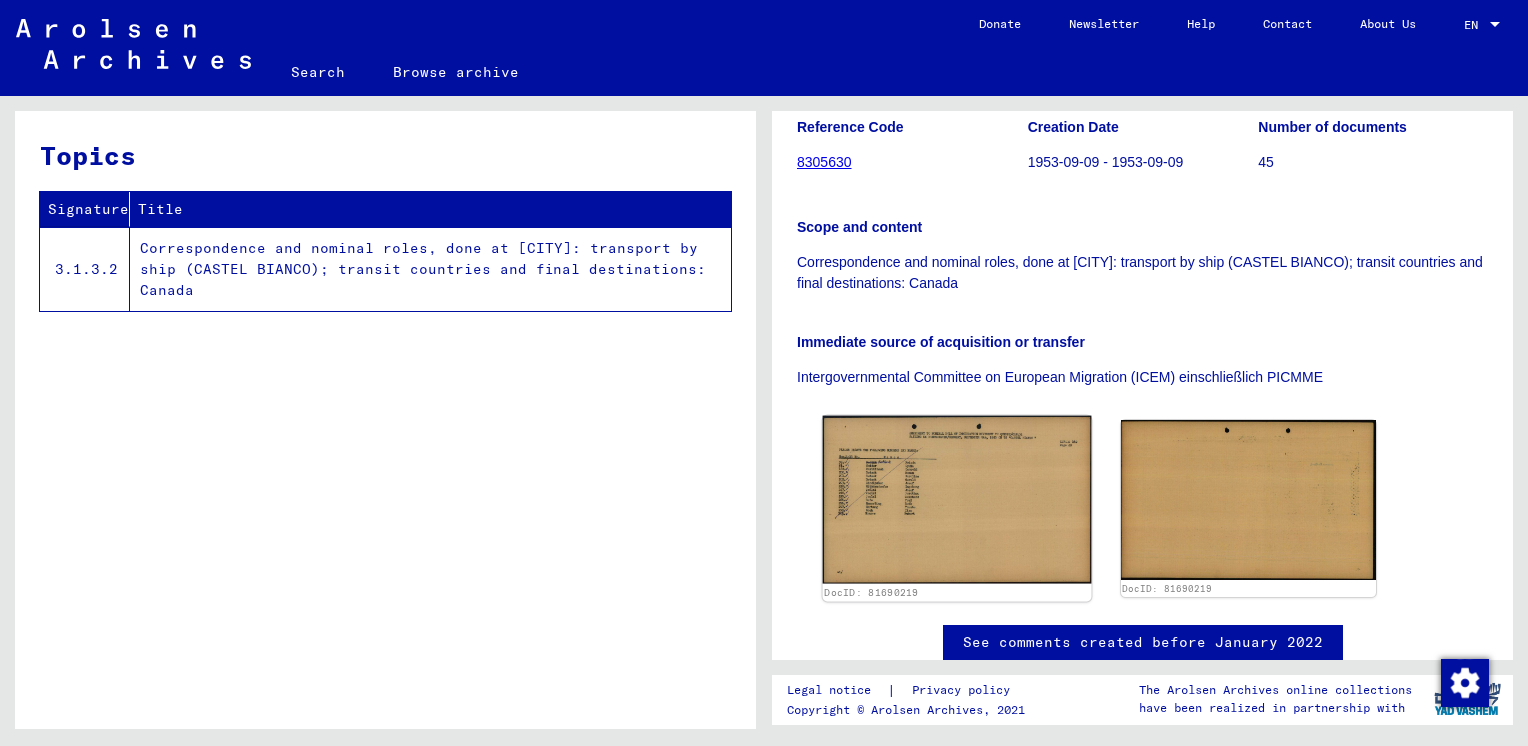 scroll, scrollTop: 290, scrollLeft: 0, axis: vertical 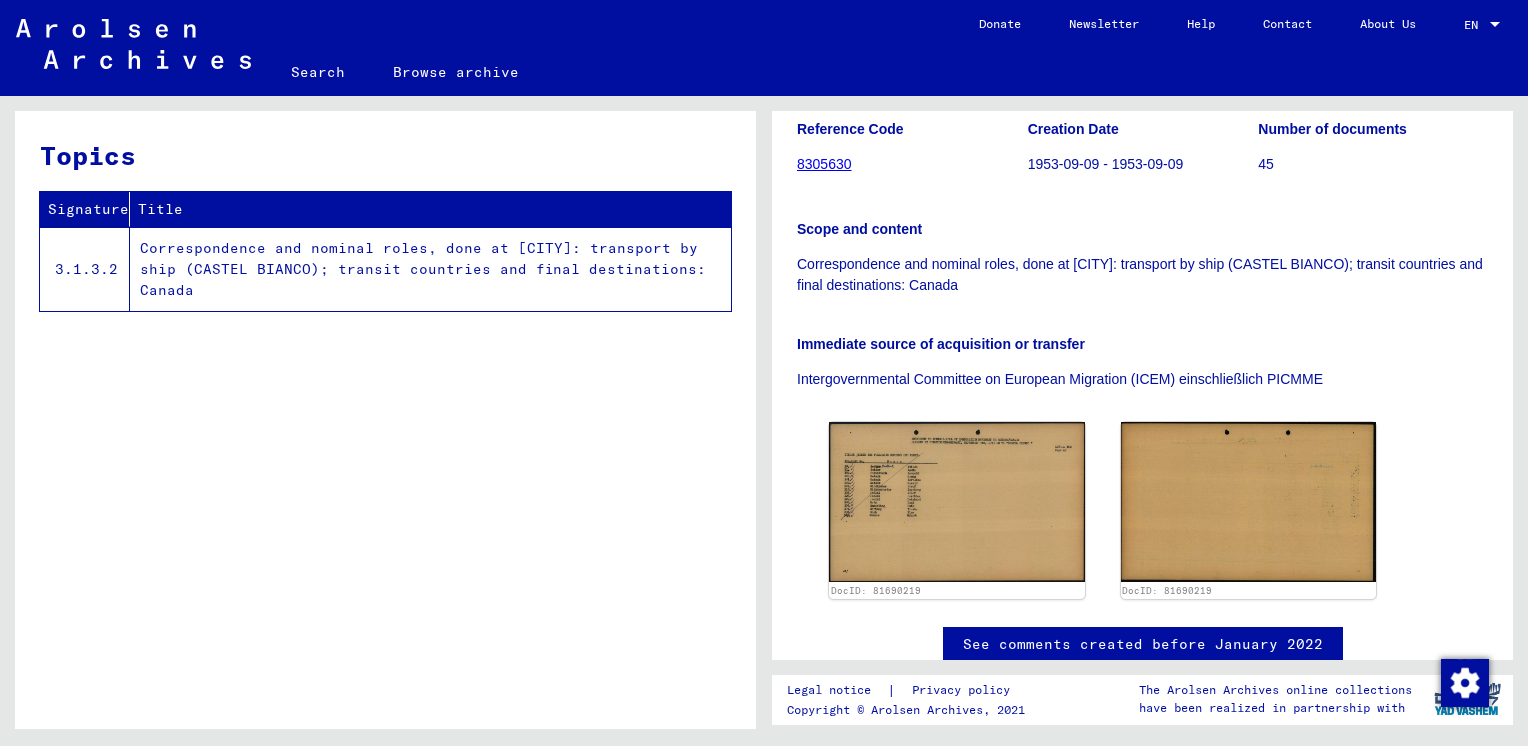 click on "8305630" 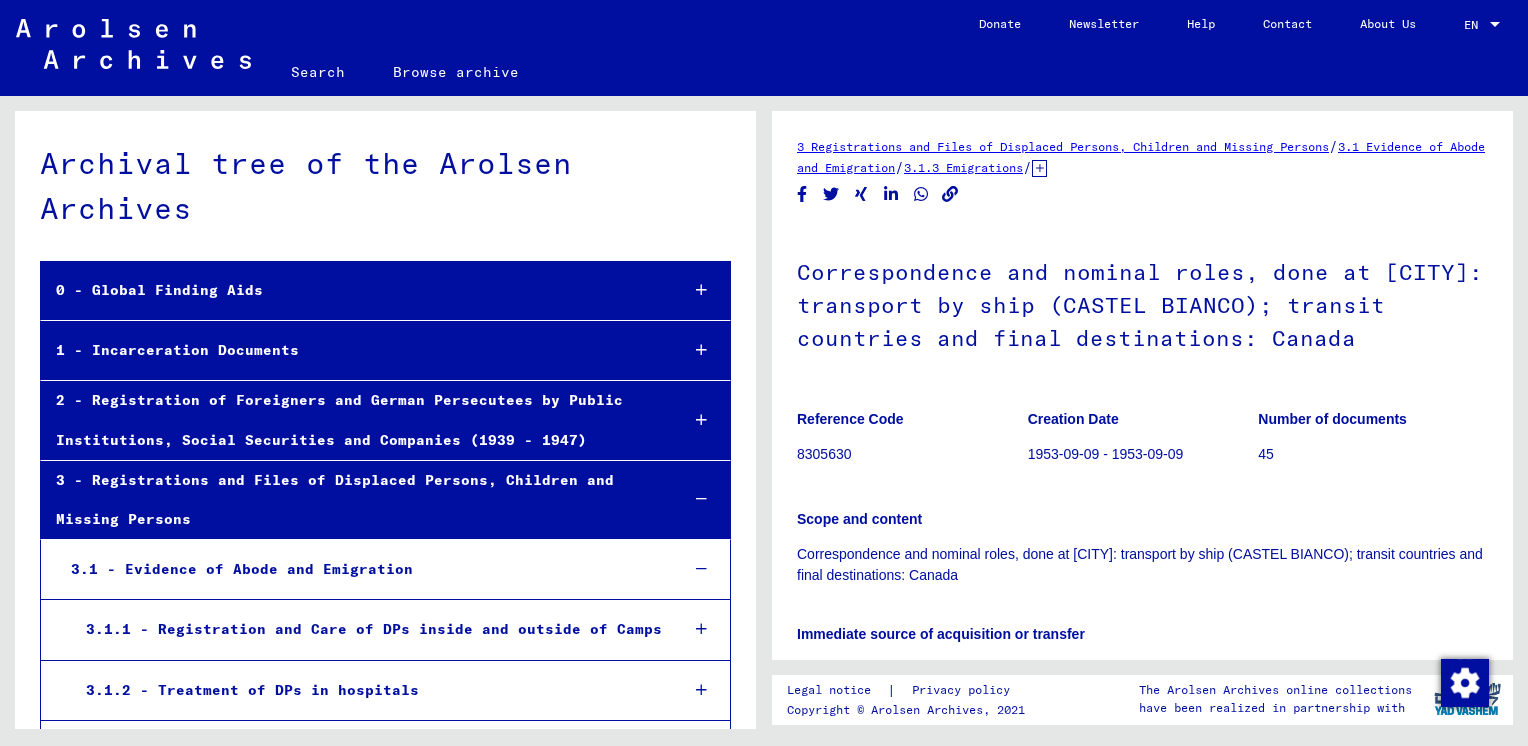 scroll, scrollTop: 17064, scrollLeft: 0, axis: vertical 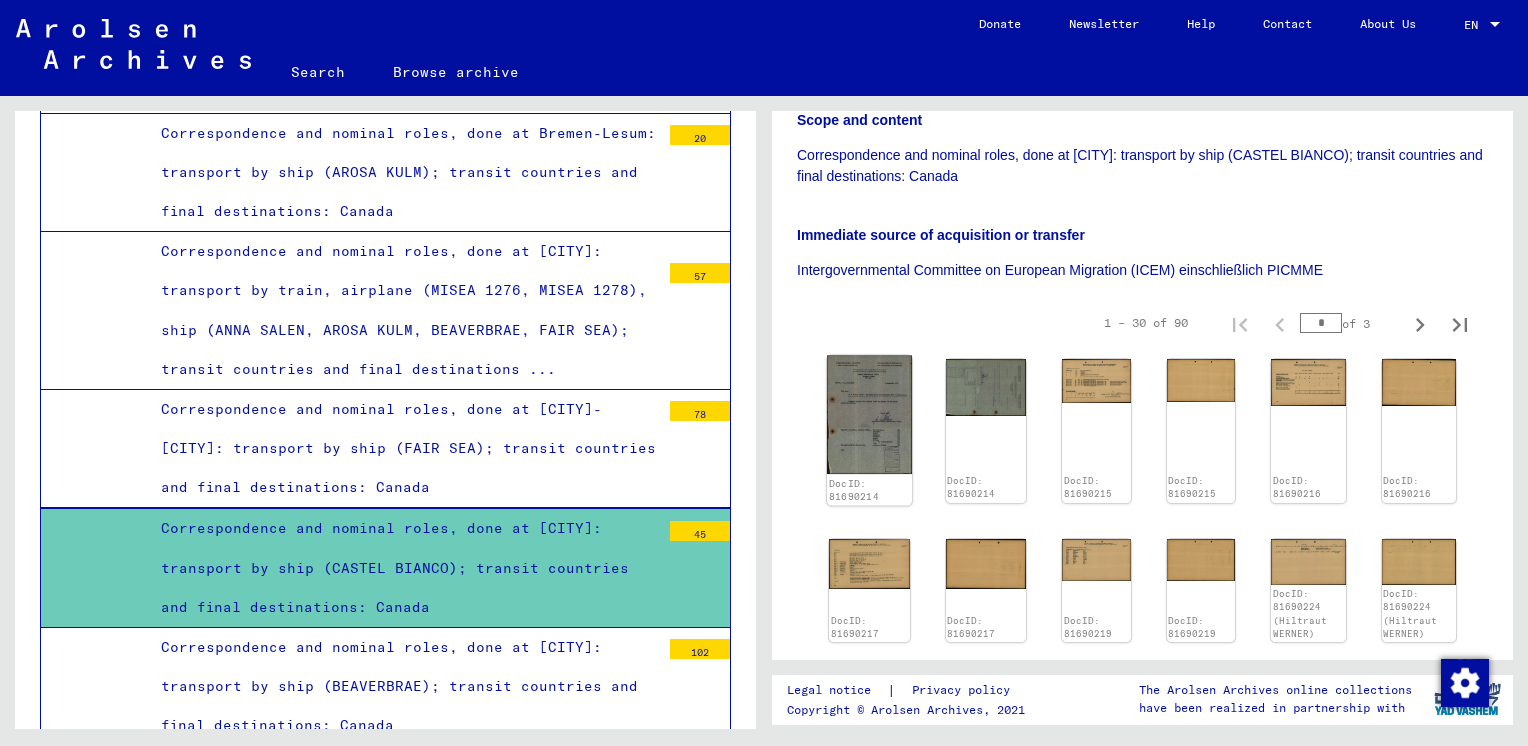 click 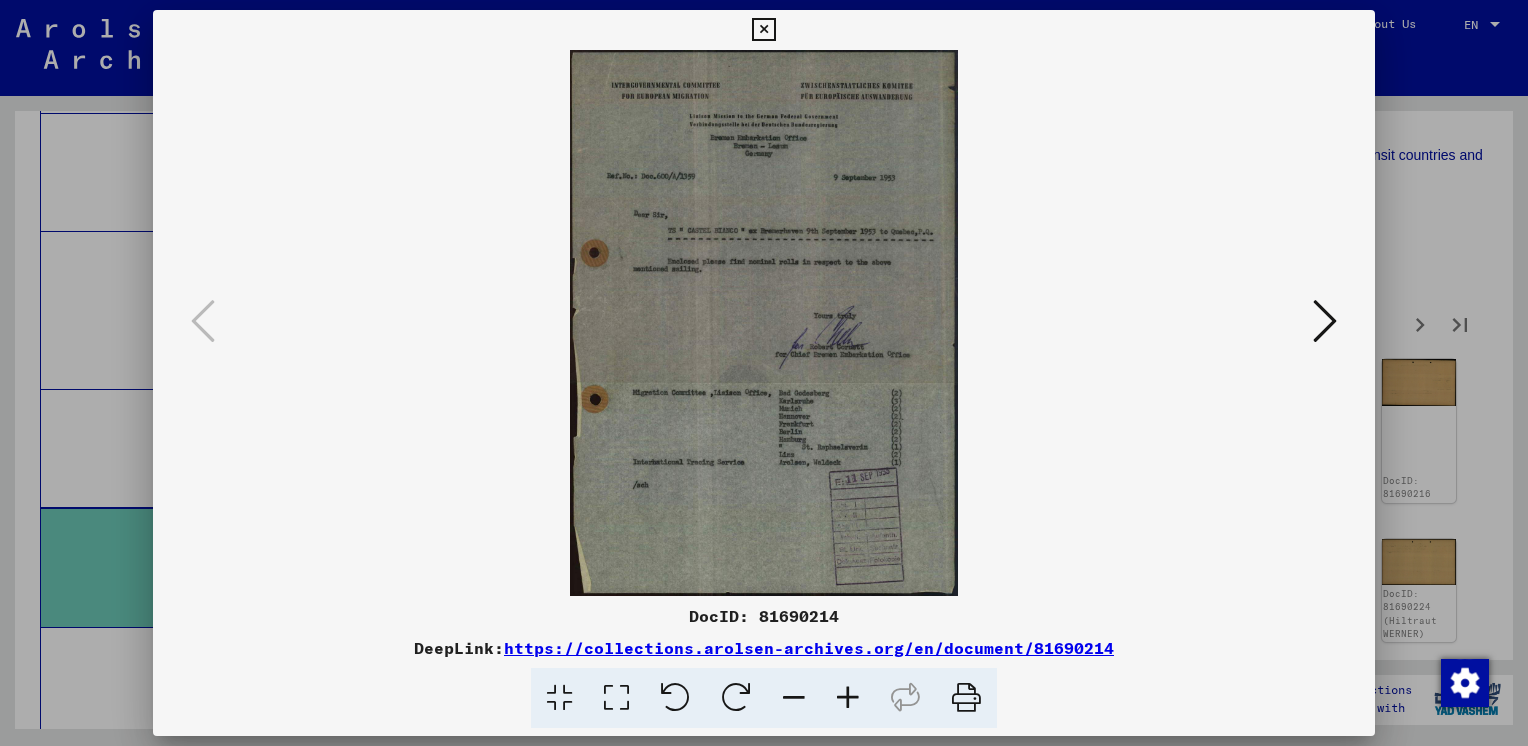 click at bounding box center [848, 698] 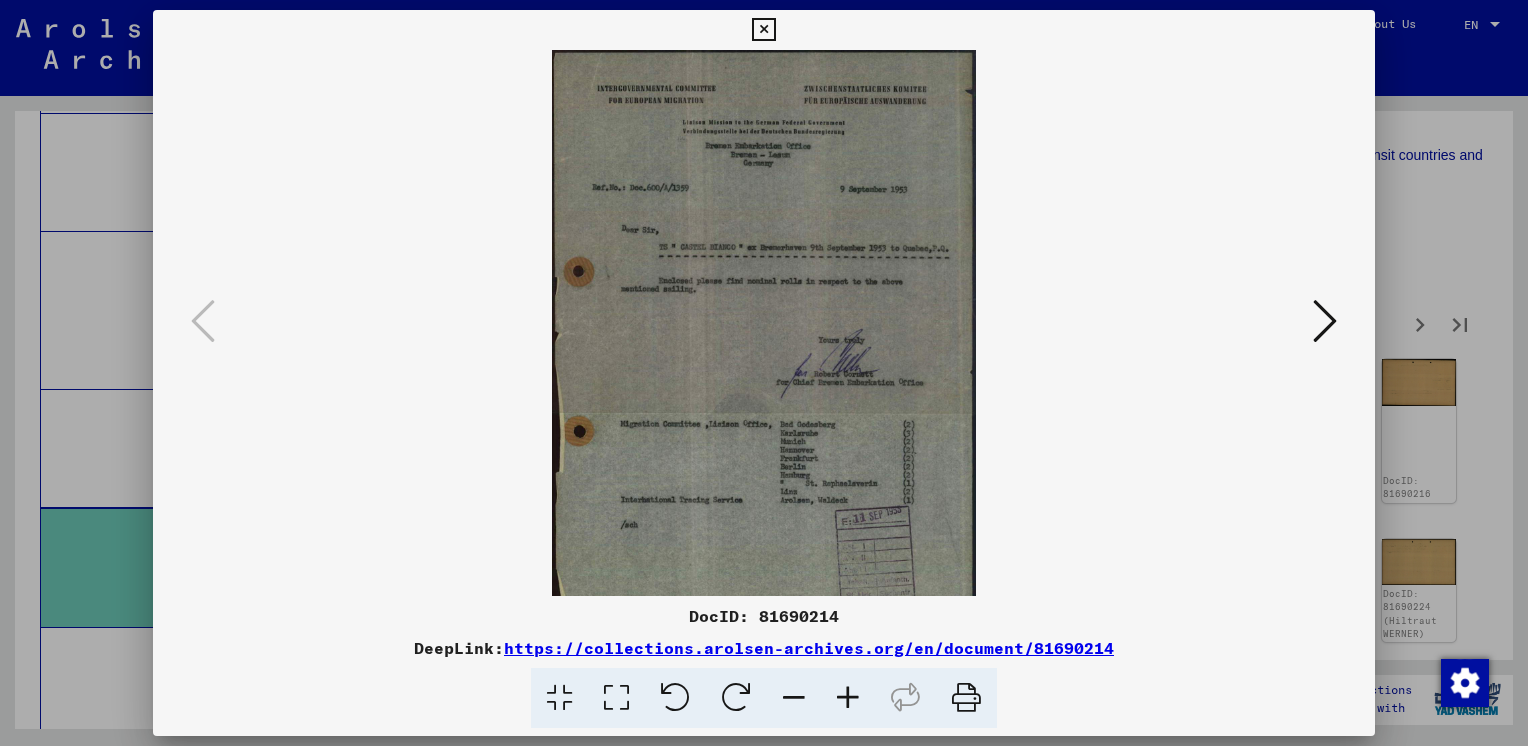 click at bounding box center [848, 698] 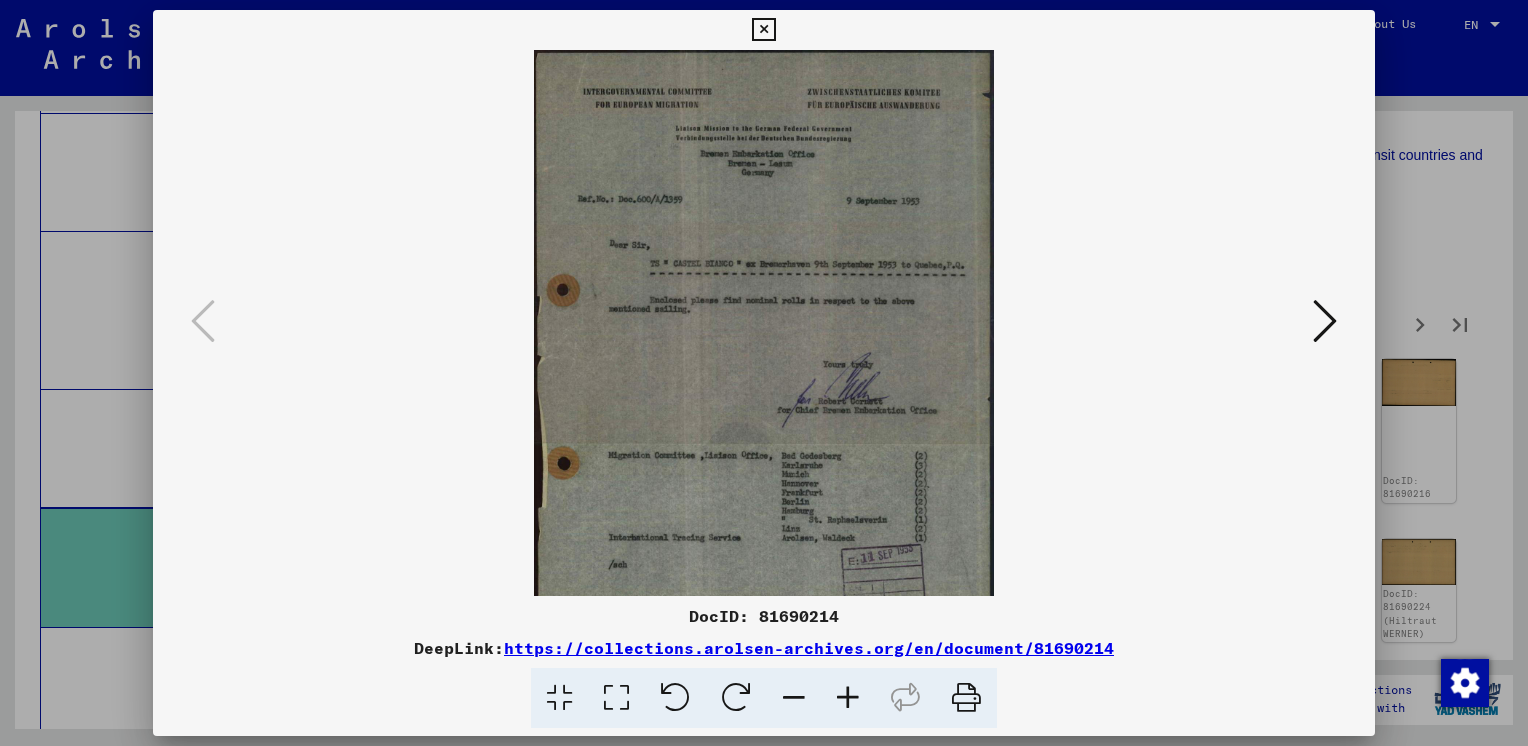 click at bounding box center [848, 698] 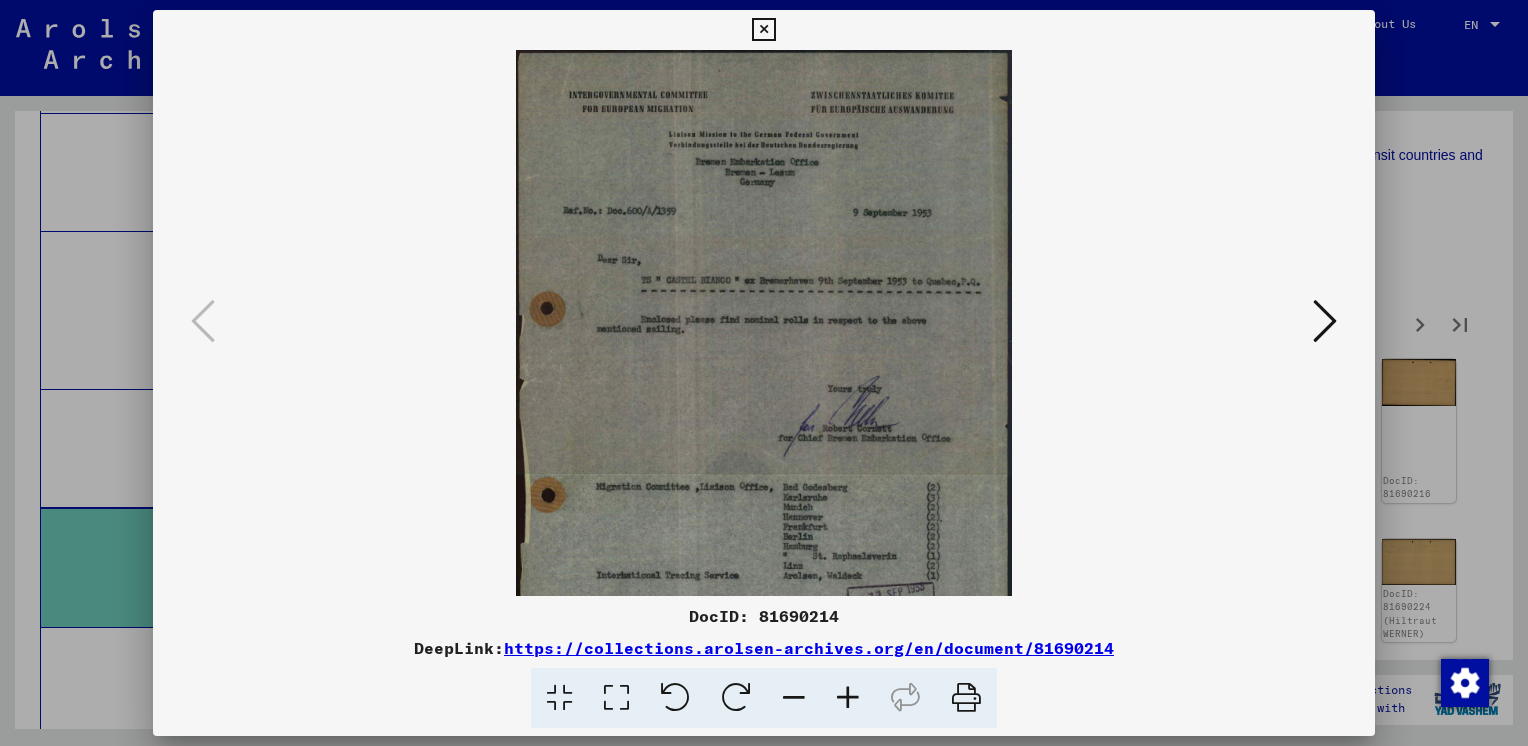 click at bounding box center (848, 698) 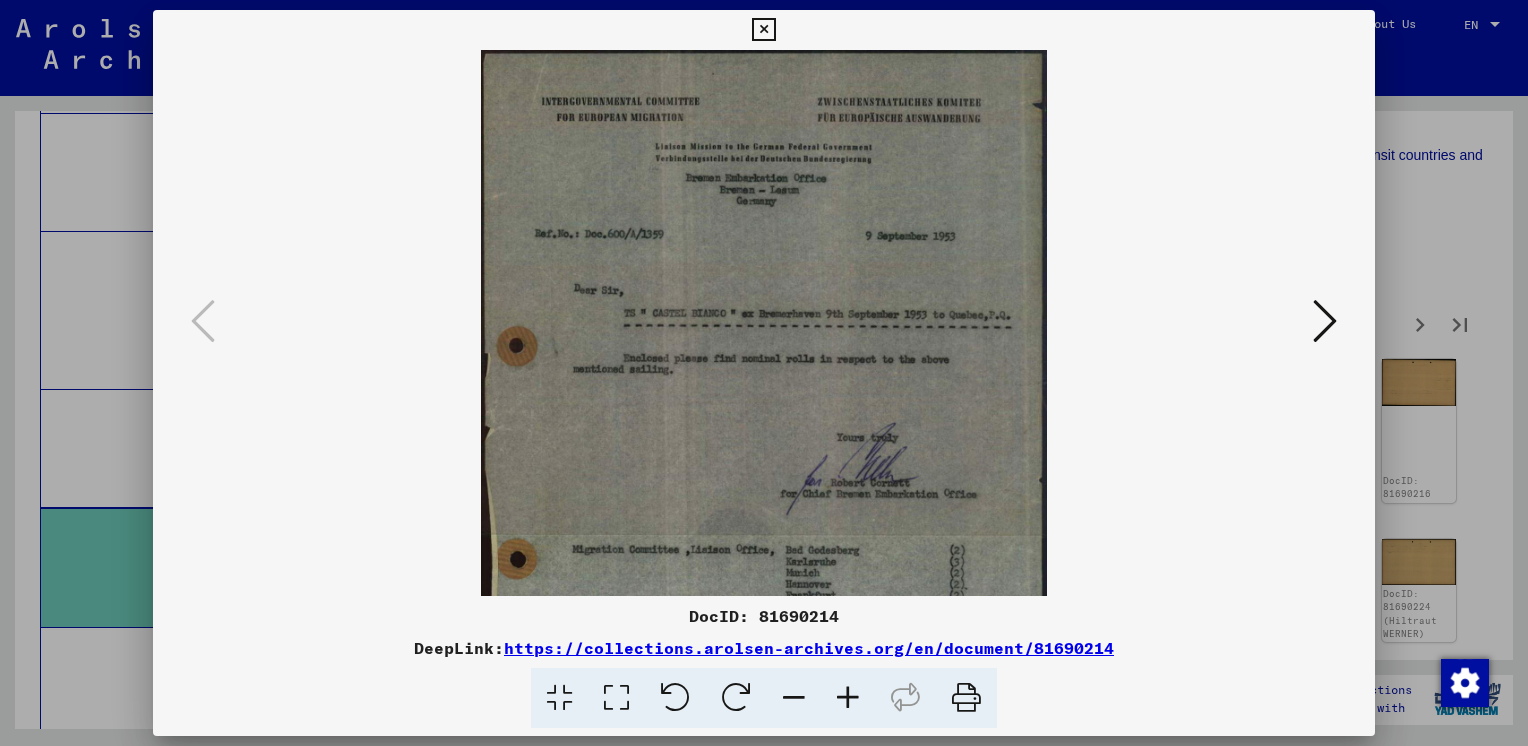 click at bounding box center [848, 698] 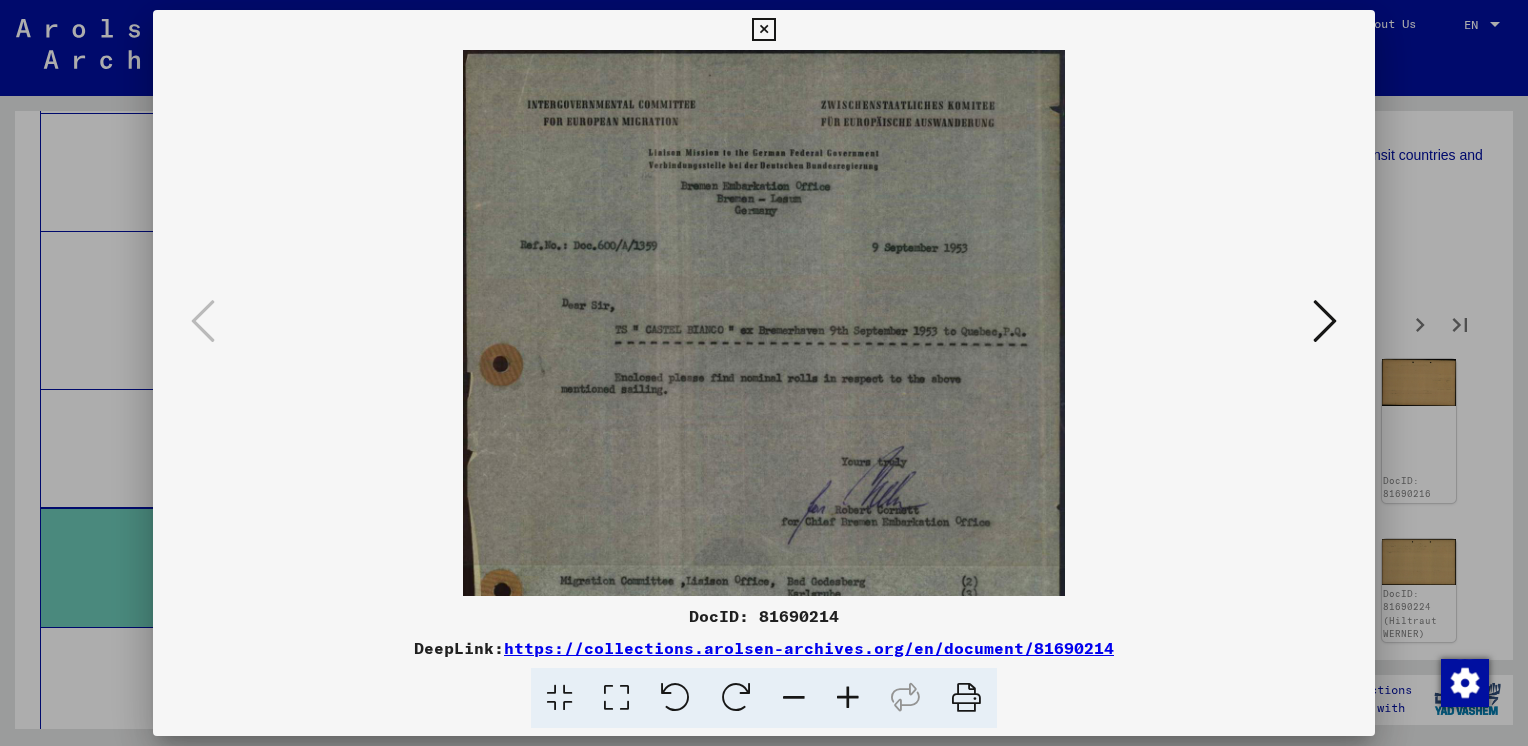 click at bounding box center (848, 698) 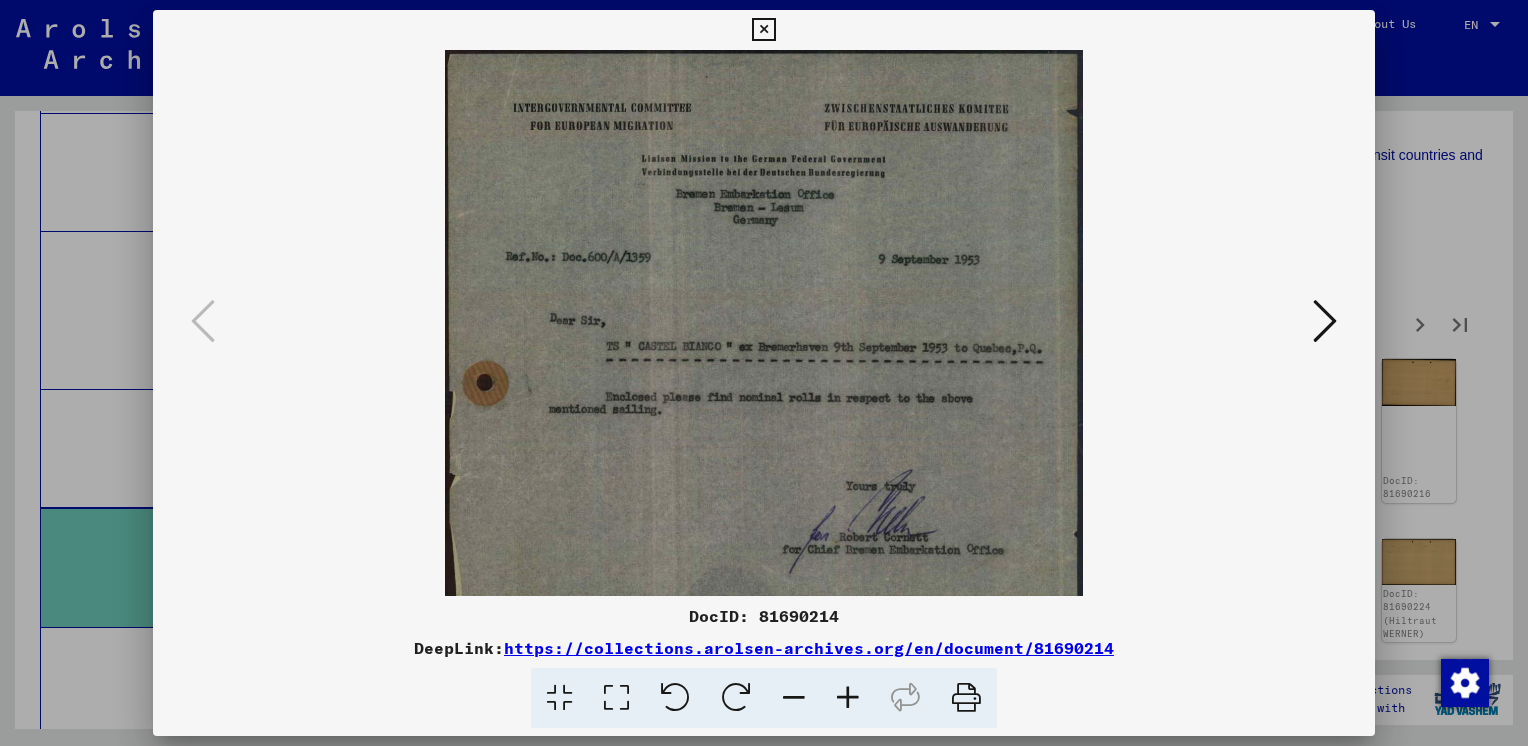 click at bounding box center (848, 698) 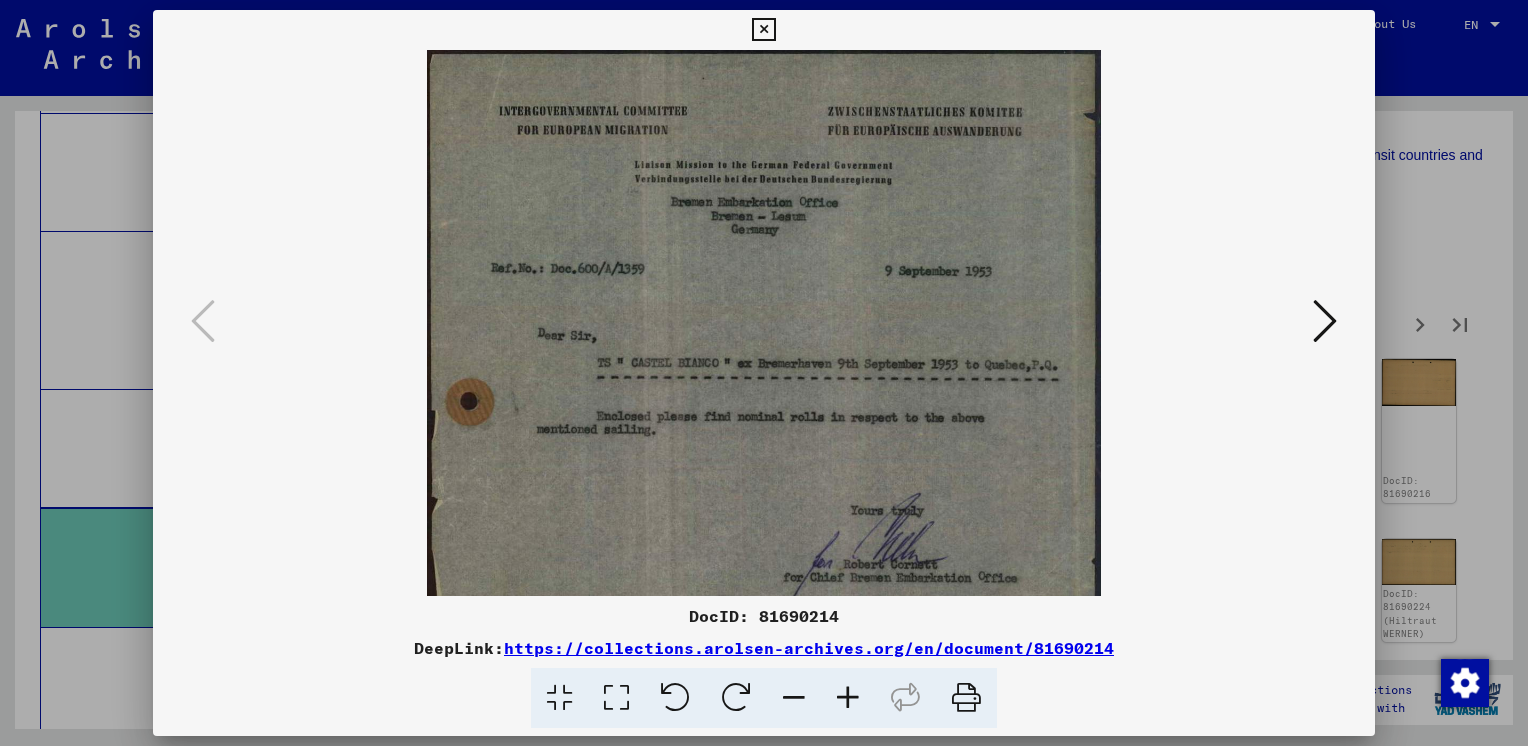 click at bounding box center (848, 698) 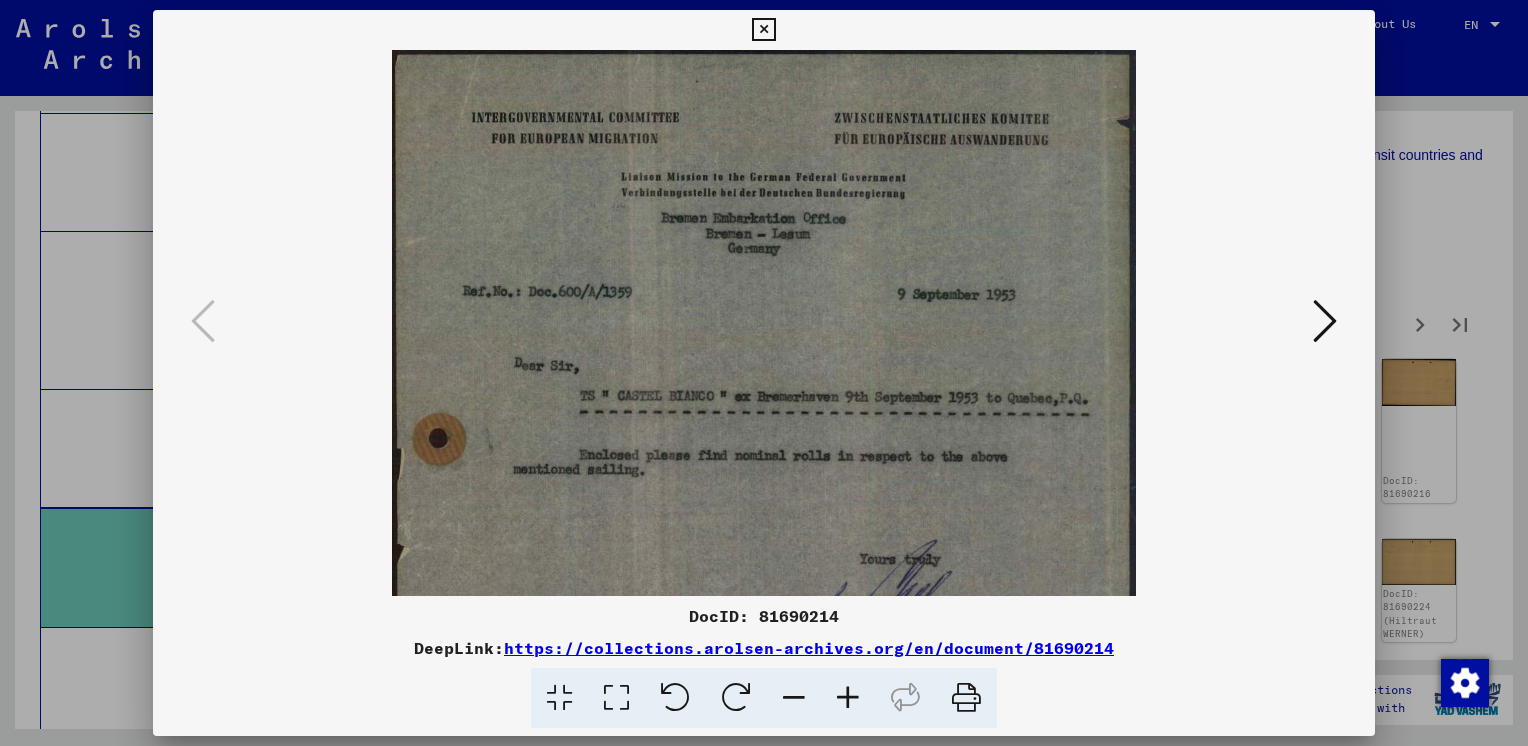click at bounding box center (848, 698) 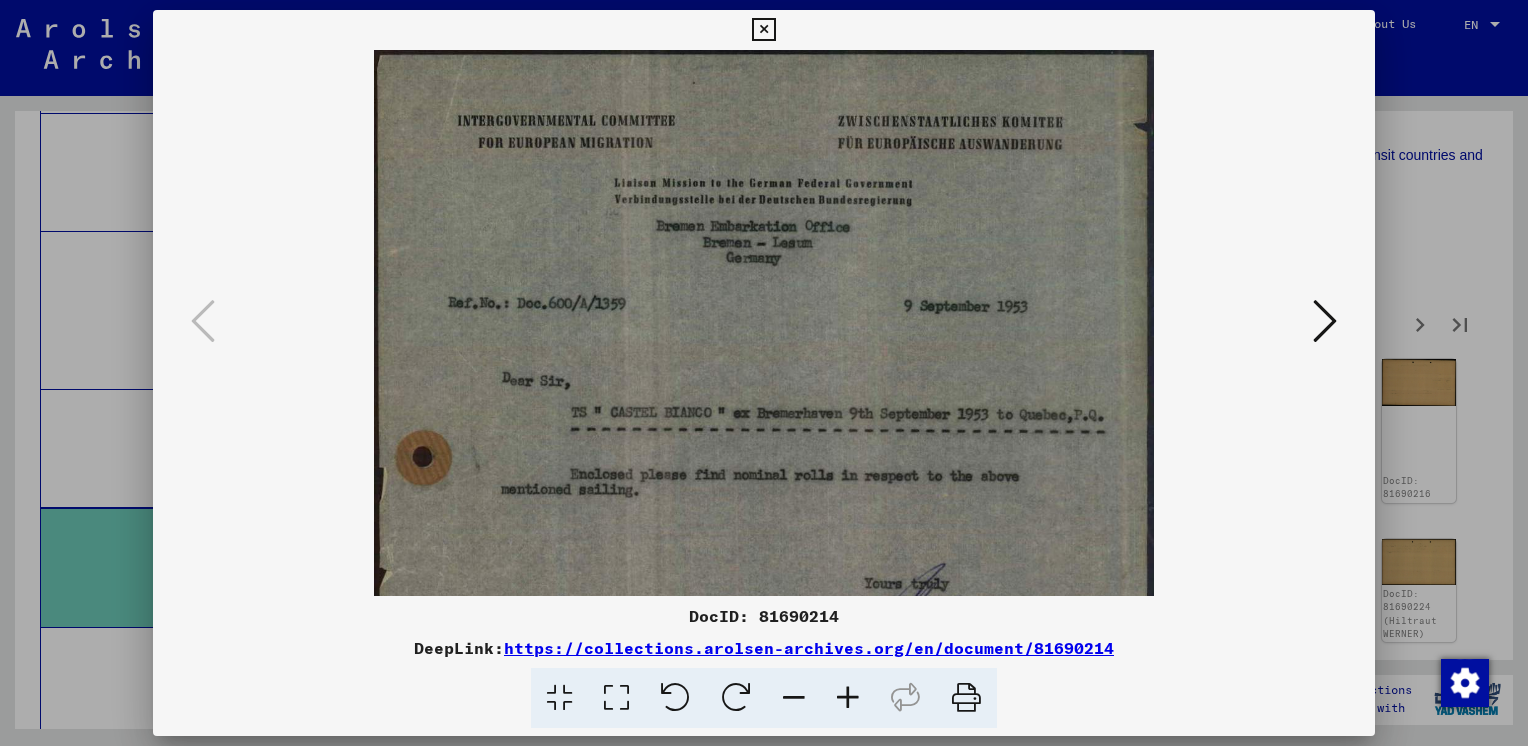 click at bounding box center (848, 698) 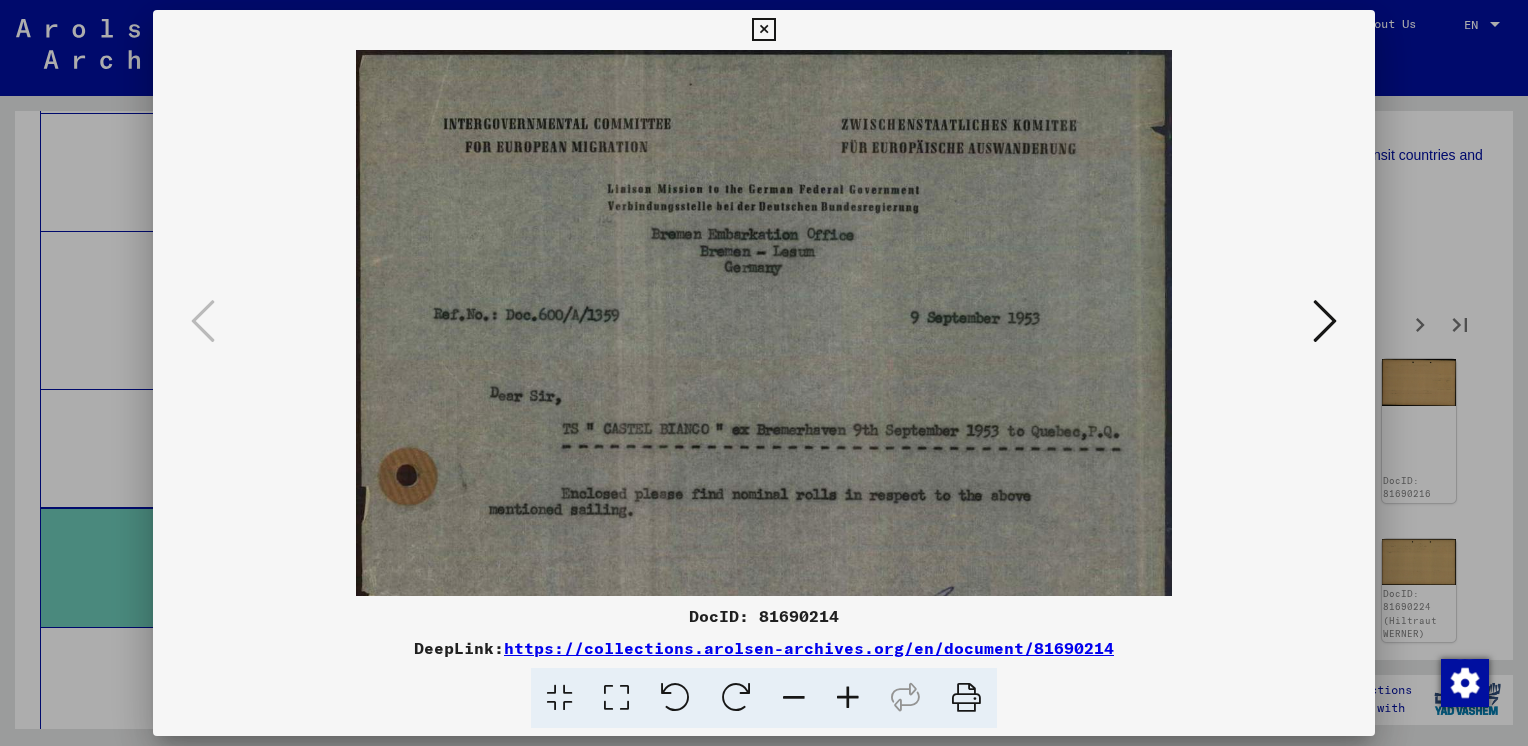 click at bounding box center (848, 698) 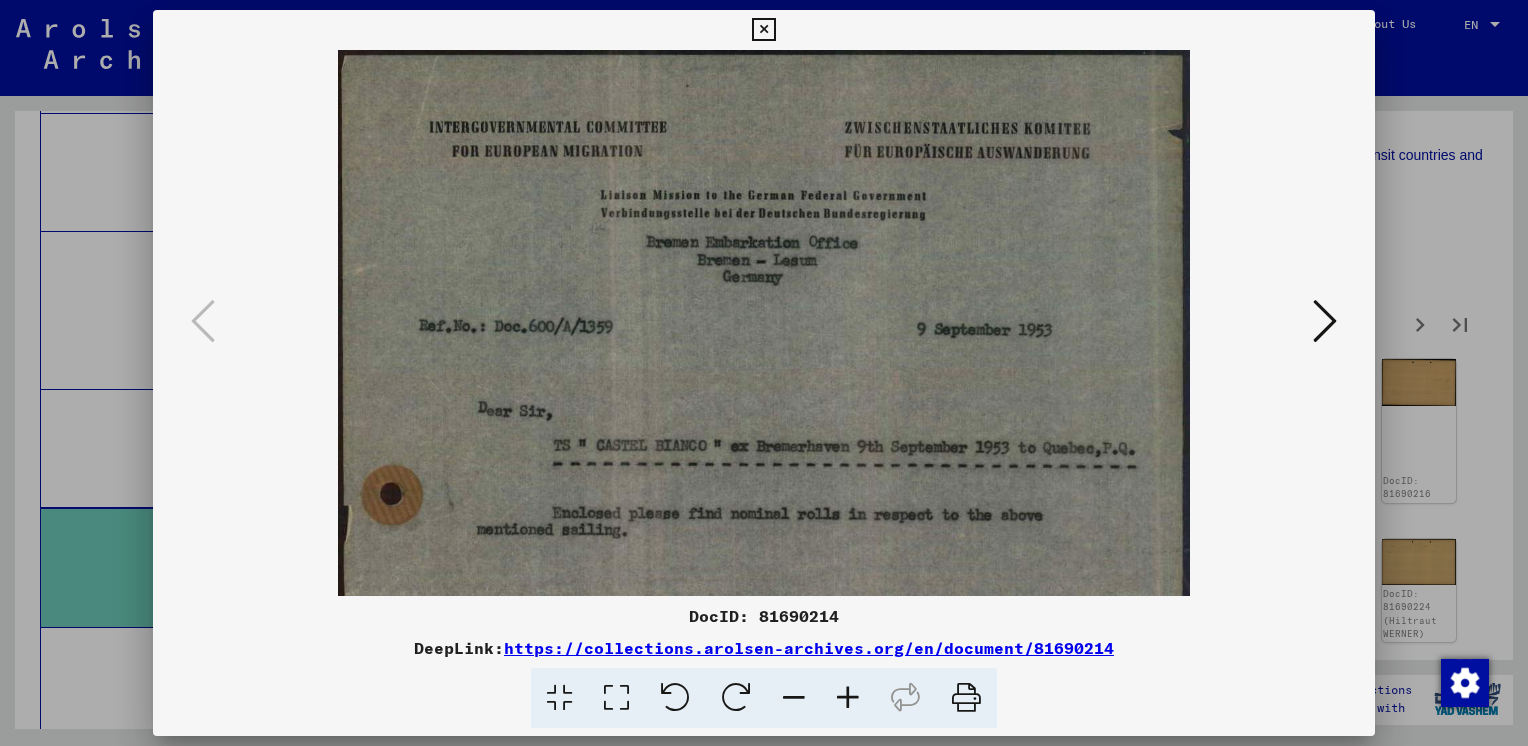 click at bounding box center (848, 698) 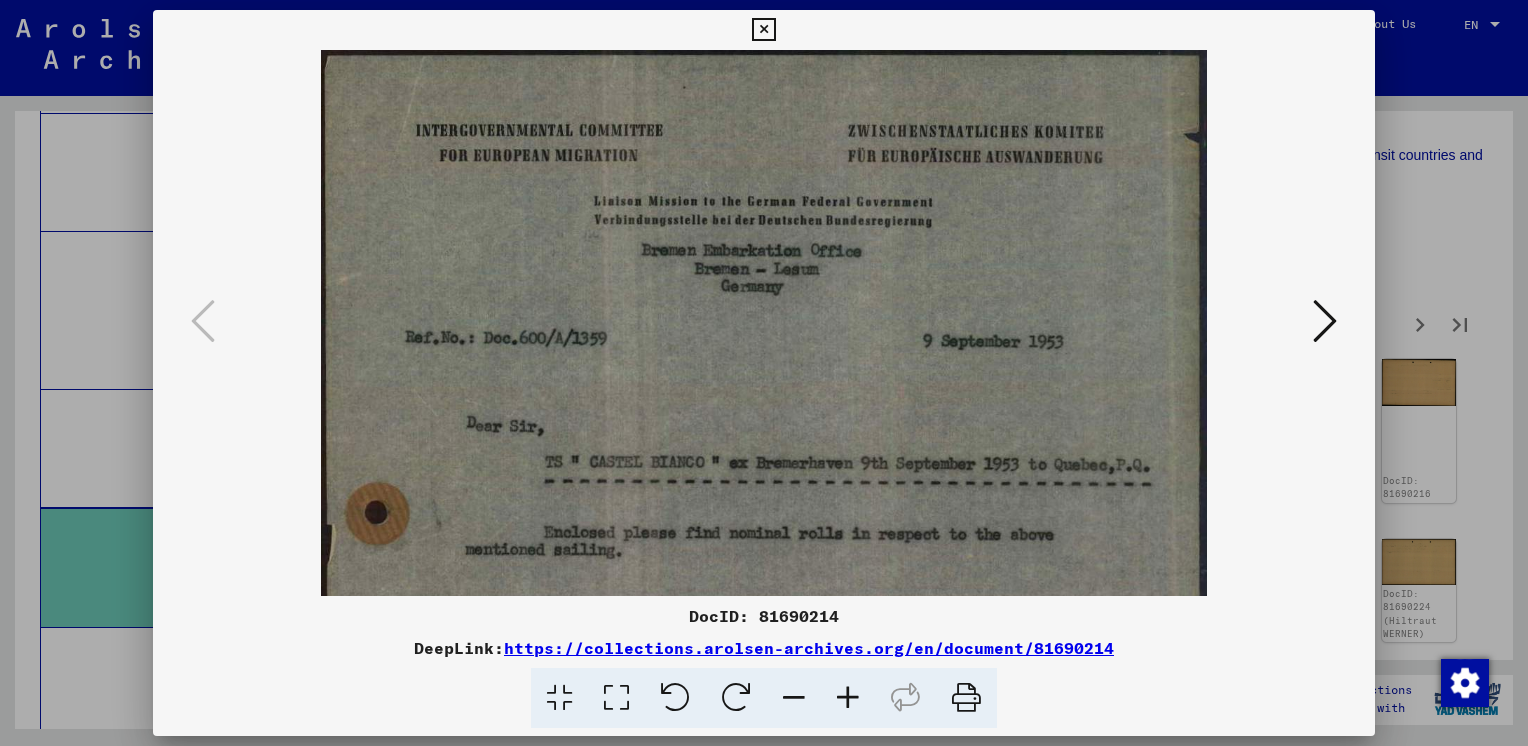 click at bounding box center (848, 698) 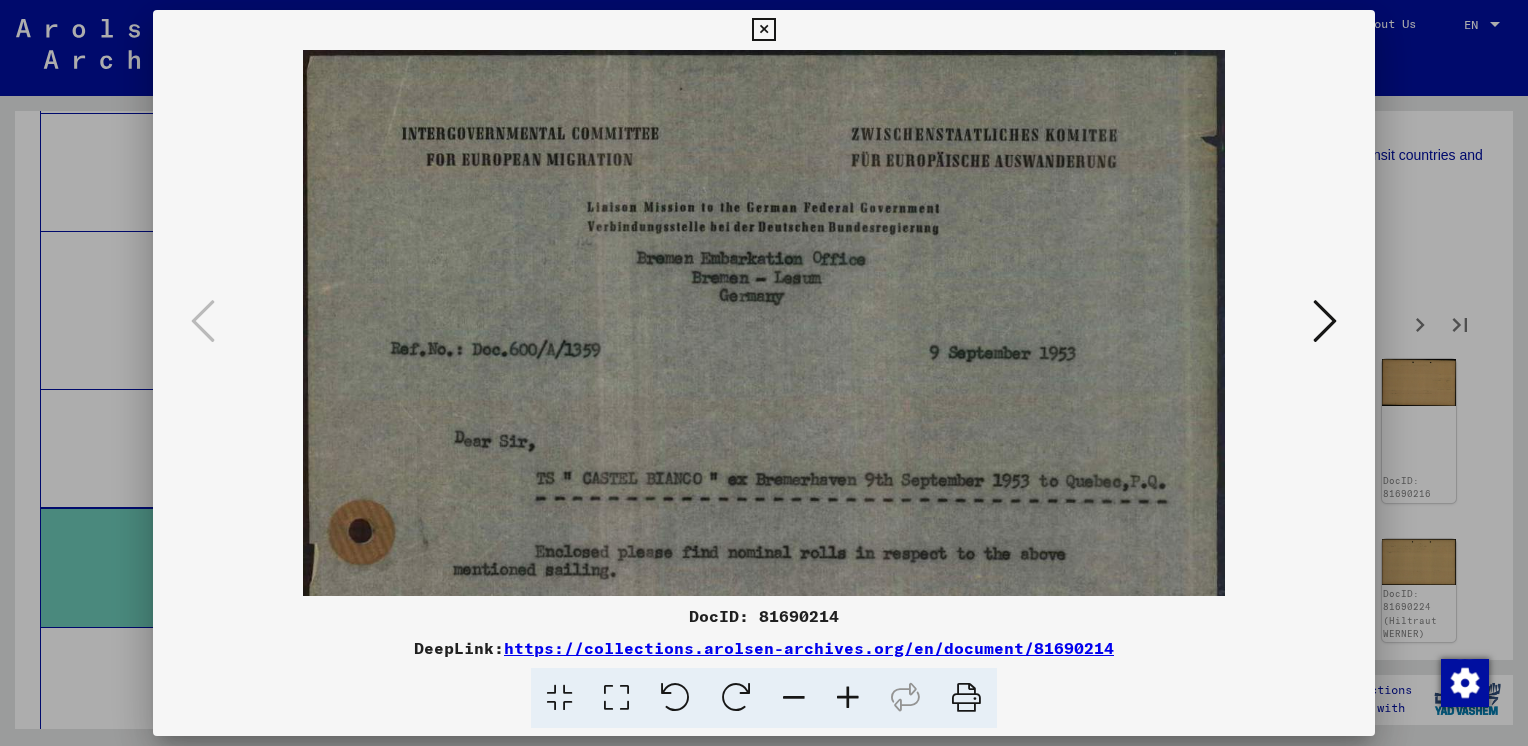 click at bounding box center [848, 698] 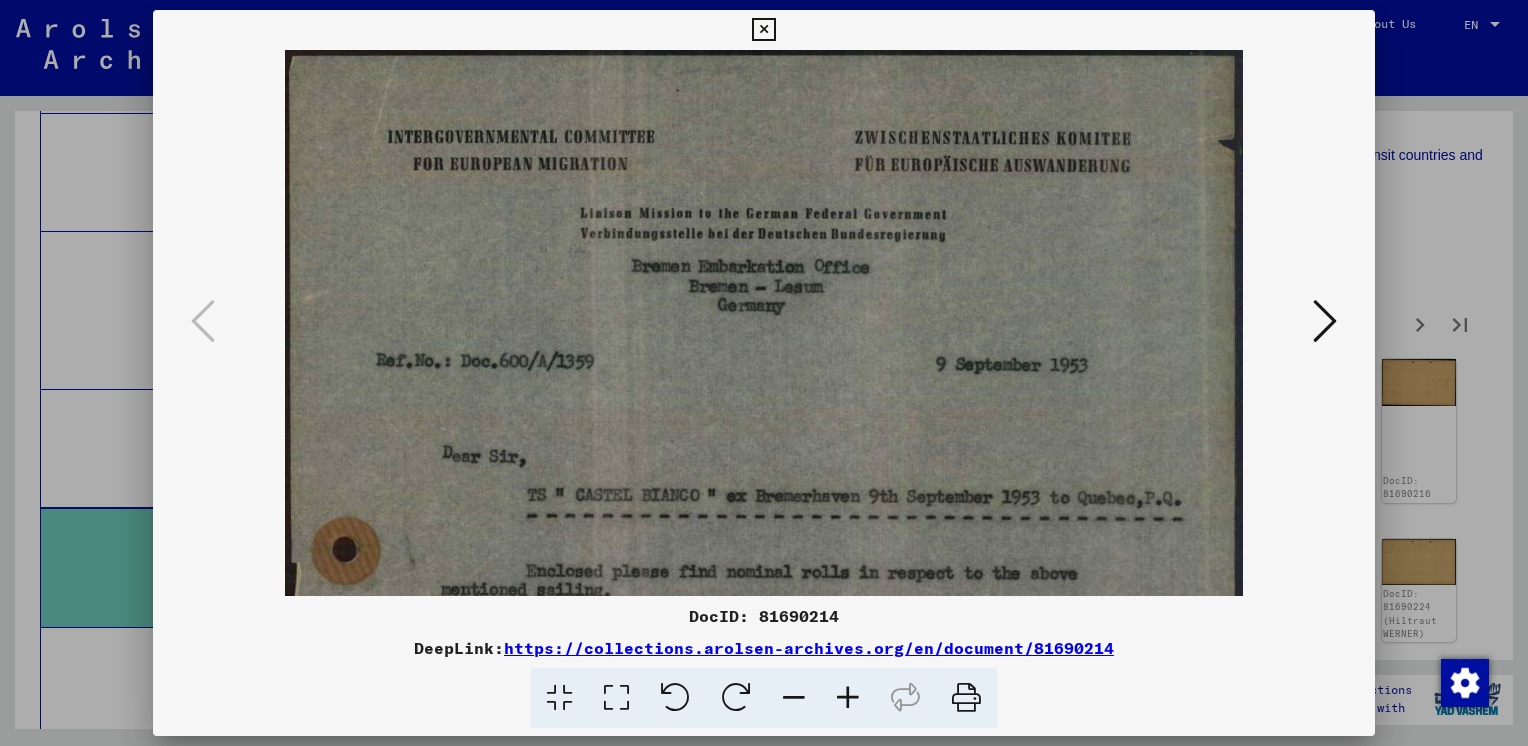 click at bounding box center (848, 698) 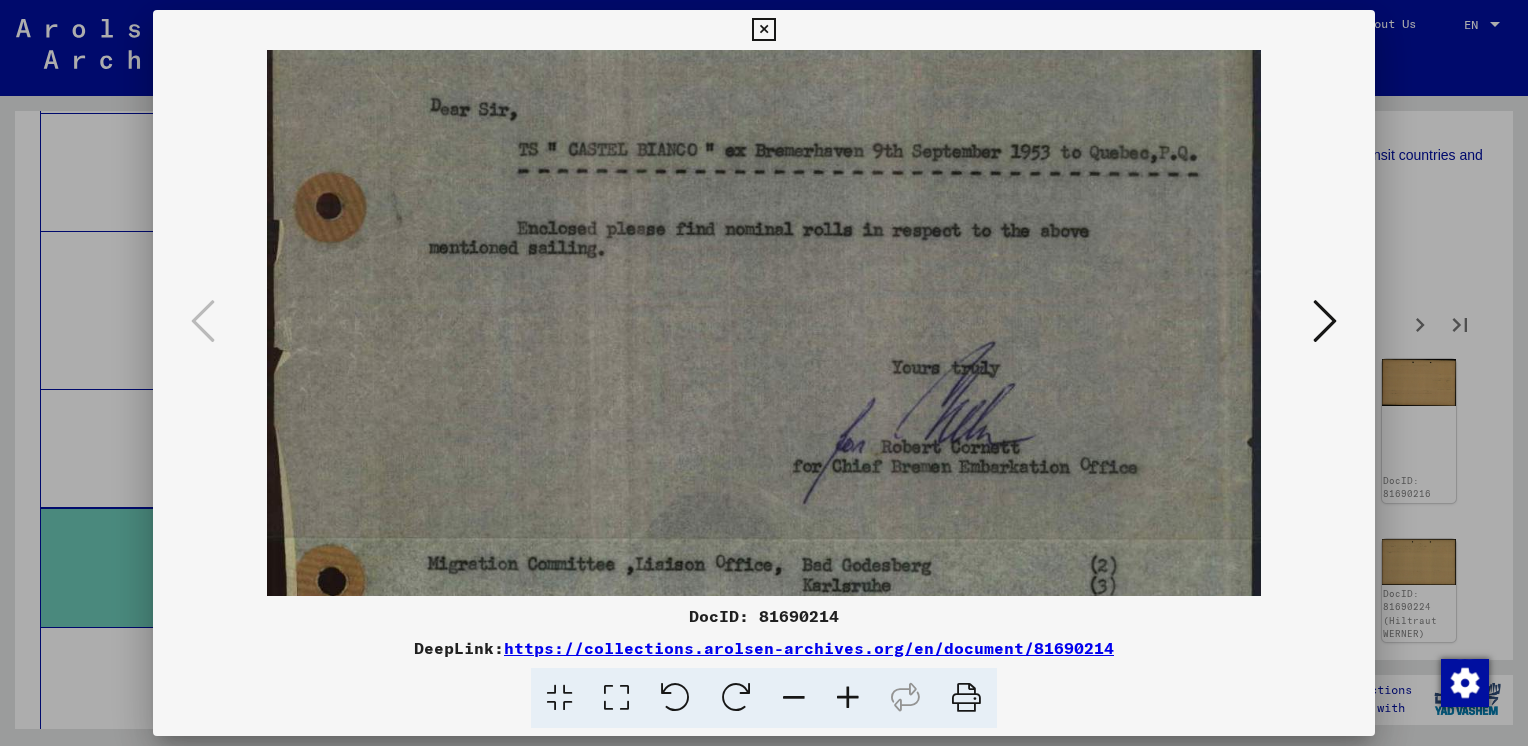 scroll, scrollTop: 361, scrollLeft: 0, axis: vertical 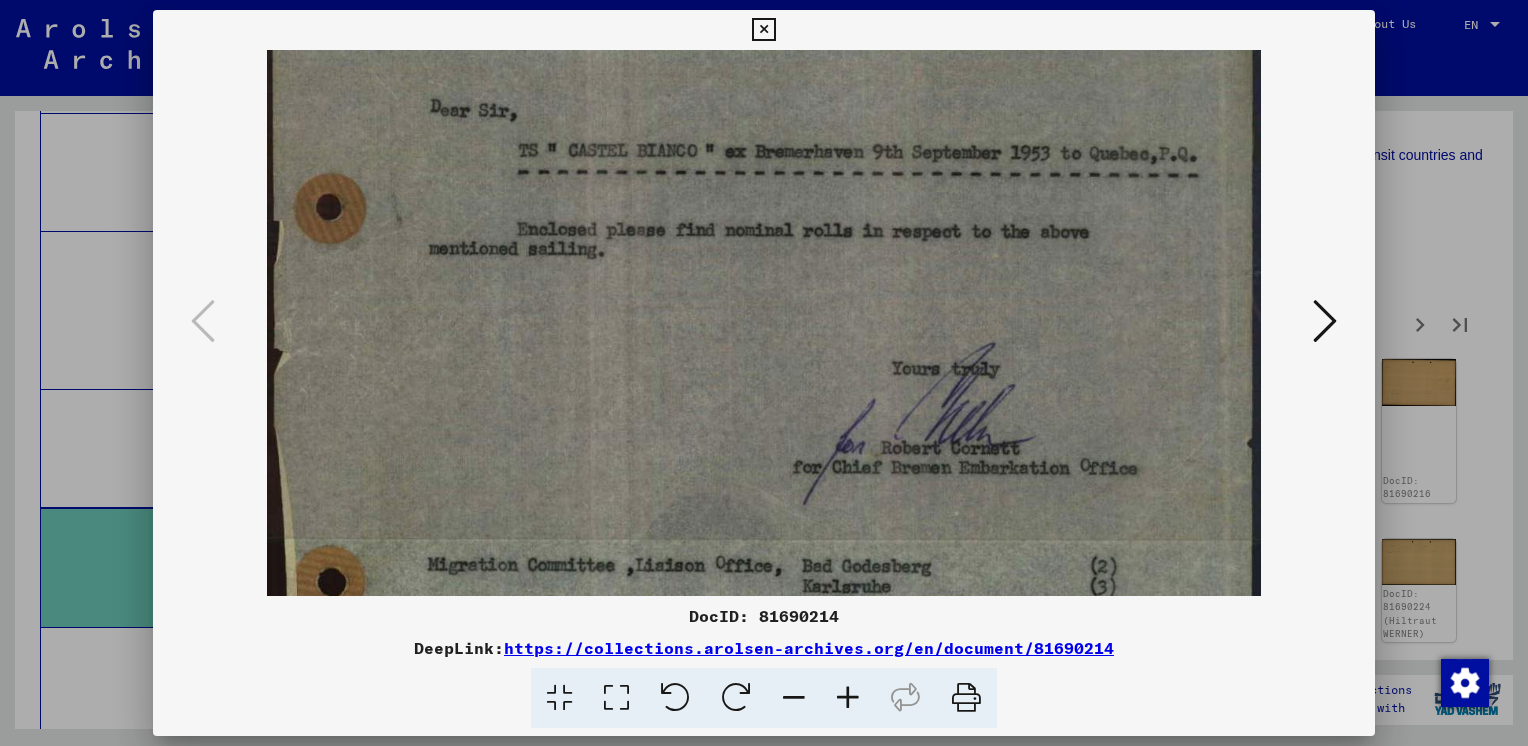 drag, startPoint x: 1081, startPoint y: 474, endPoint x: 1062, endPoint y: 114, distance: 360.50104 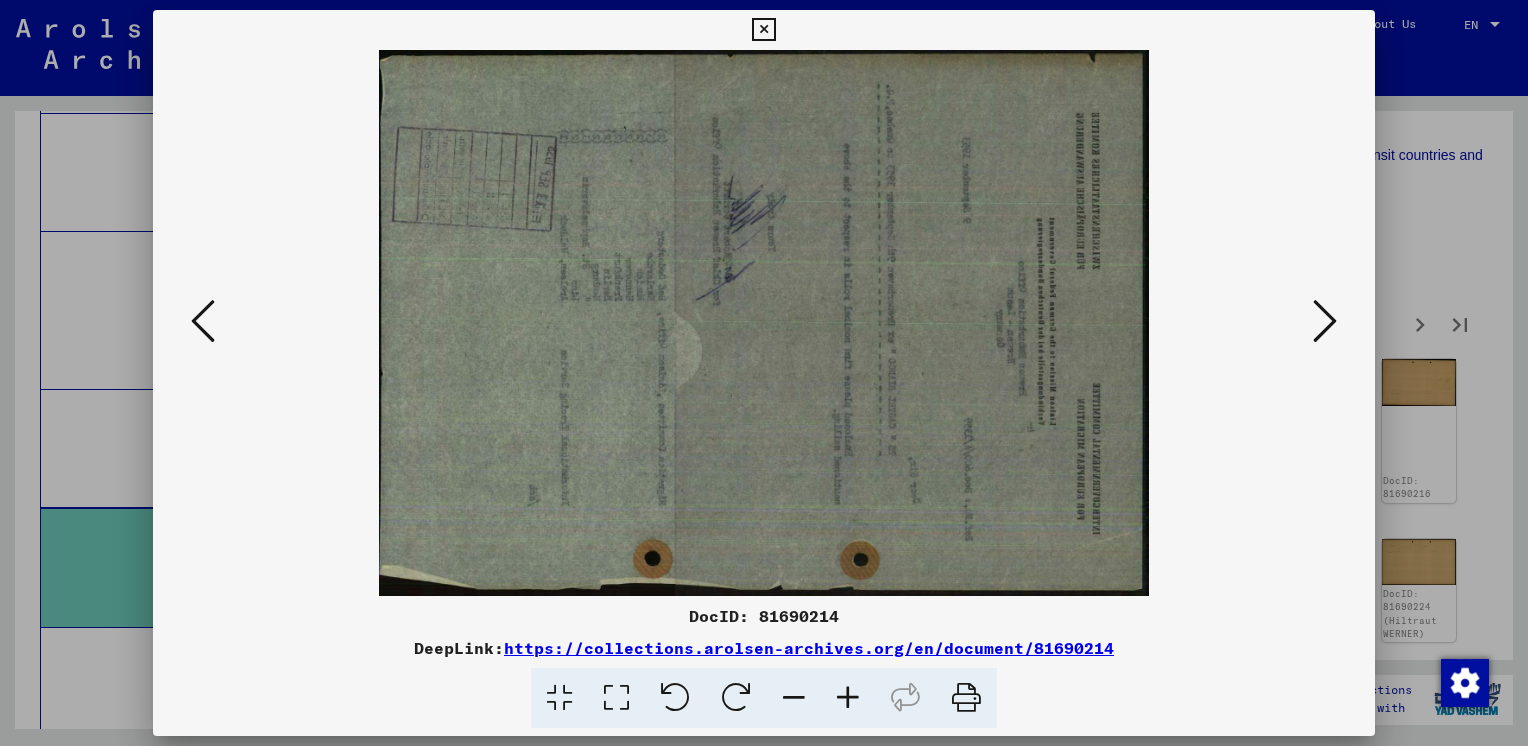 scroll, scrollTop: 0, scrollLeft: 0, axis: both 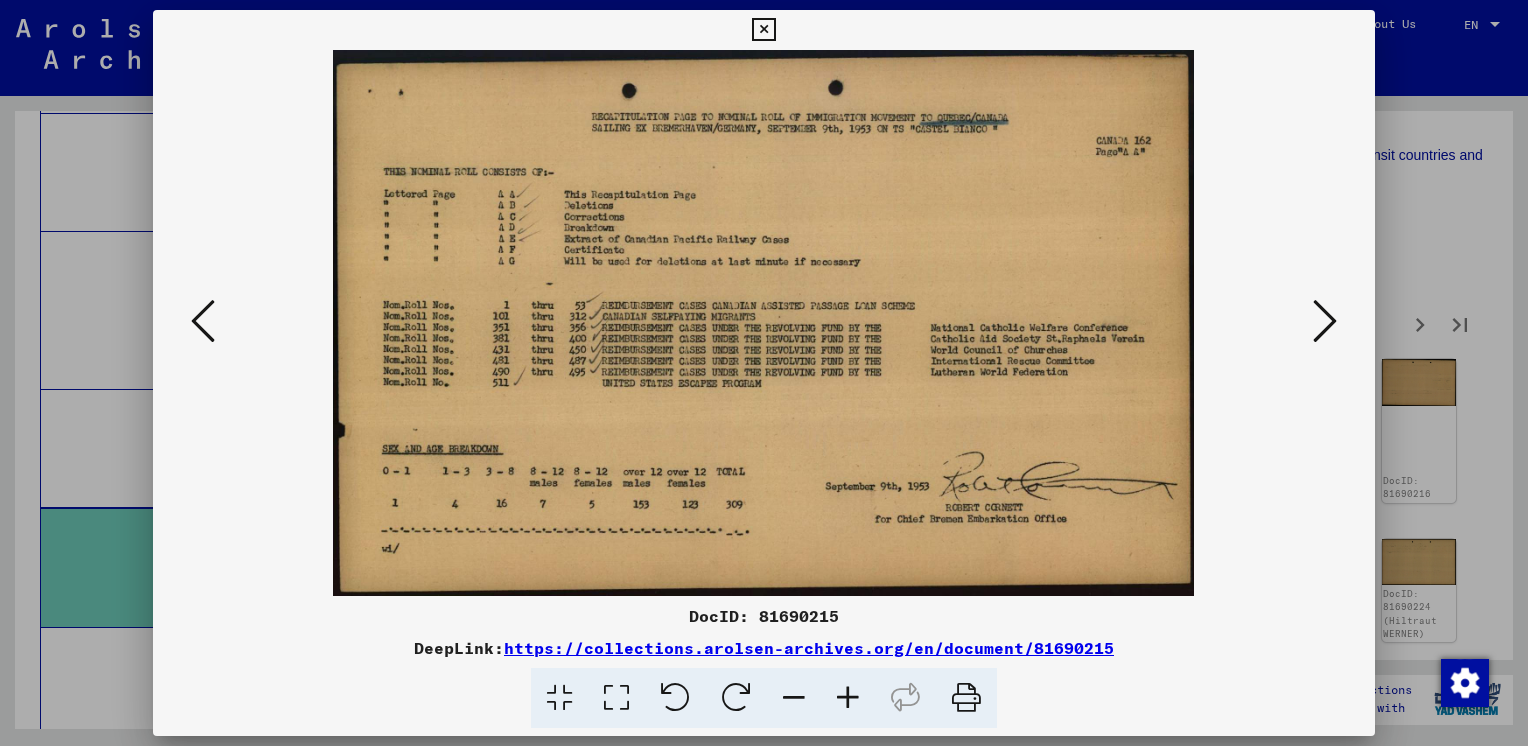 click at bounding box center [1325, 321] 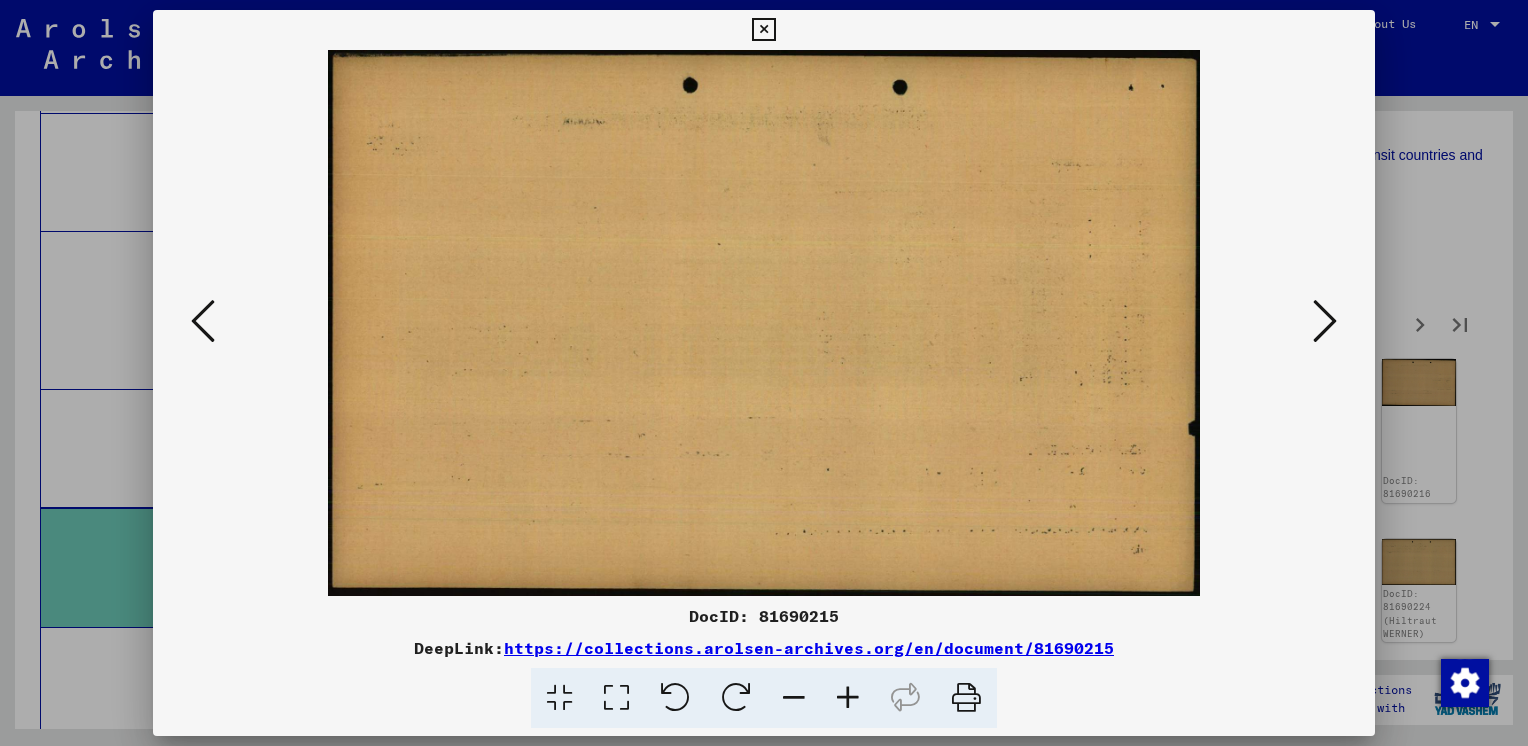 click at bounding box center (1325, 321) 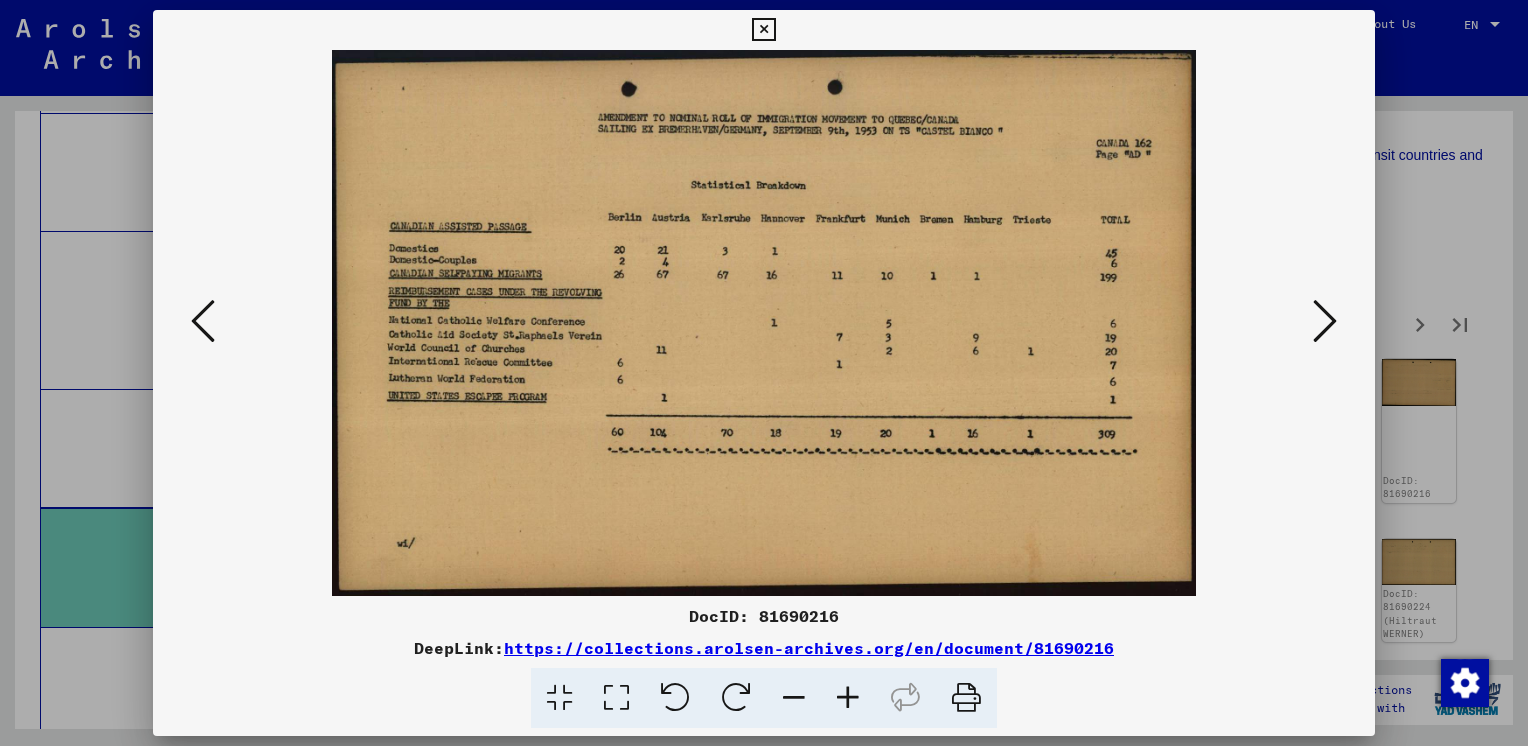click at bounding box center [1325, 321] 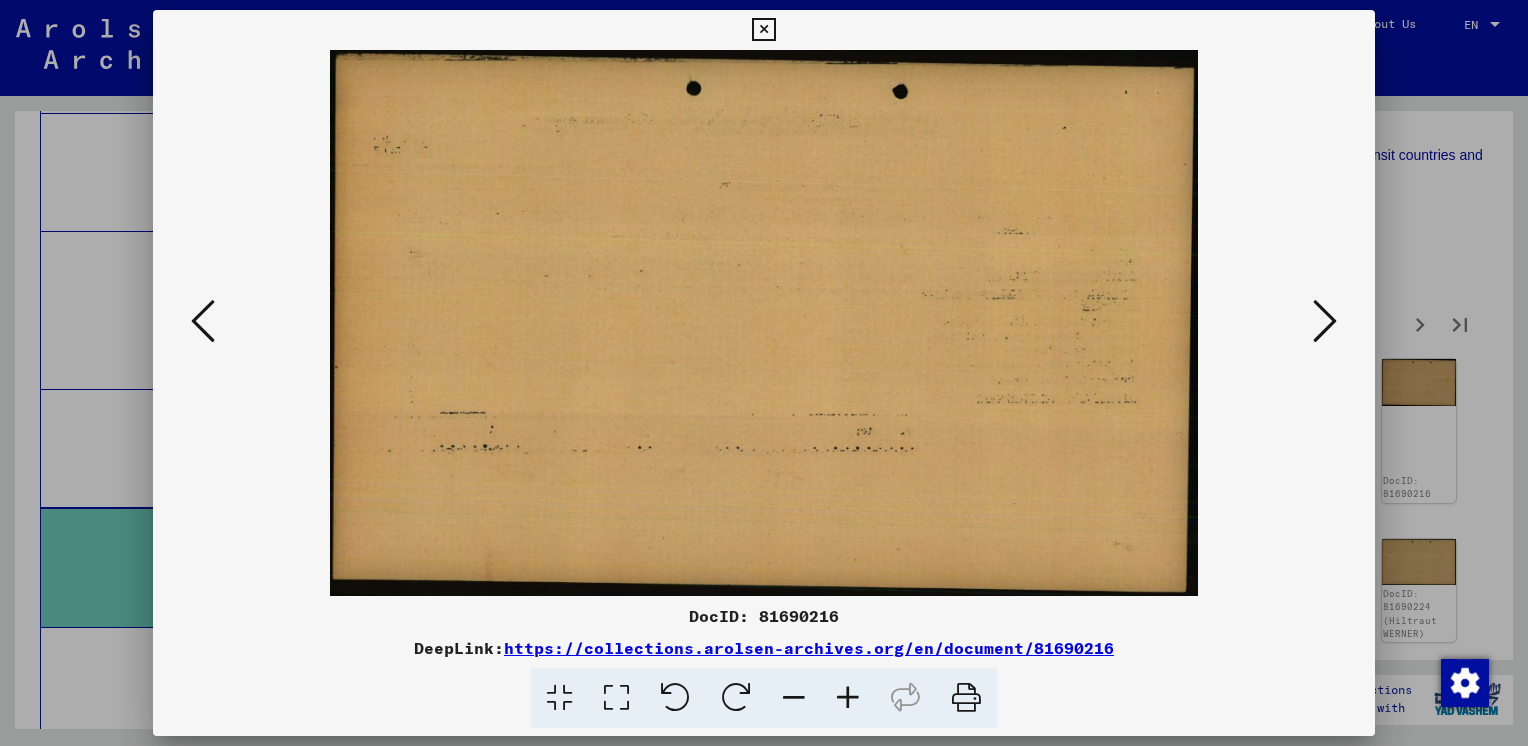 click at bounding box center (1325, 321) 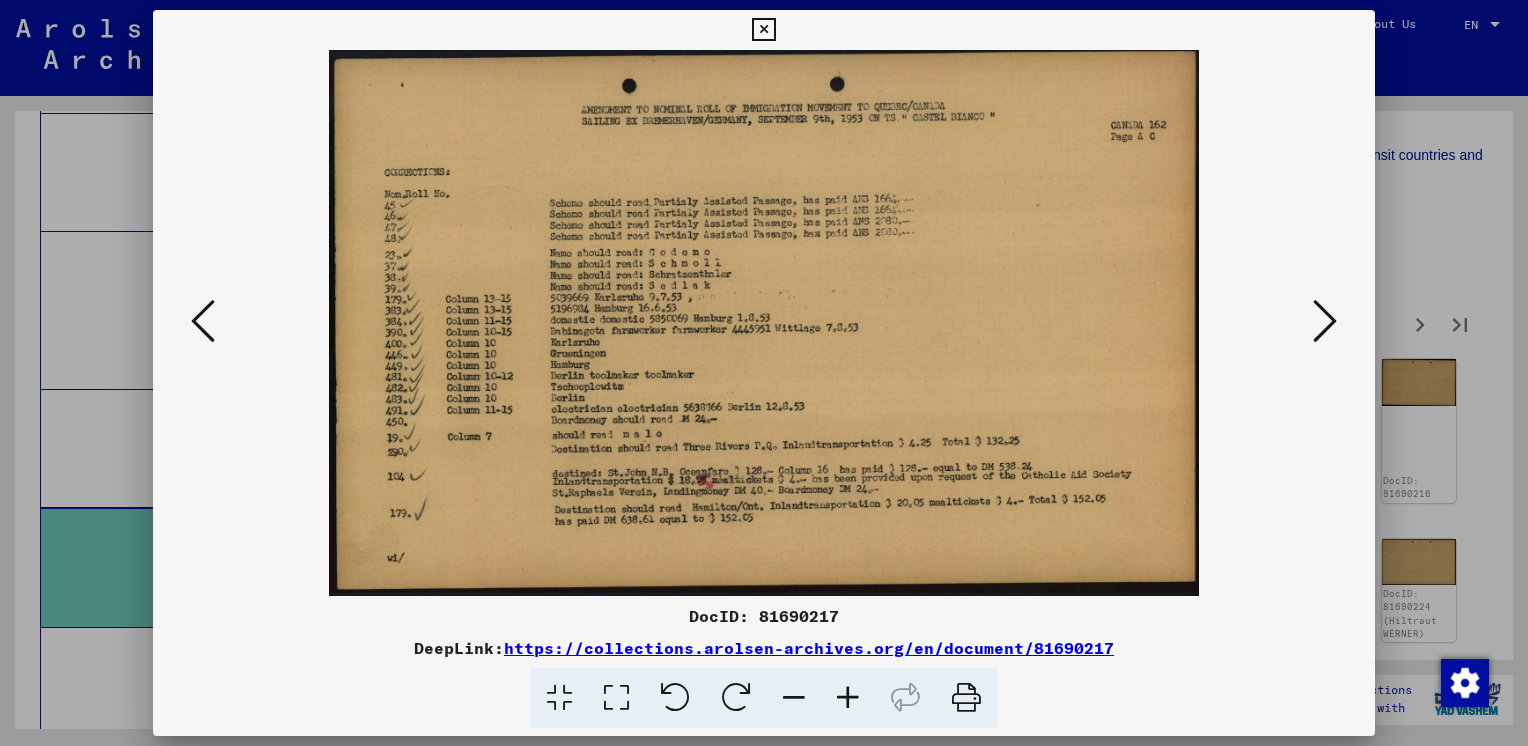 click at bounding box center [1325, 321] 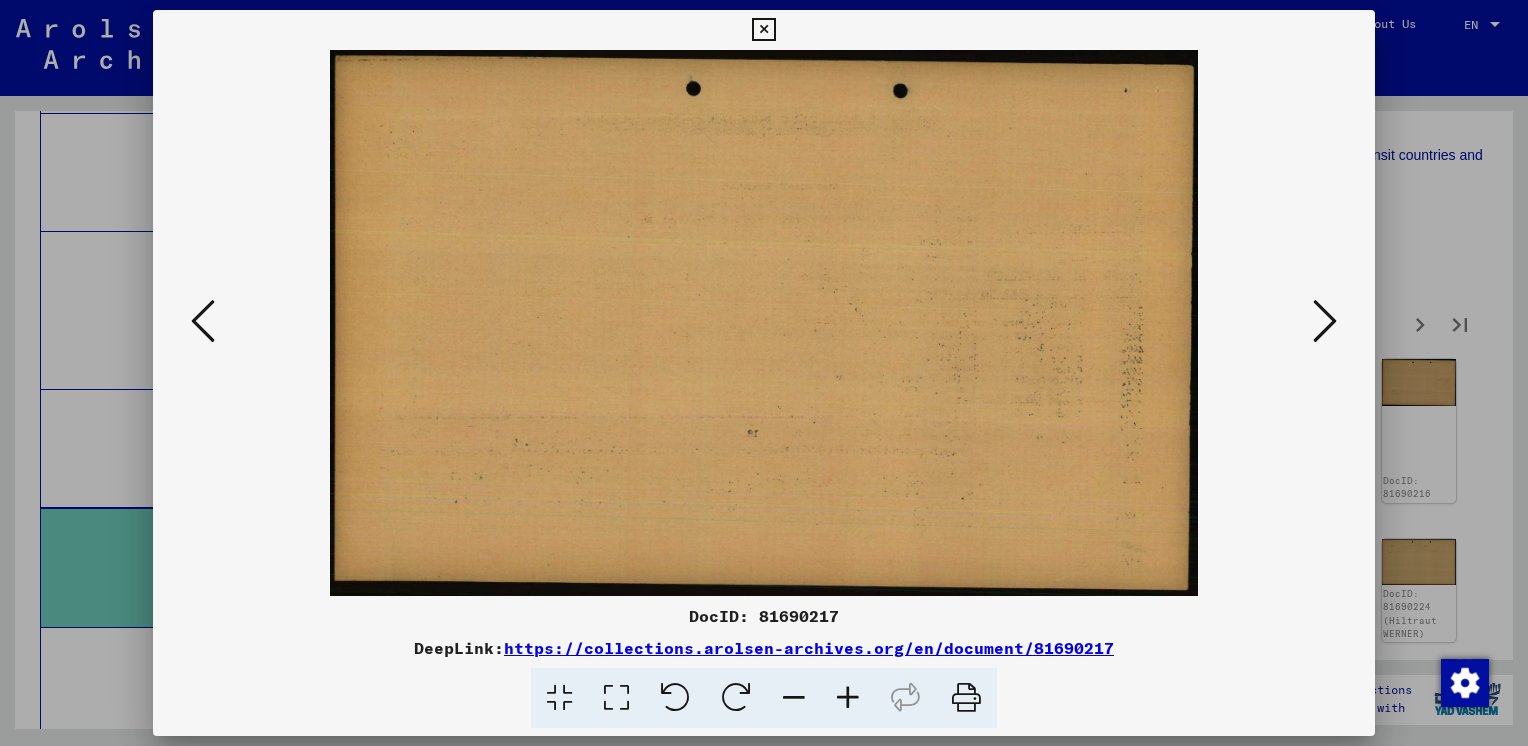 click at bounding box center [1325, 321] 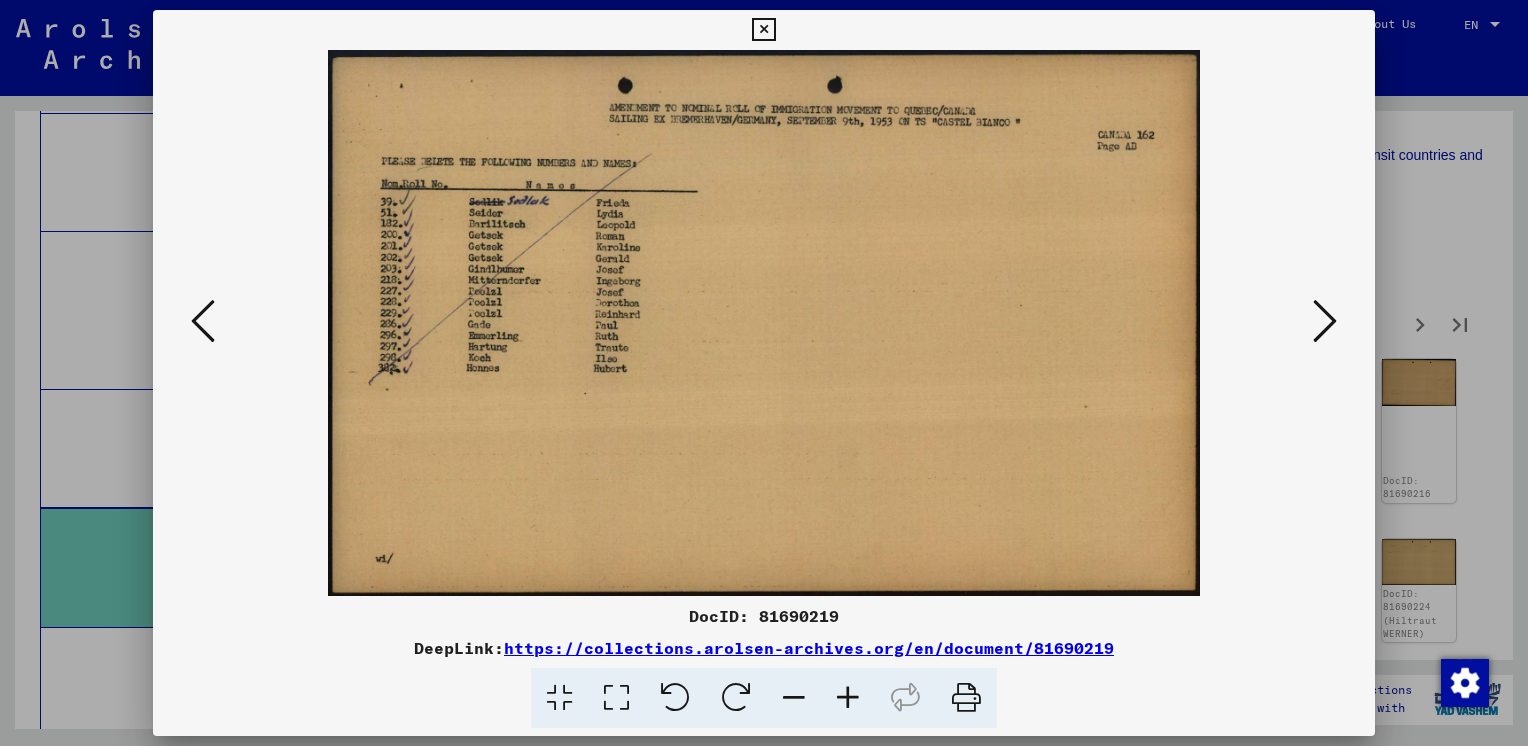 click at bounding box center (1325, 321) 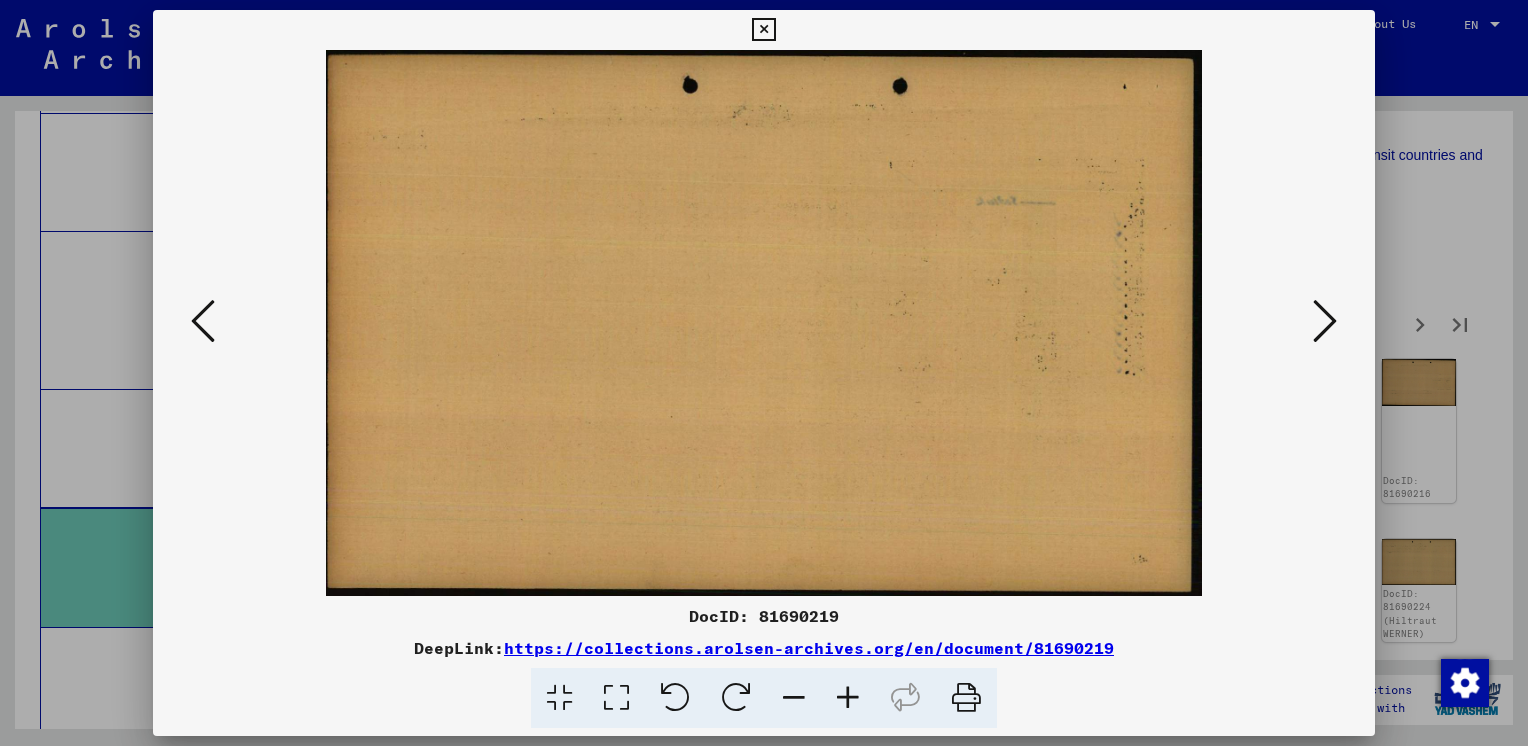 click at bounding box center [1325, 321] 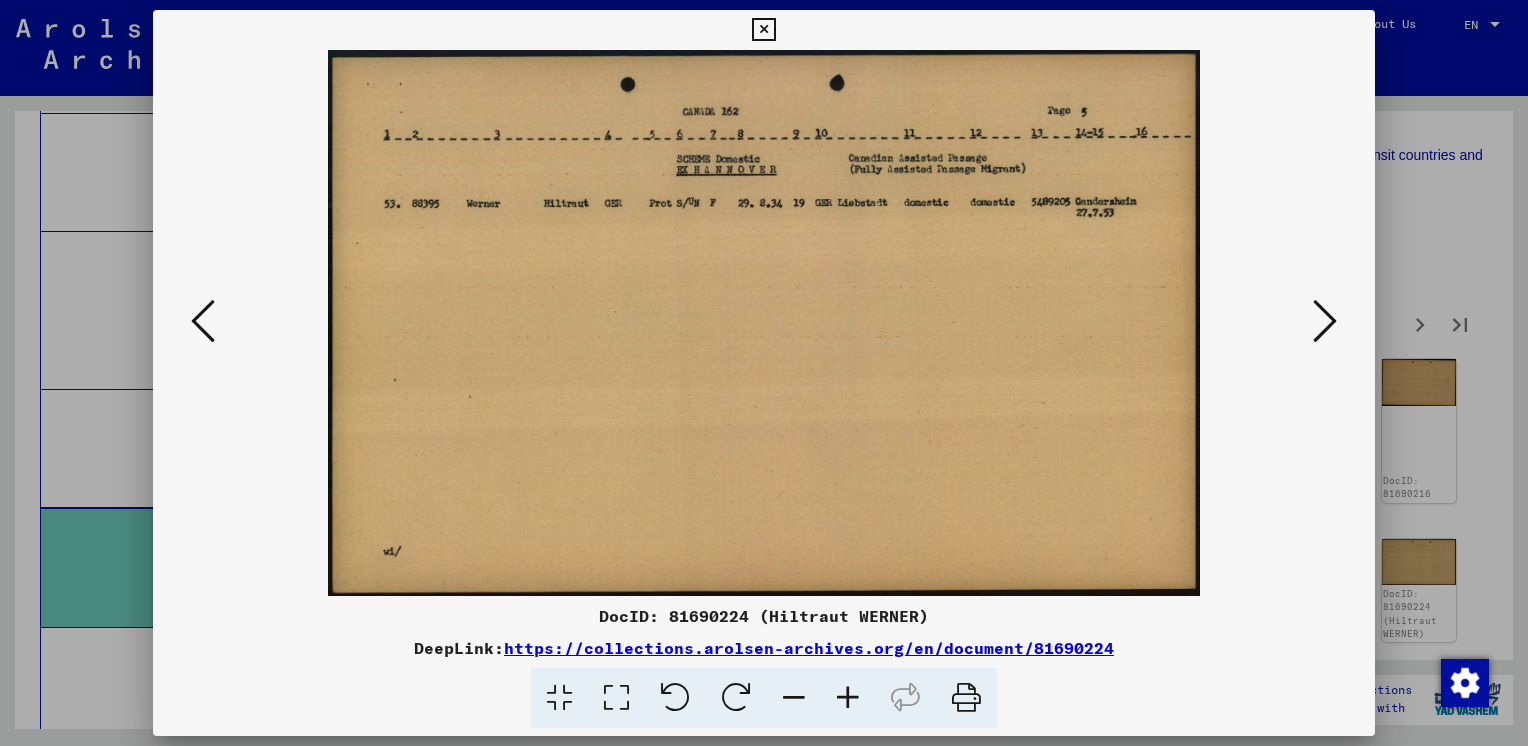 click at bounding box center [1325, 321] 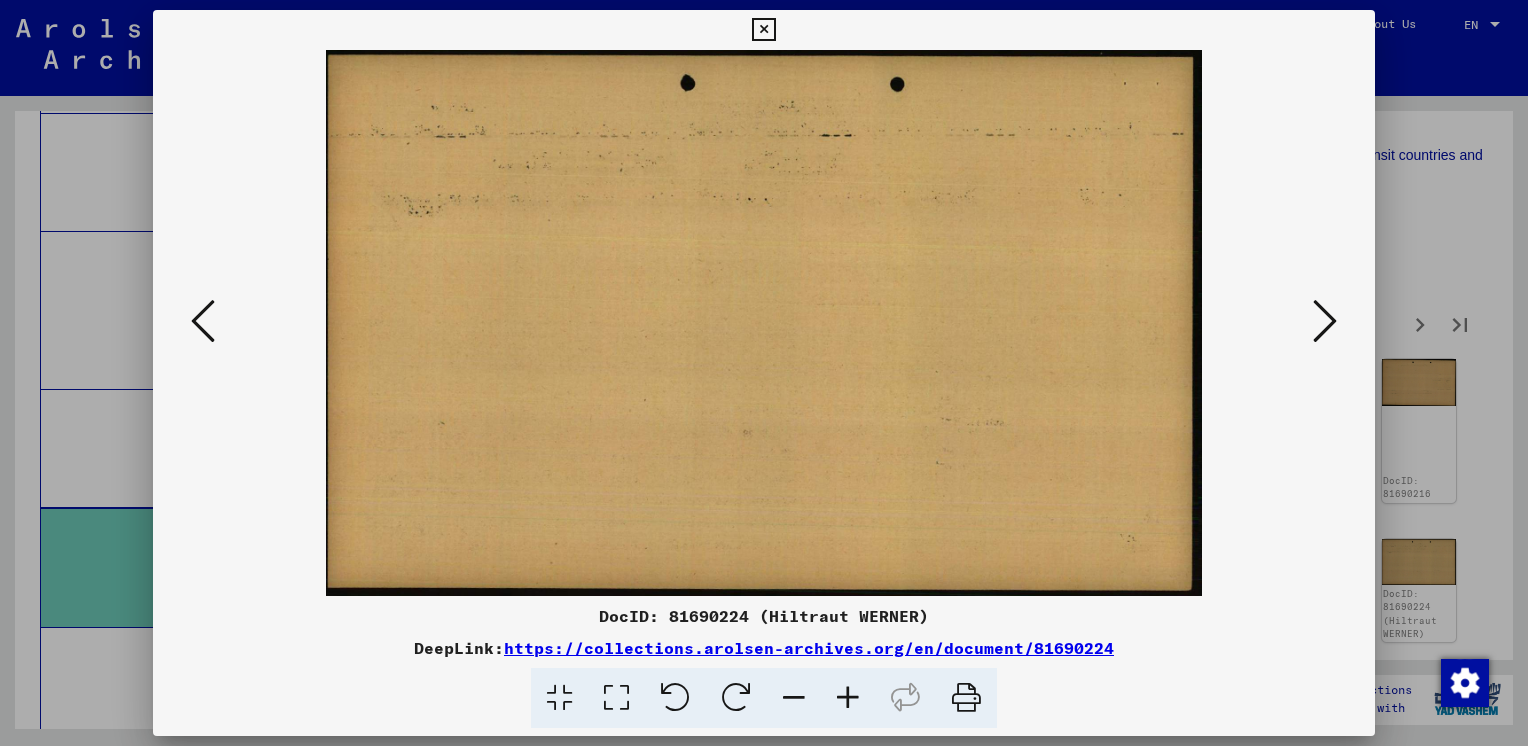 click at bounding box center [1325, 321] 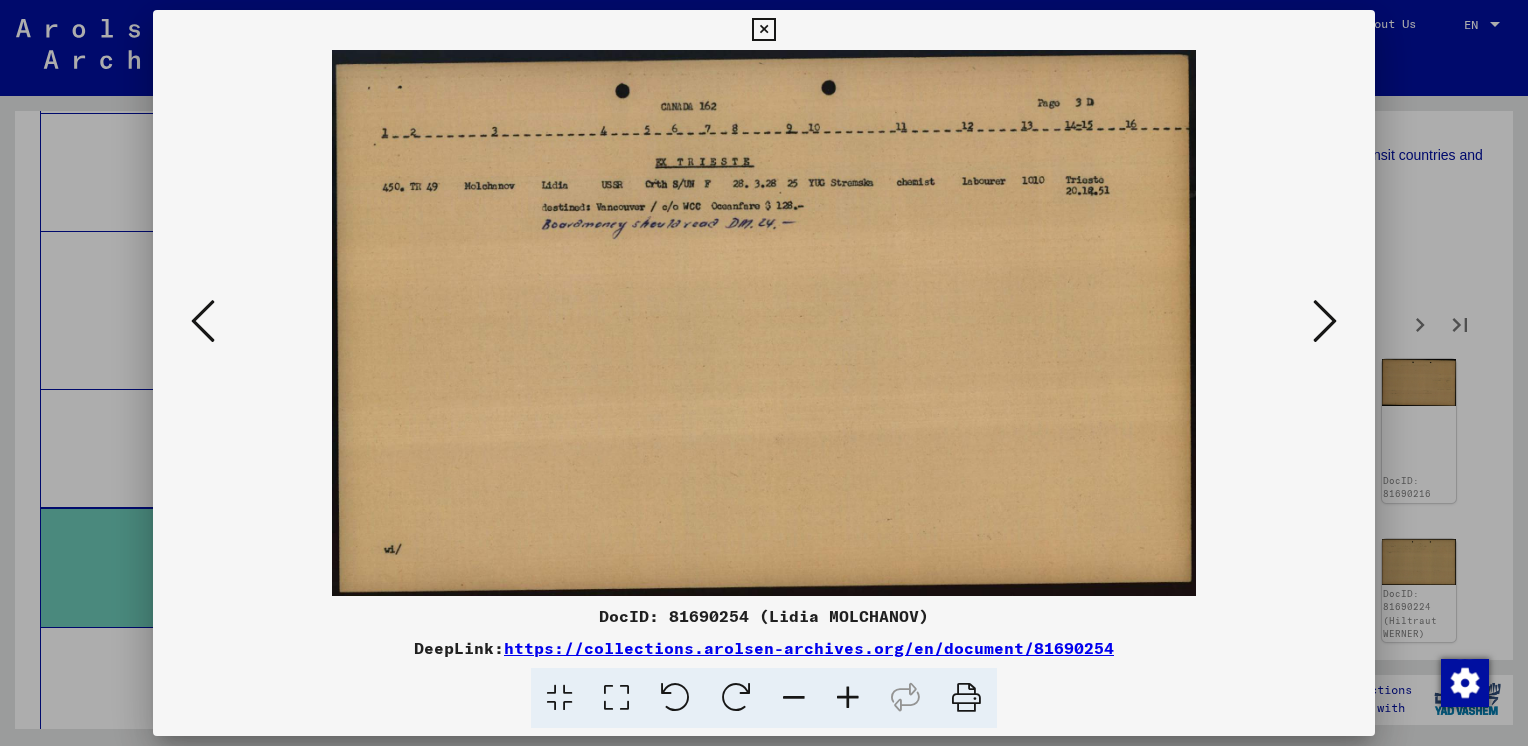 click at bounding box center [1325, 321] 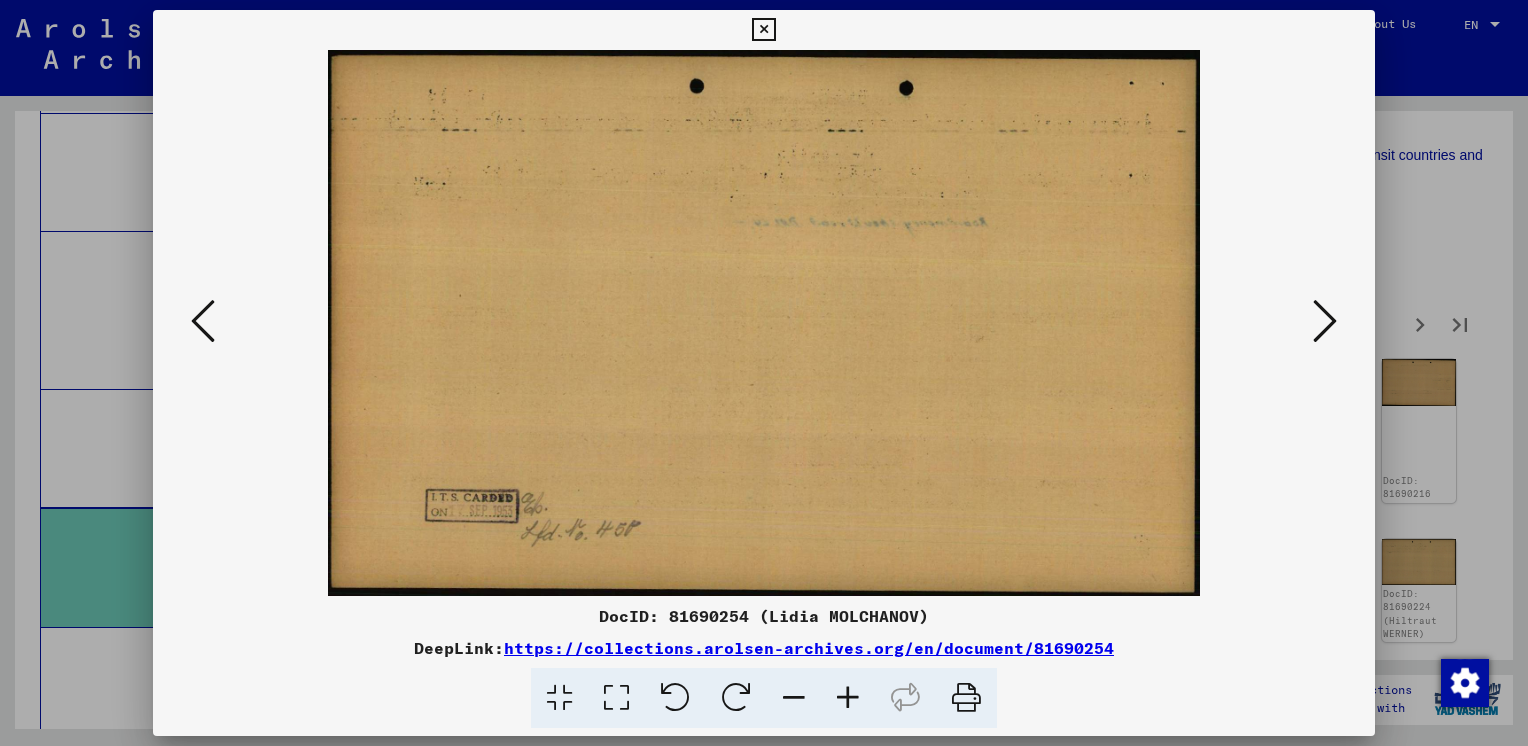 click at bounding box center (1325, 321) 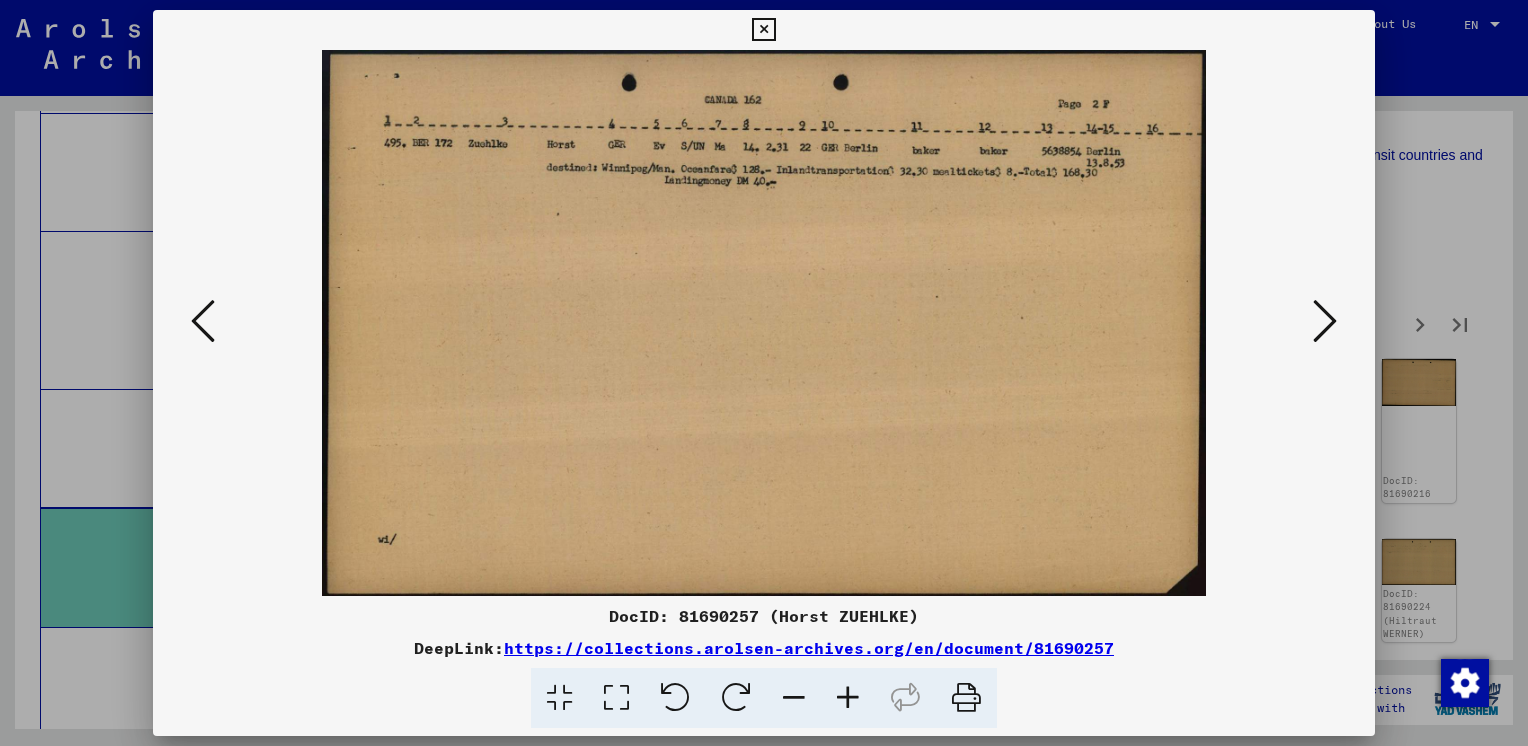 click at bounding box center [1325, 321] 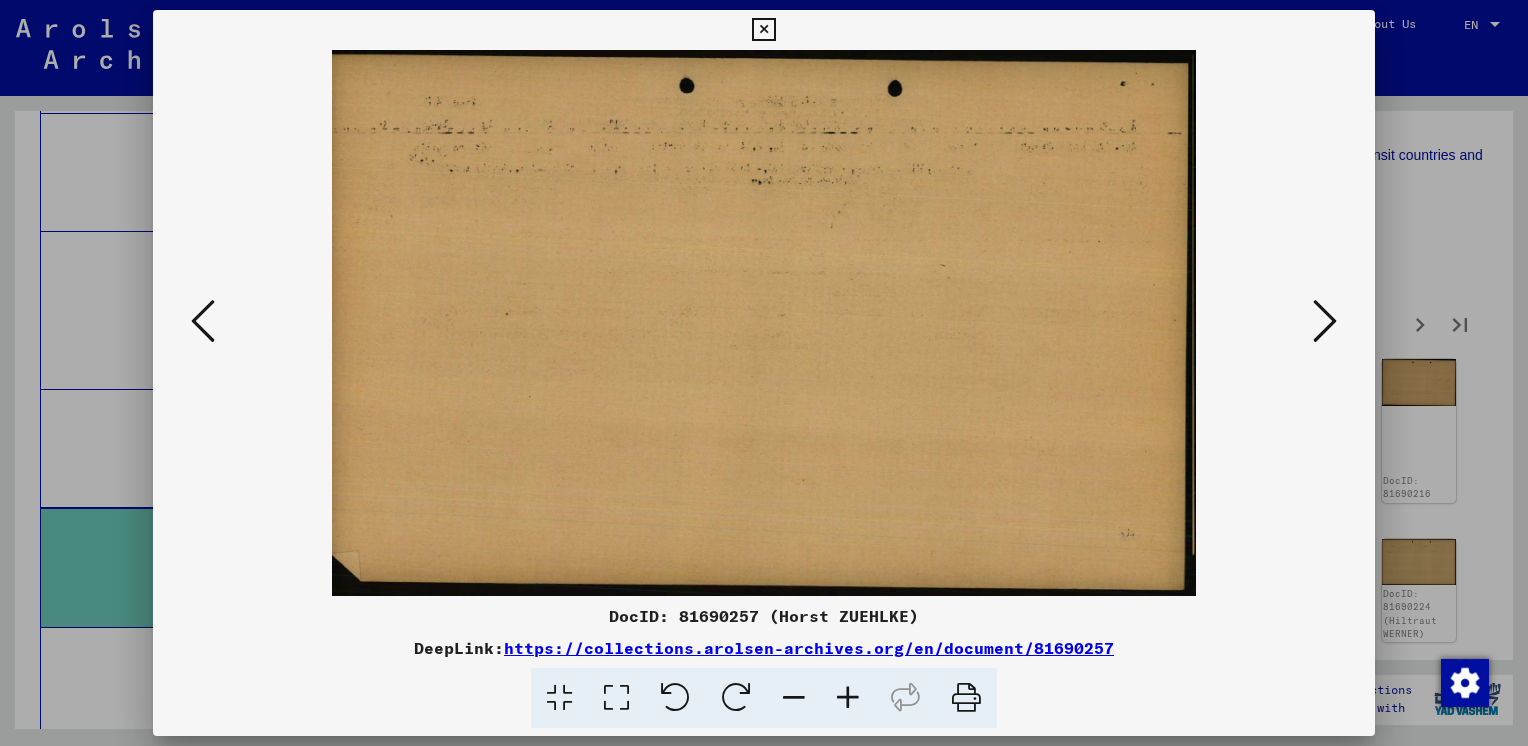 click at bounding box center (1325, 321) 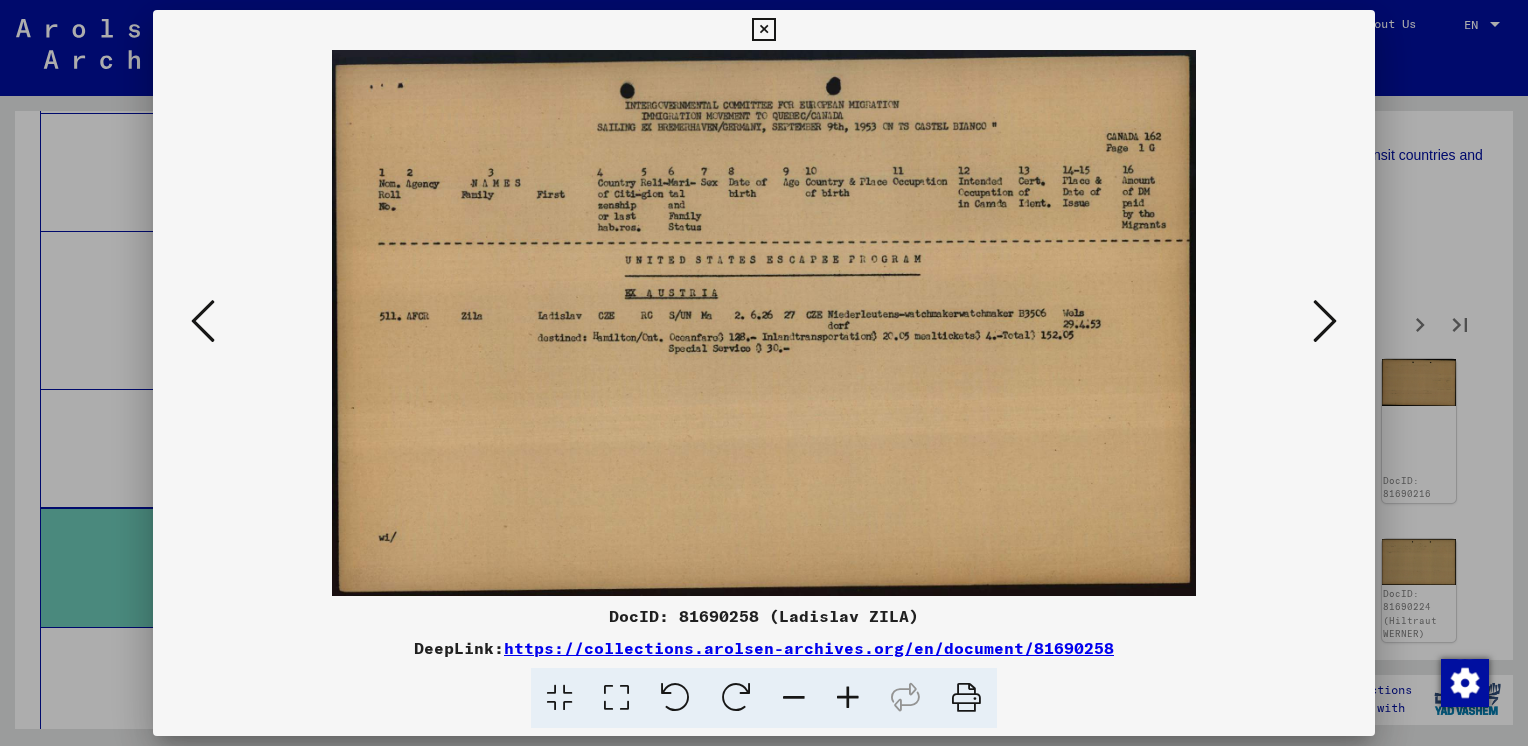 click at bounding box center [1325, 321] 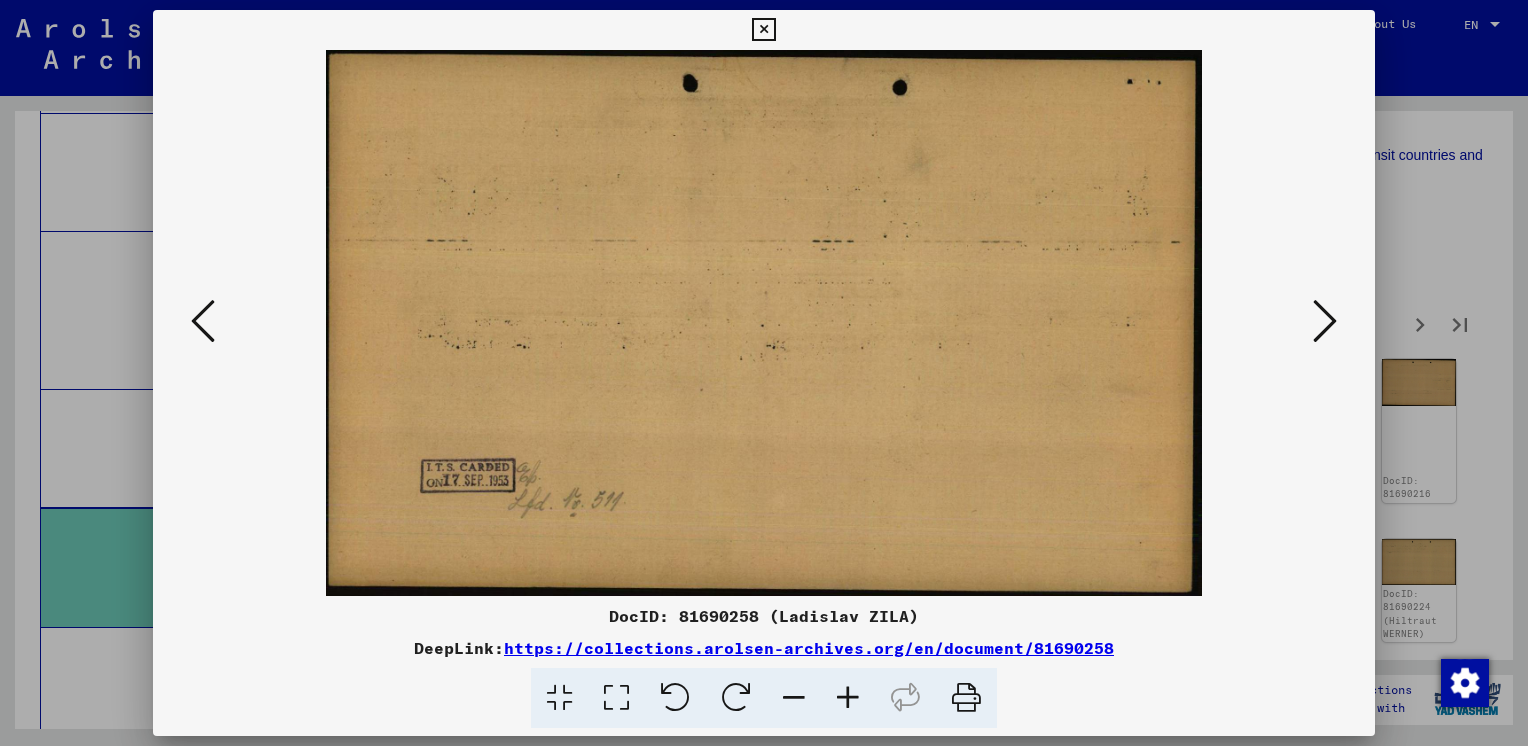 click at bounding box center (1325, 321) 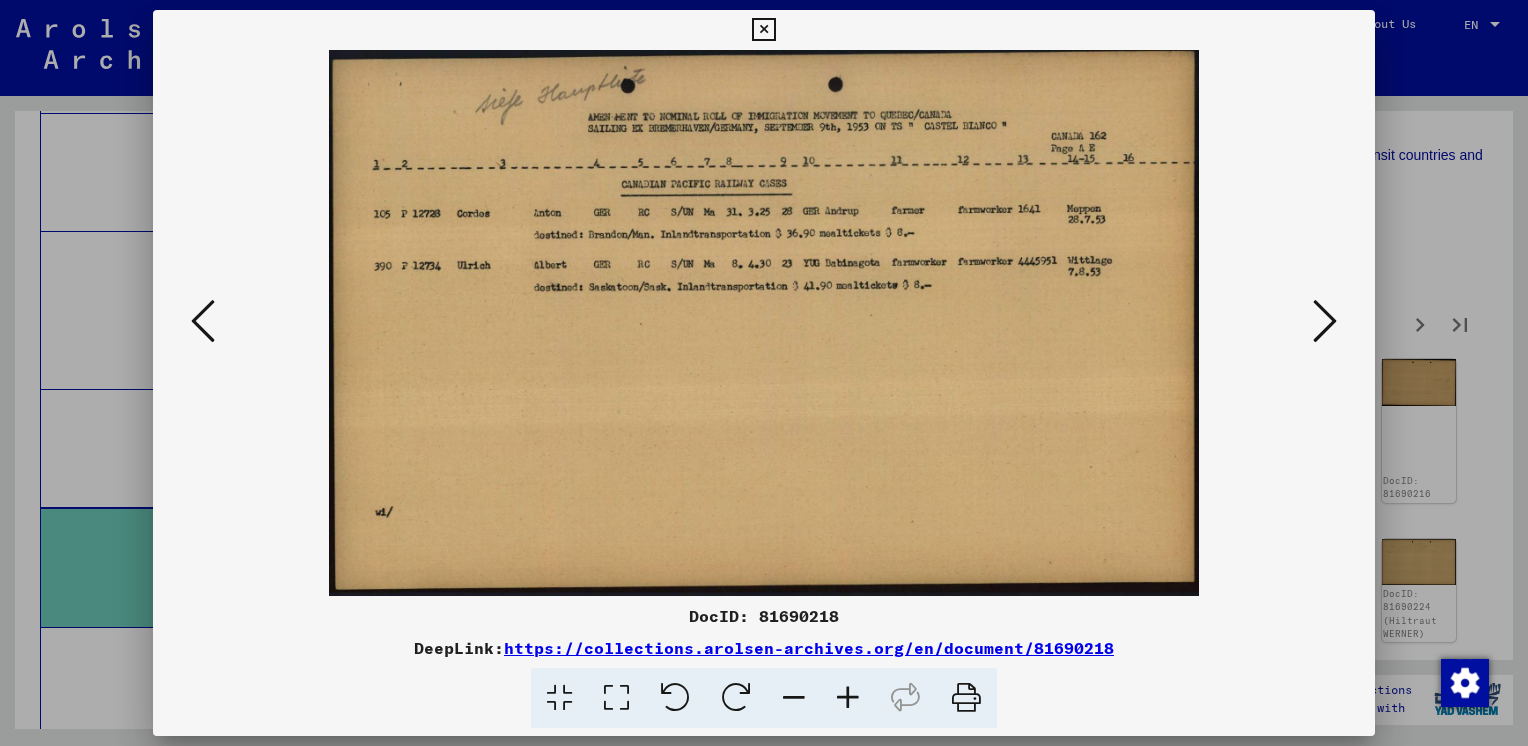 click at bounding box center [1325, 321] 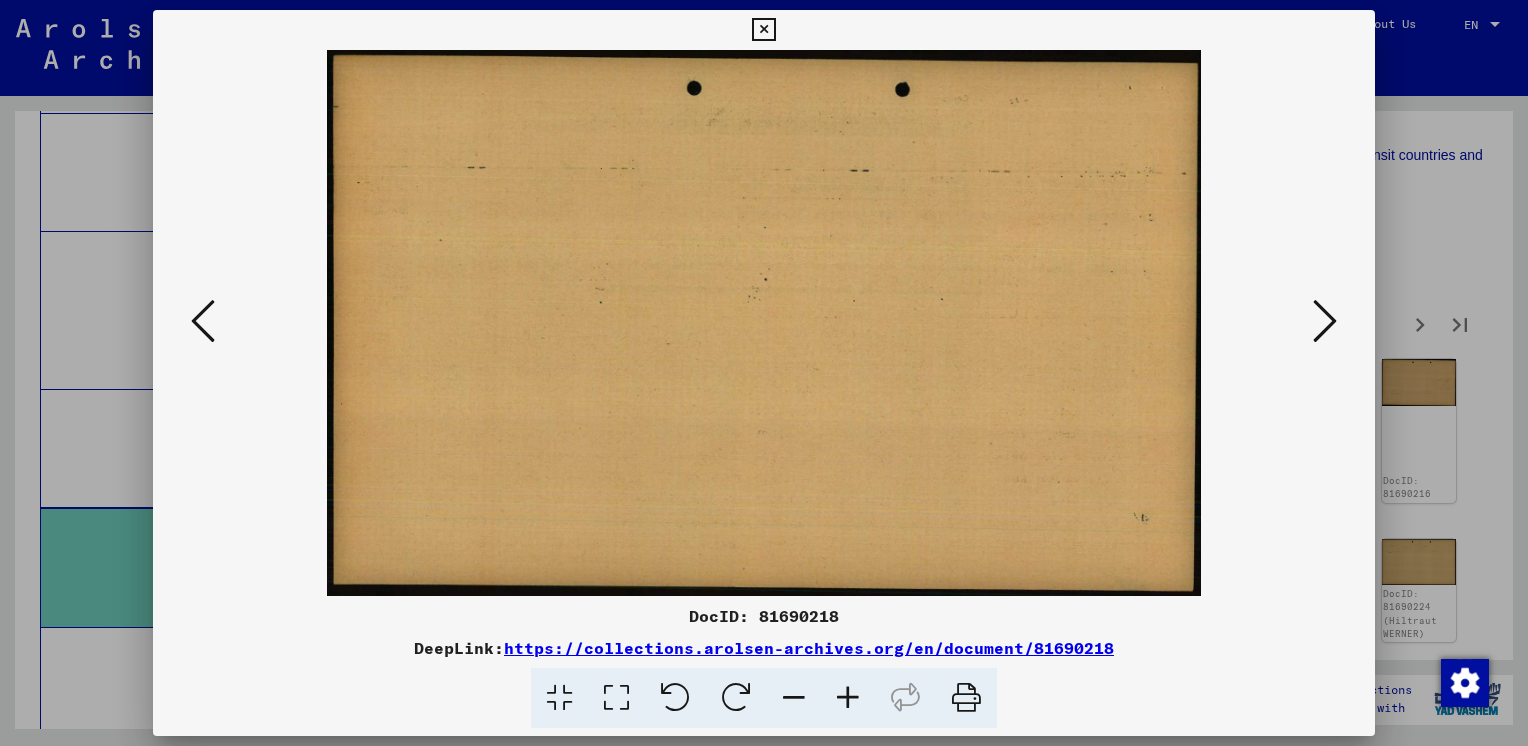 click at bounding box center [1325, 321] 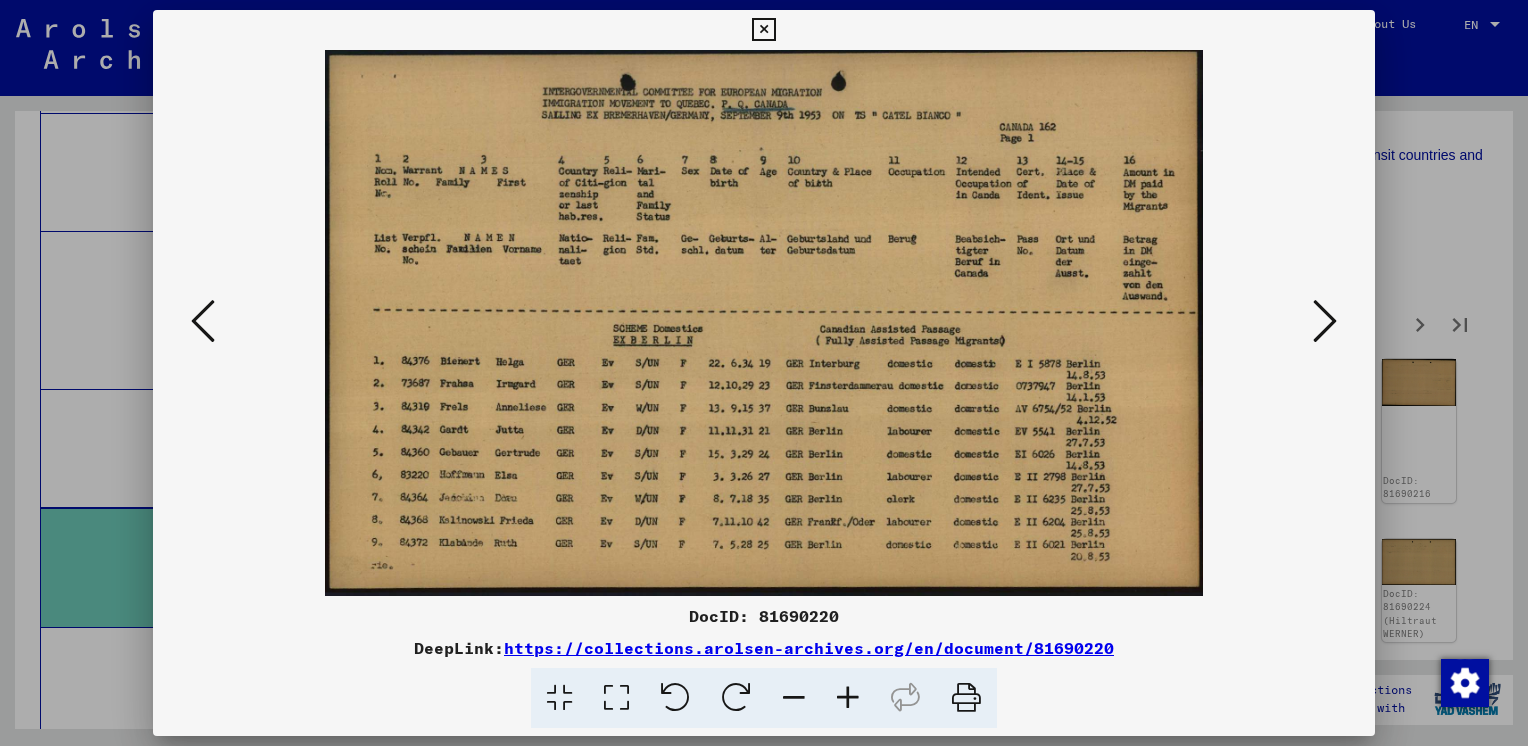 click at bounding box center [848, 698] 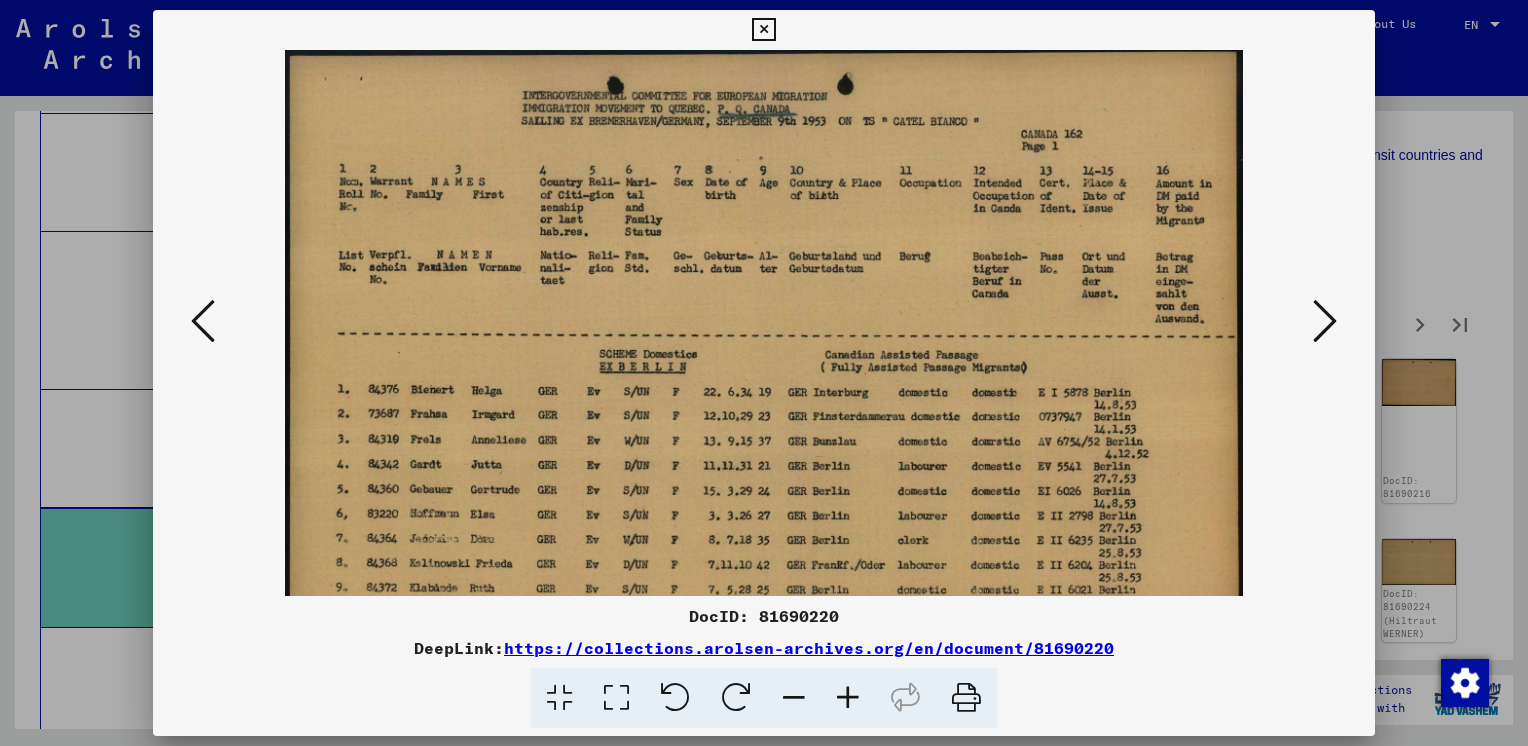 click at bounding box center [848, 698] 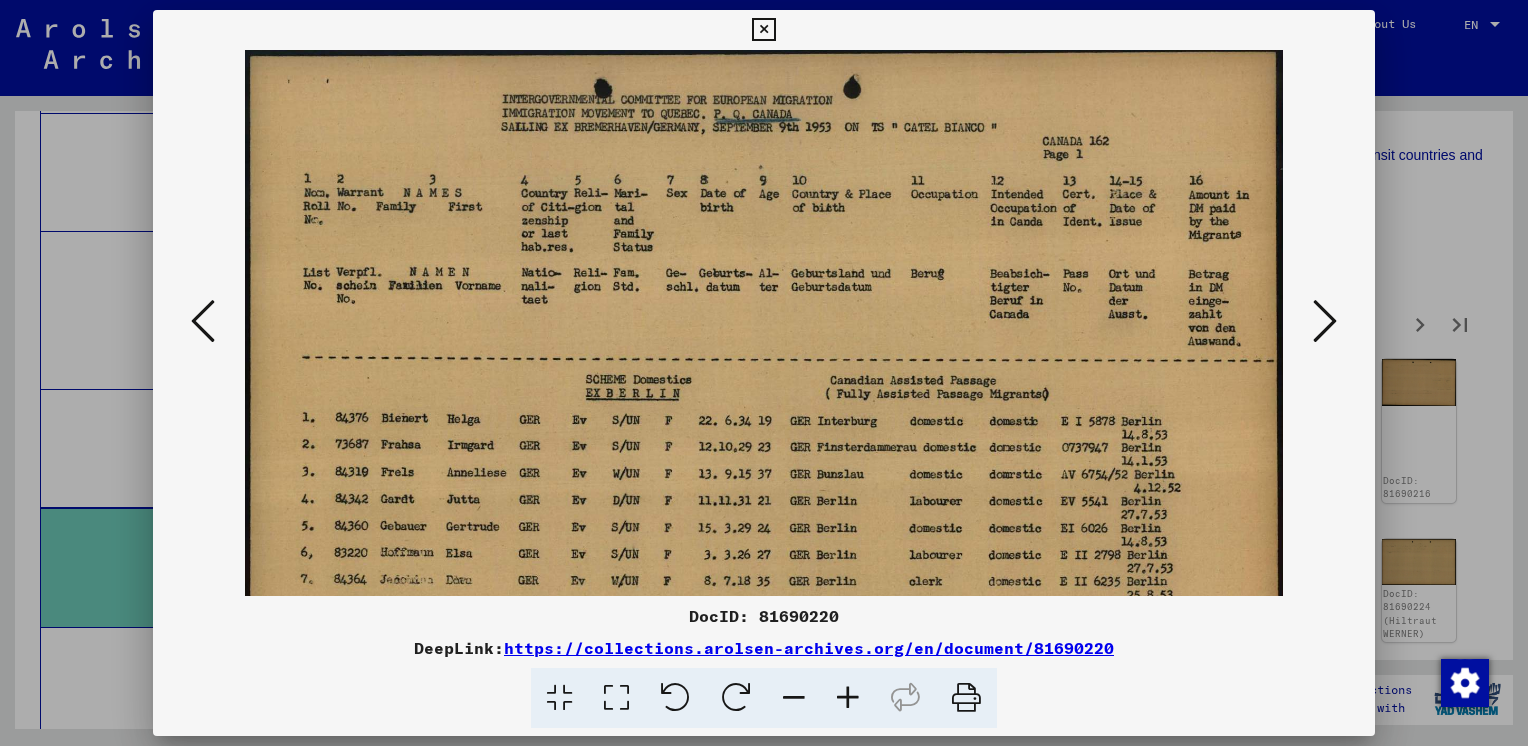click at bounding box center [848, 698] 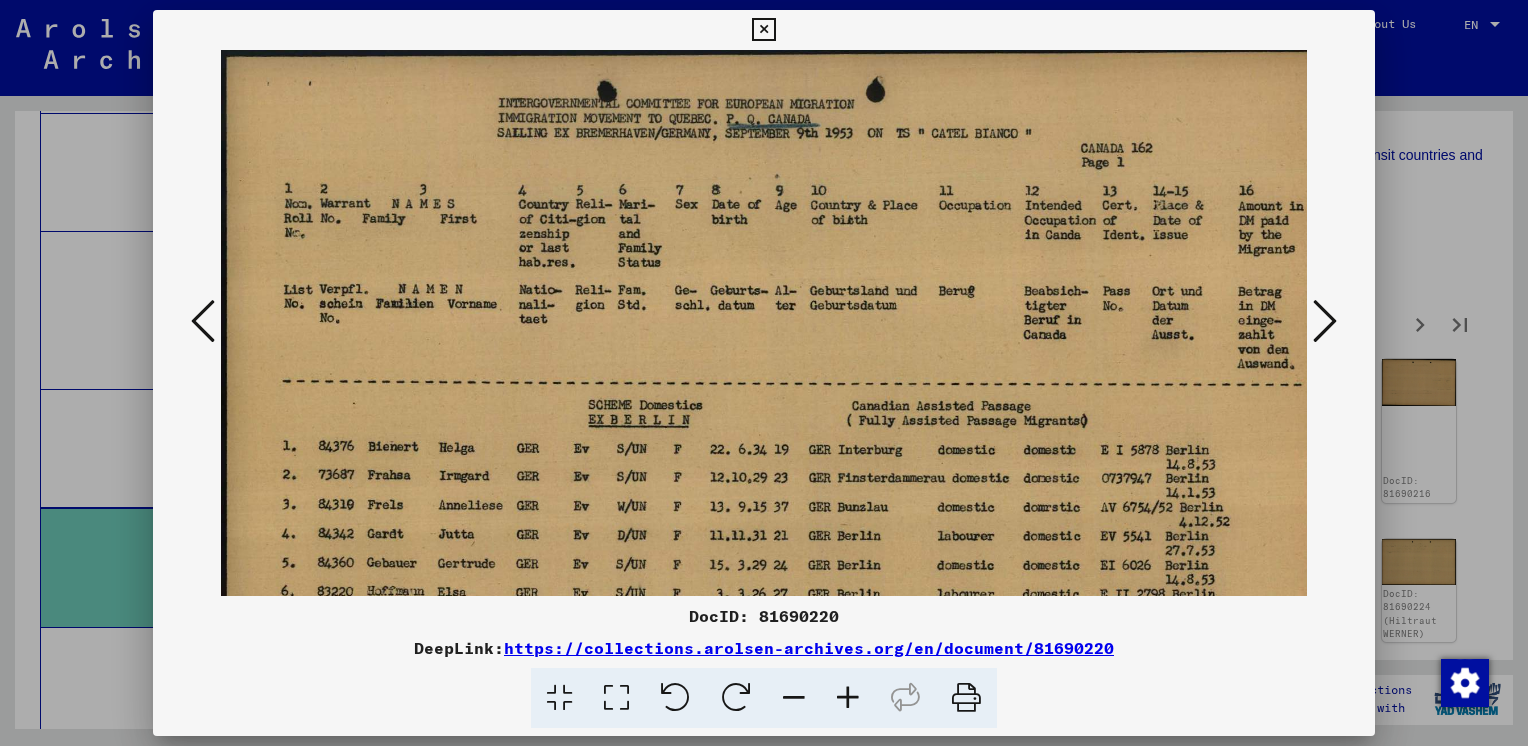 click at bounding box center [848, 698] 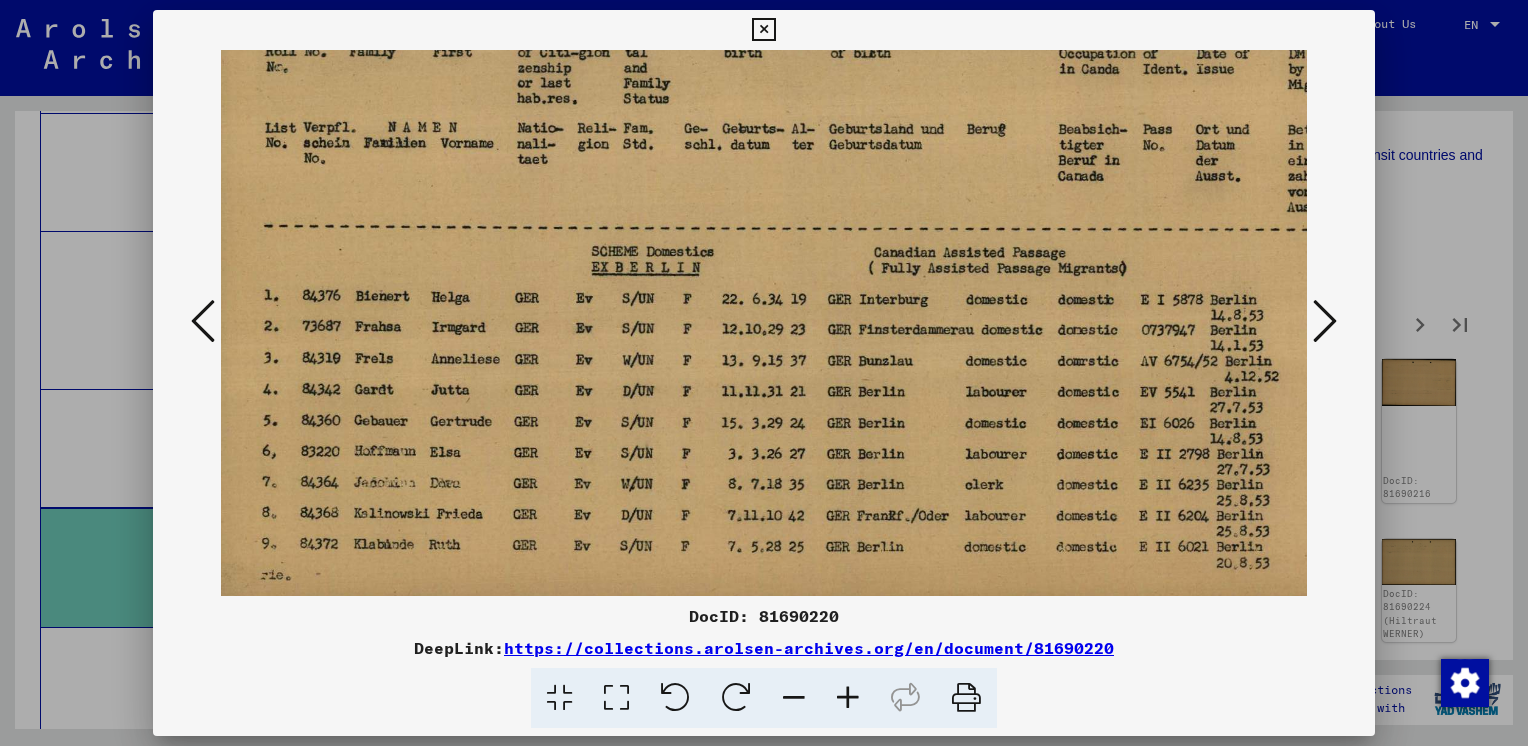 scroll, scrollTop: 191, scrollLeft: 20, axis: both 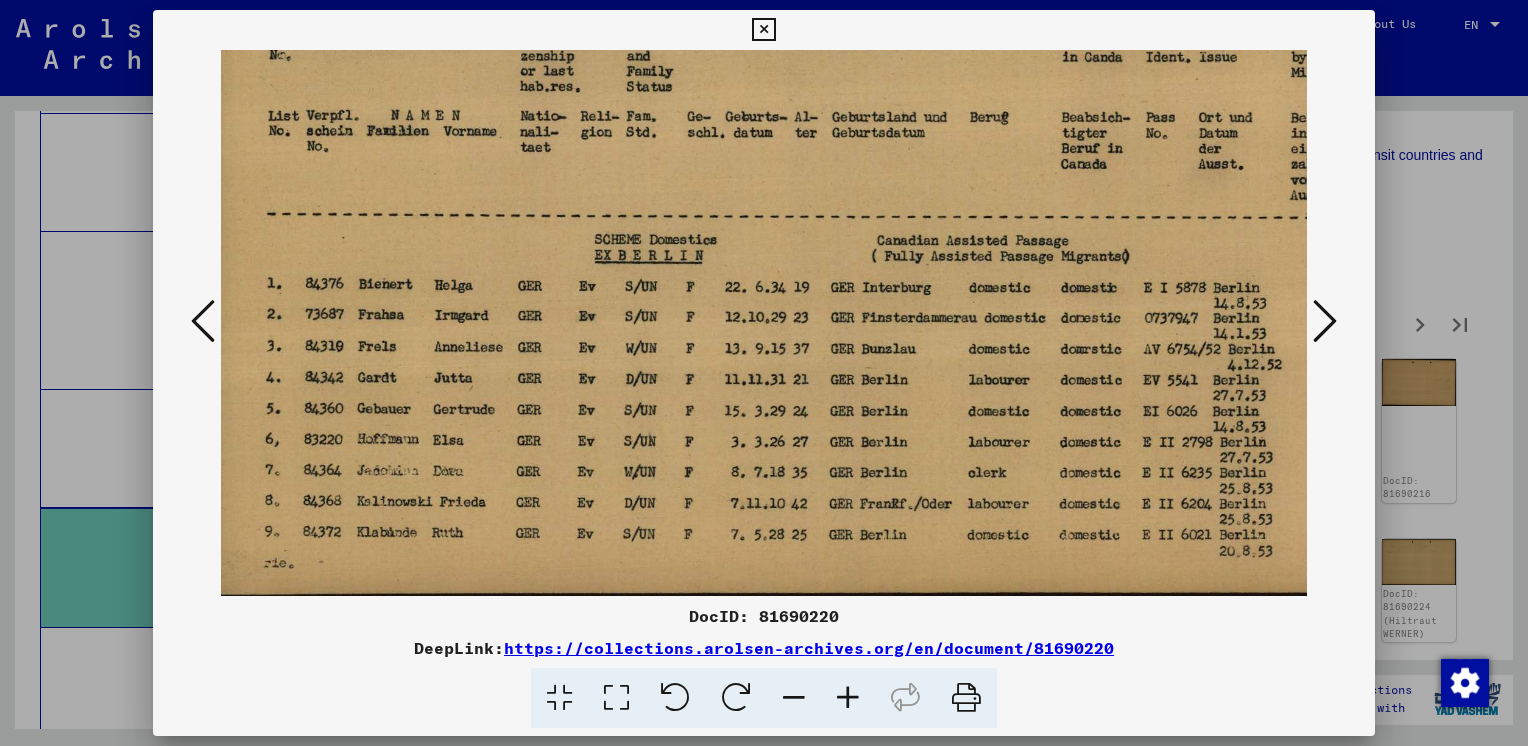 drag, startPoint x: 743, startPoint y: 494, endPoint x: 727, endPoint y: 307, distance: 187.68324 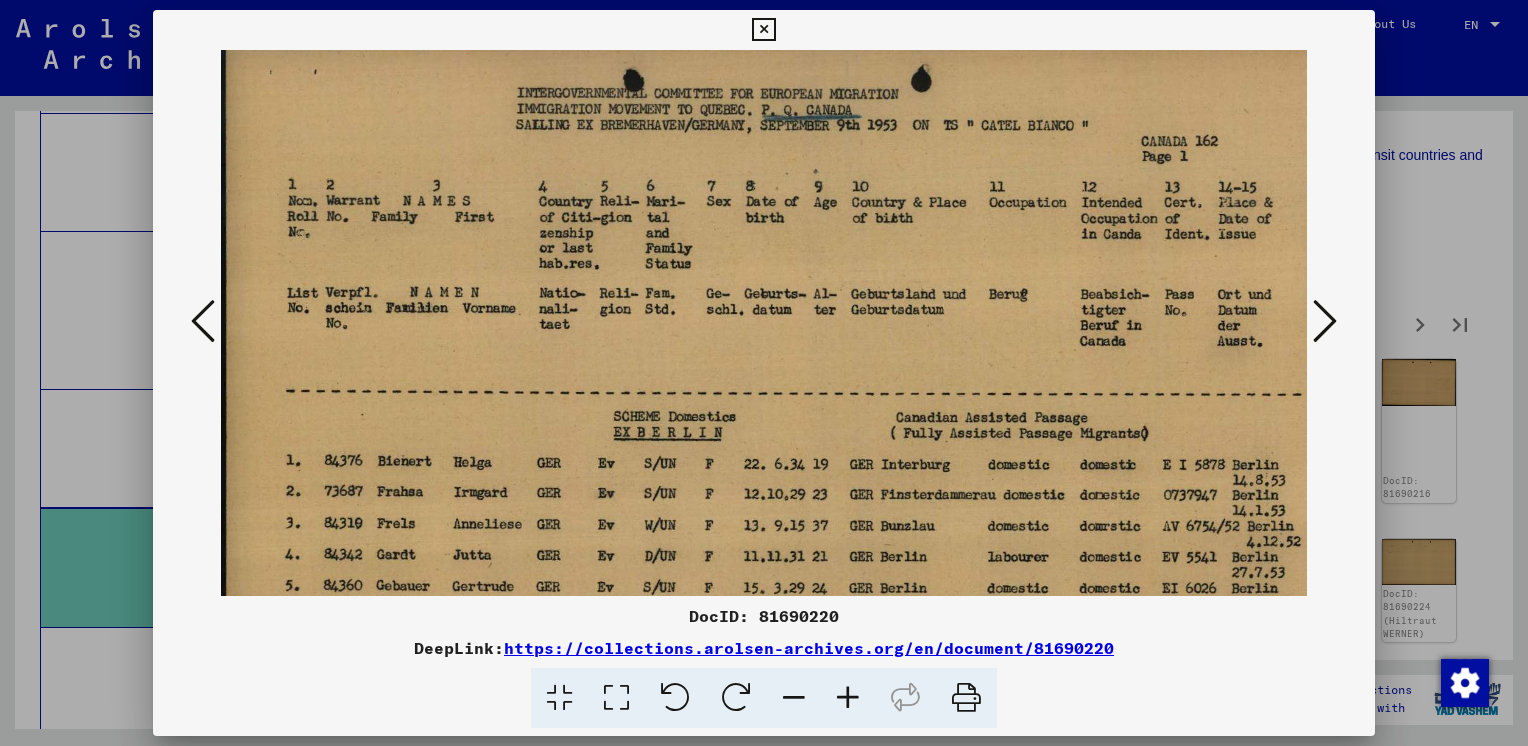 scroll, scrollTop: 200, scrollLeft: 18, axis: both 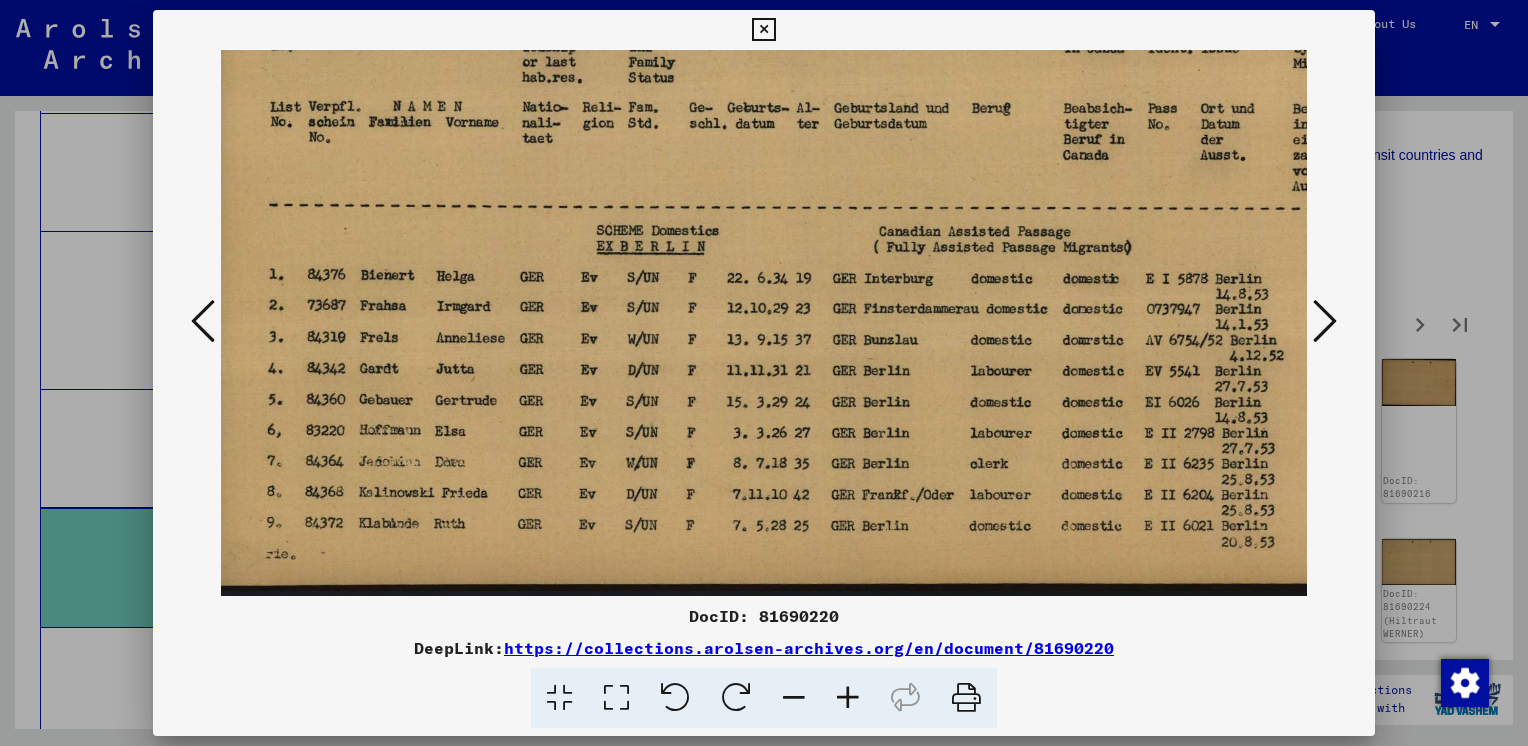 drag, startPoint x: 726, startPoint y: 429, endPoint x: 732, endPoint y: 234, distance: 195.09229 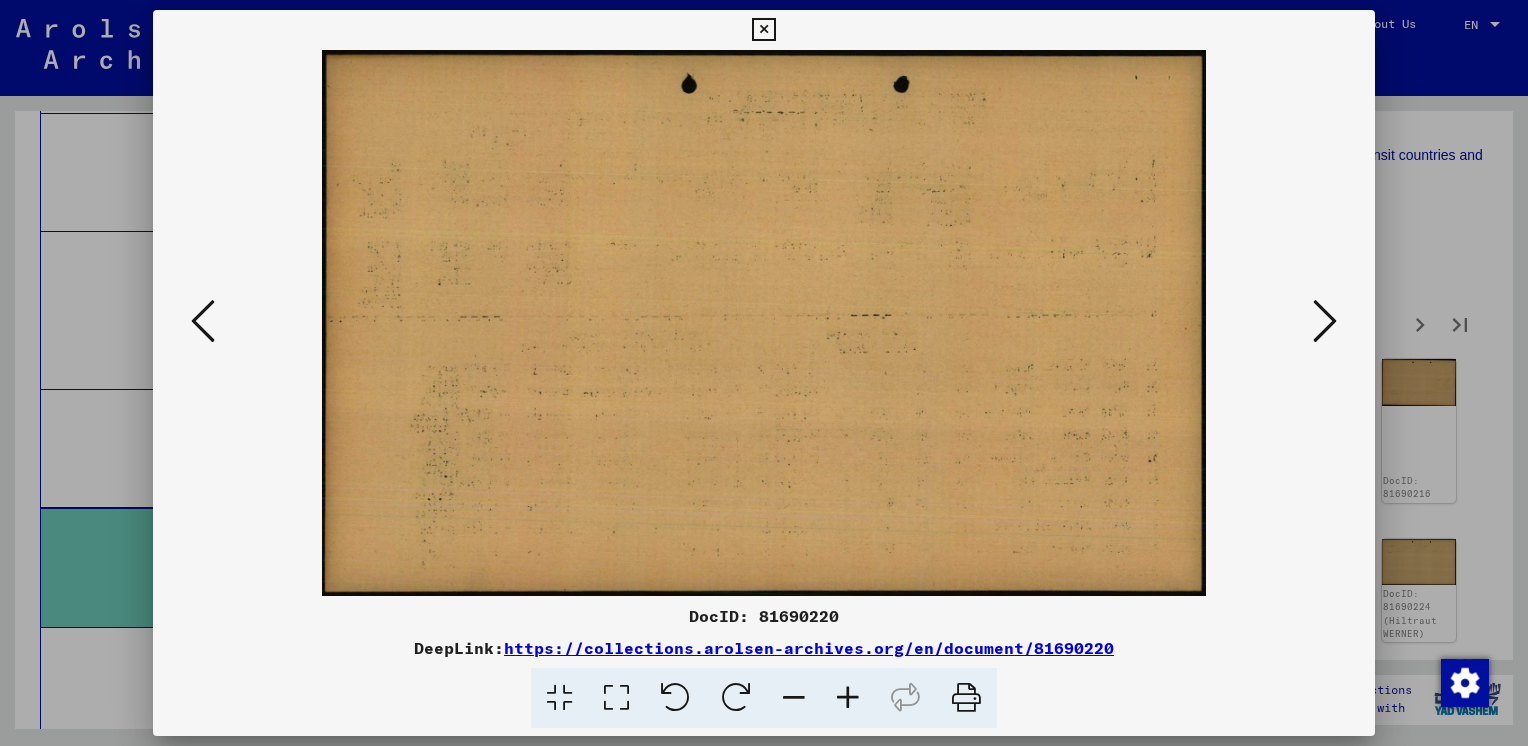 click at bounding box center (1325, 321) 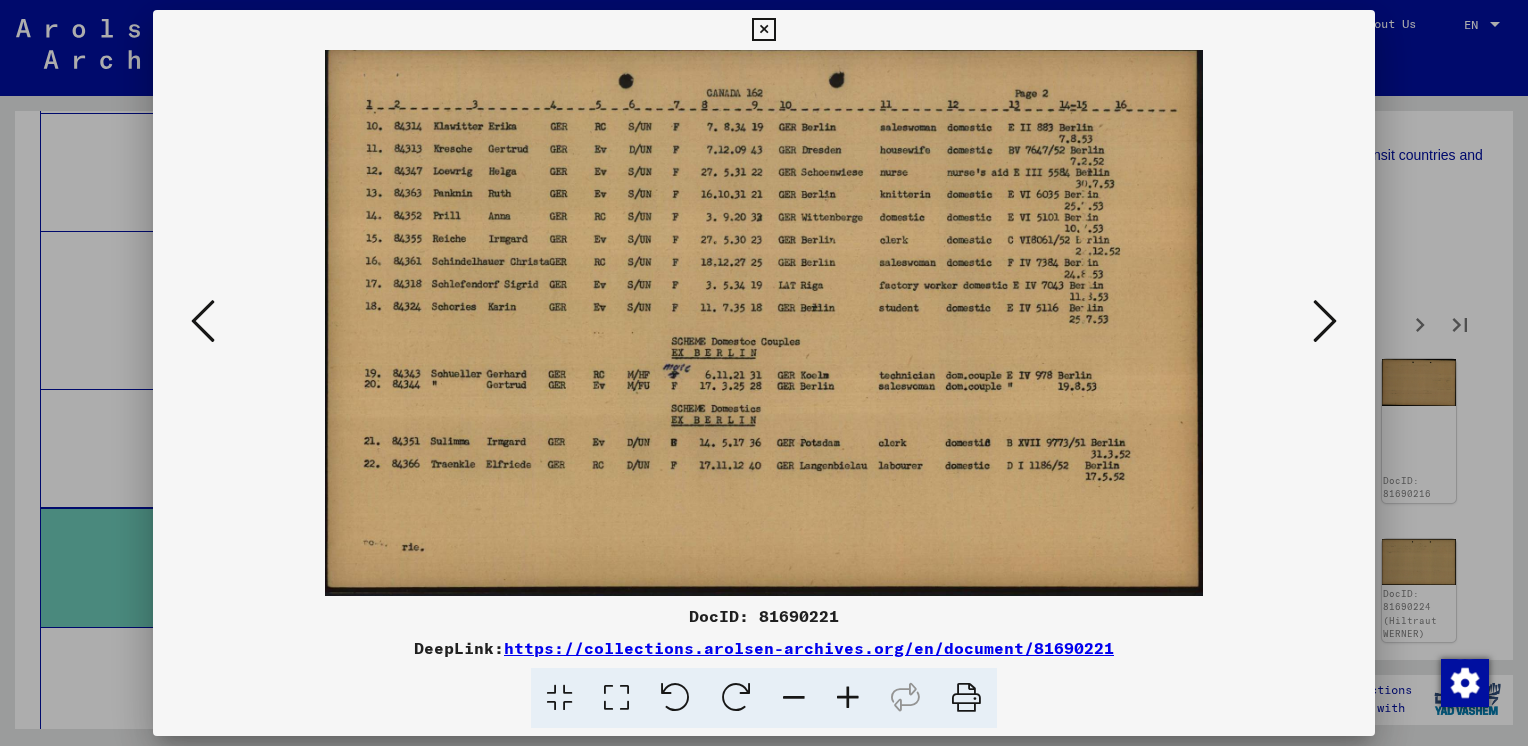 click at bounding box center [848, 698] 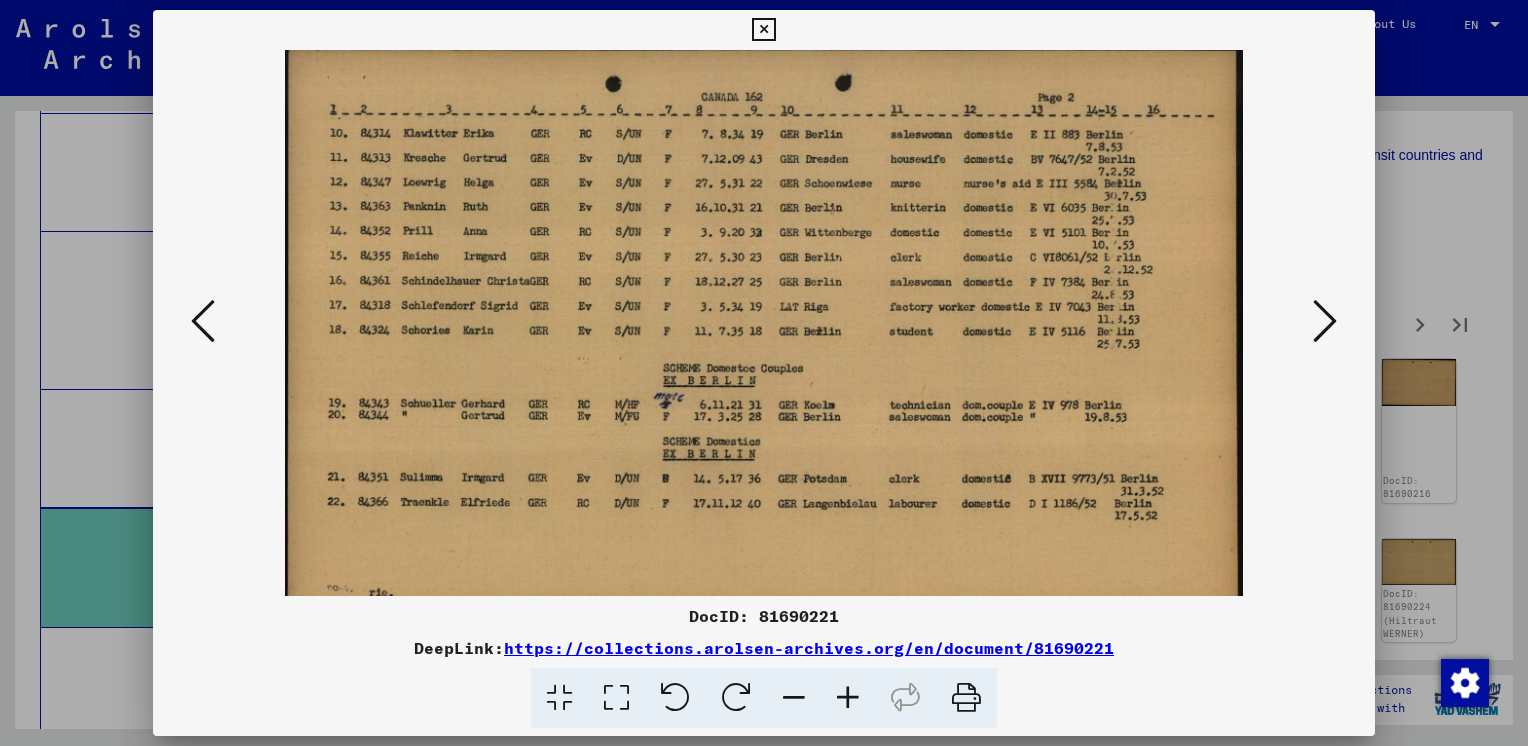 click at bounding box center [848, 698] 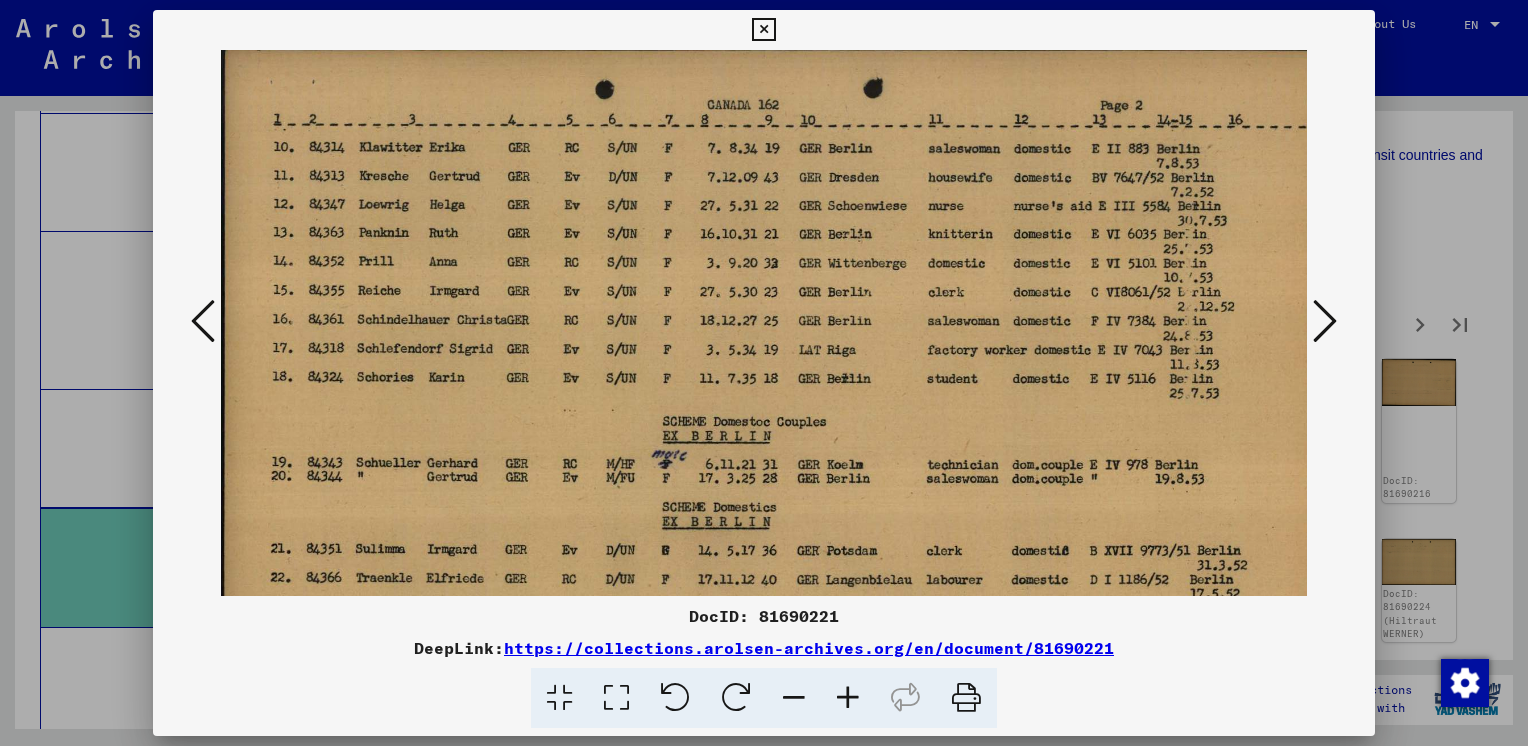 click at bounding box center (848, 698) 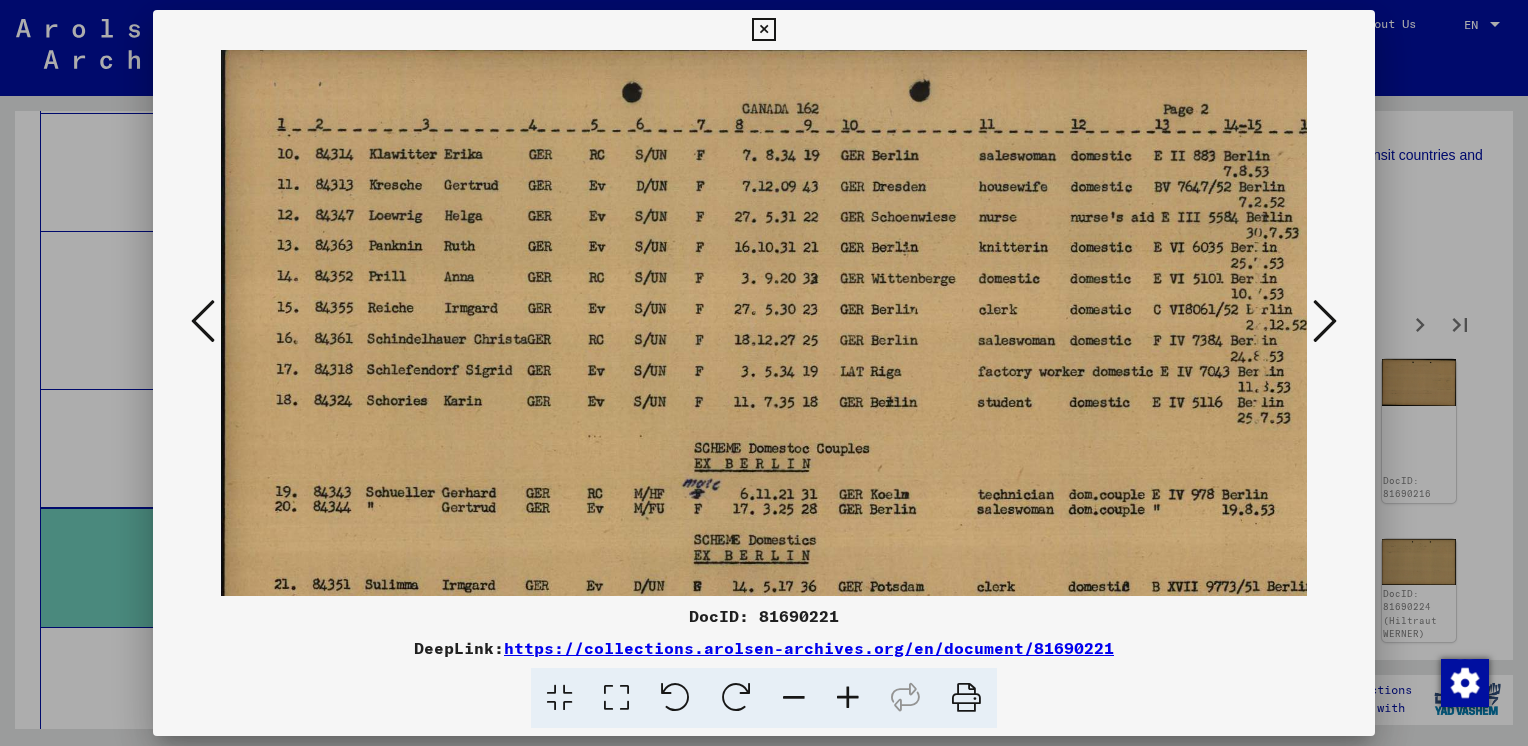 click at bounding box center (848, 698) 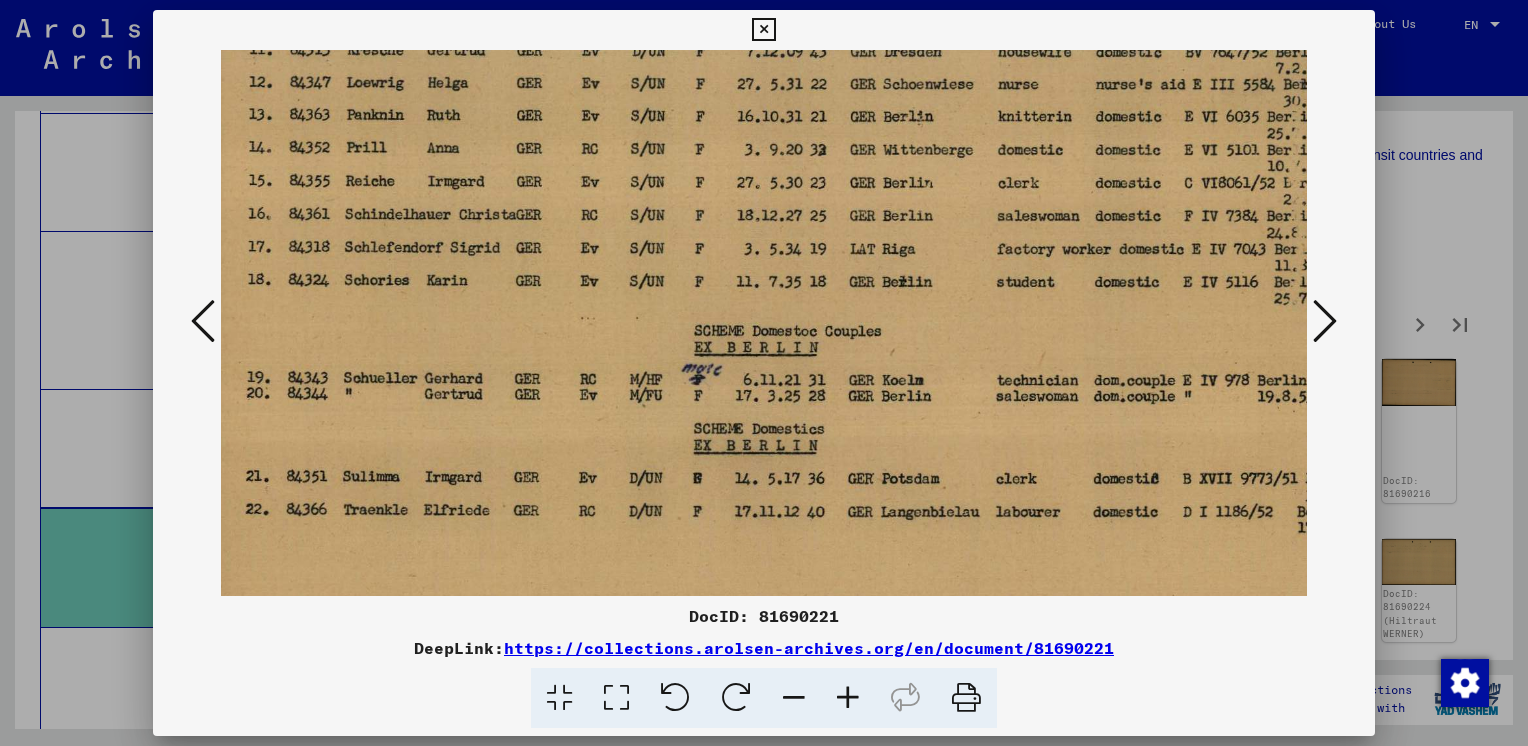 scroll, scrollTop: 145, scrollLeft: 32, axis: both 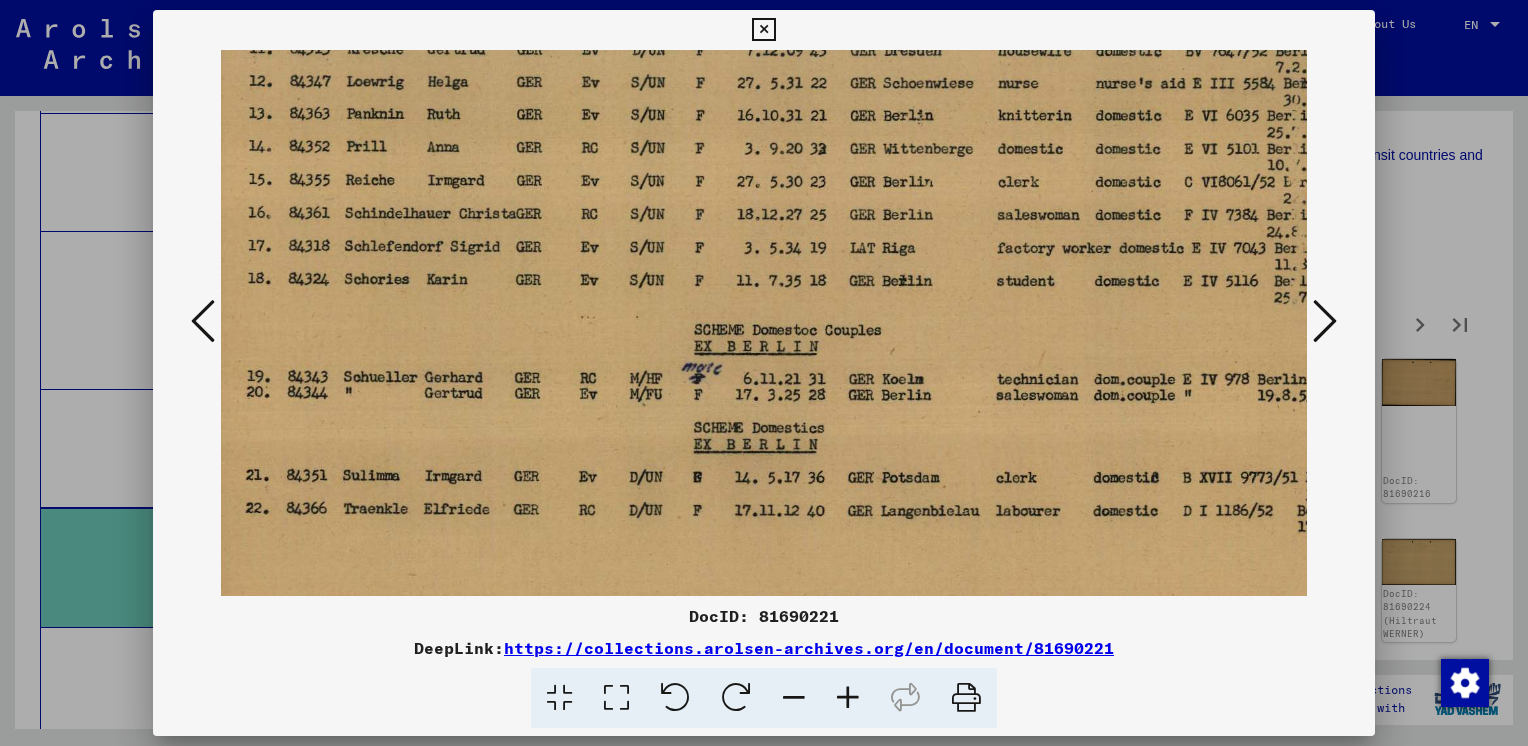 drag, startPoint x: 595, startPoint y: 300, endPoint x: 563, endPoint y: 166, distance: 137.76791 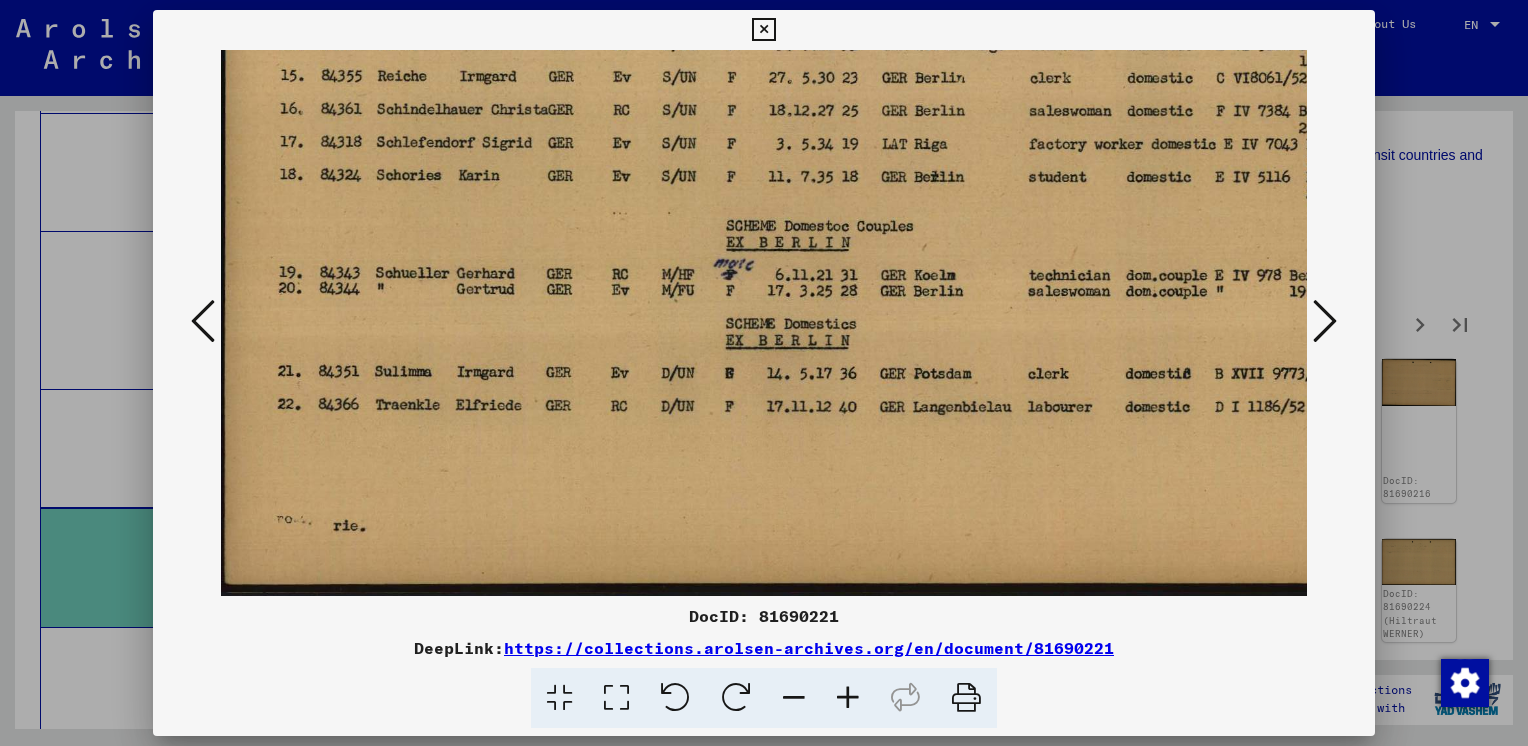 scroll, scrollTop: 0, scrollLeft: 0, axis: both 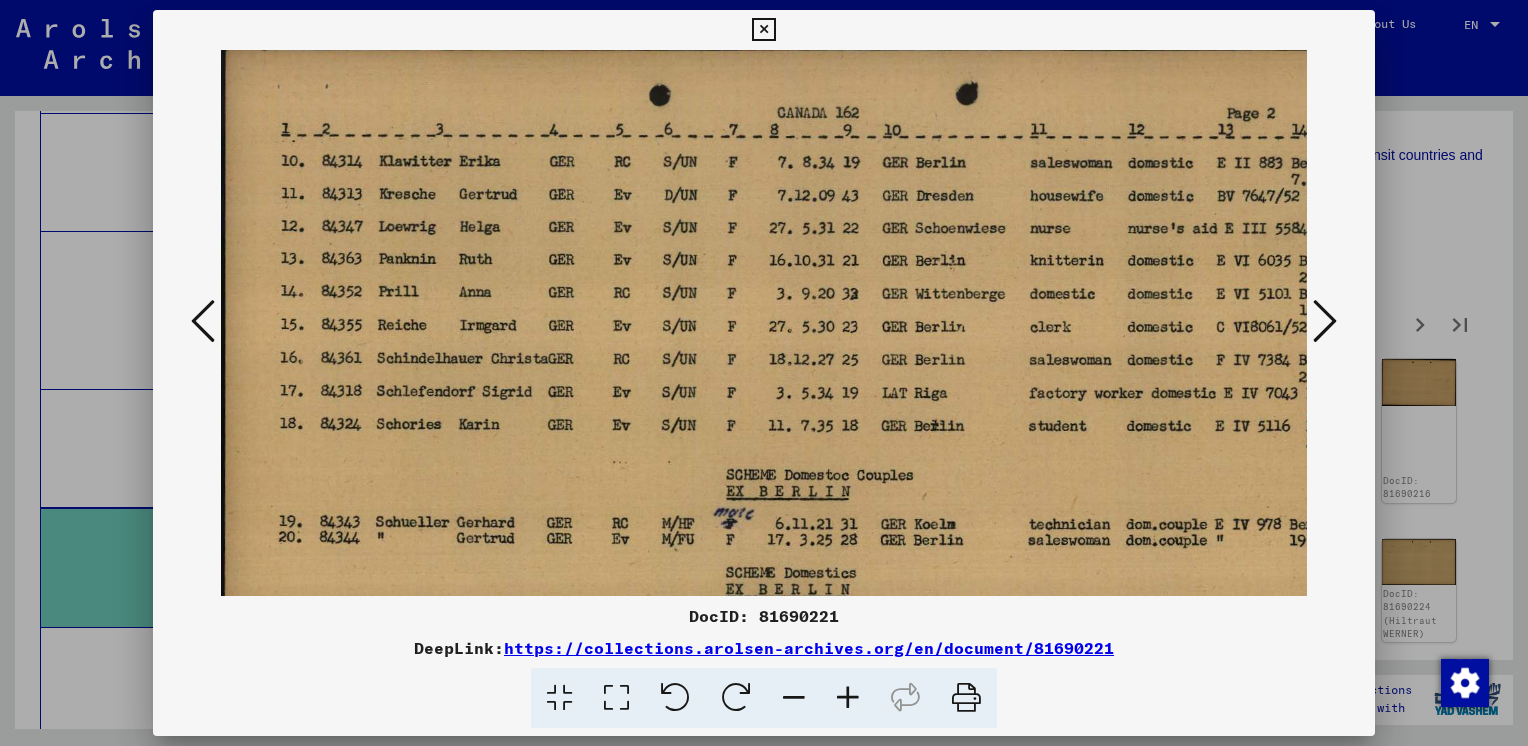 drag, startPoint x: 550, startPoint y: 389, endPoint x: 632, endPoint y: 513, distance: 148.66069 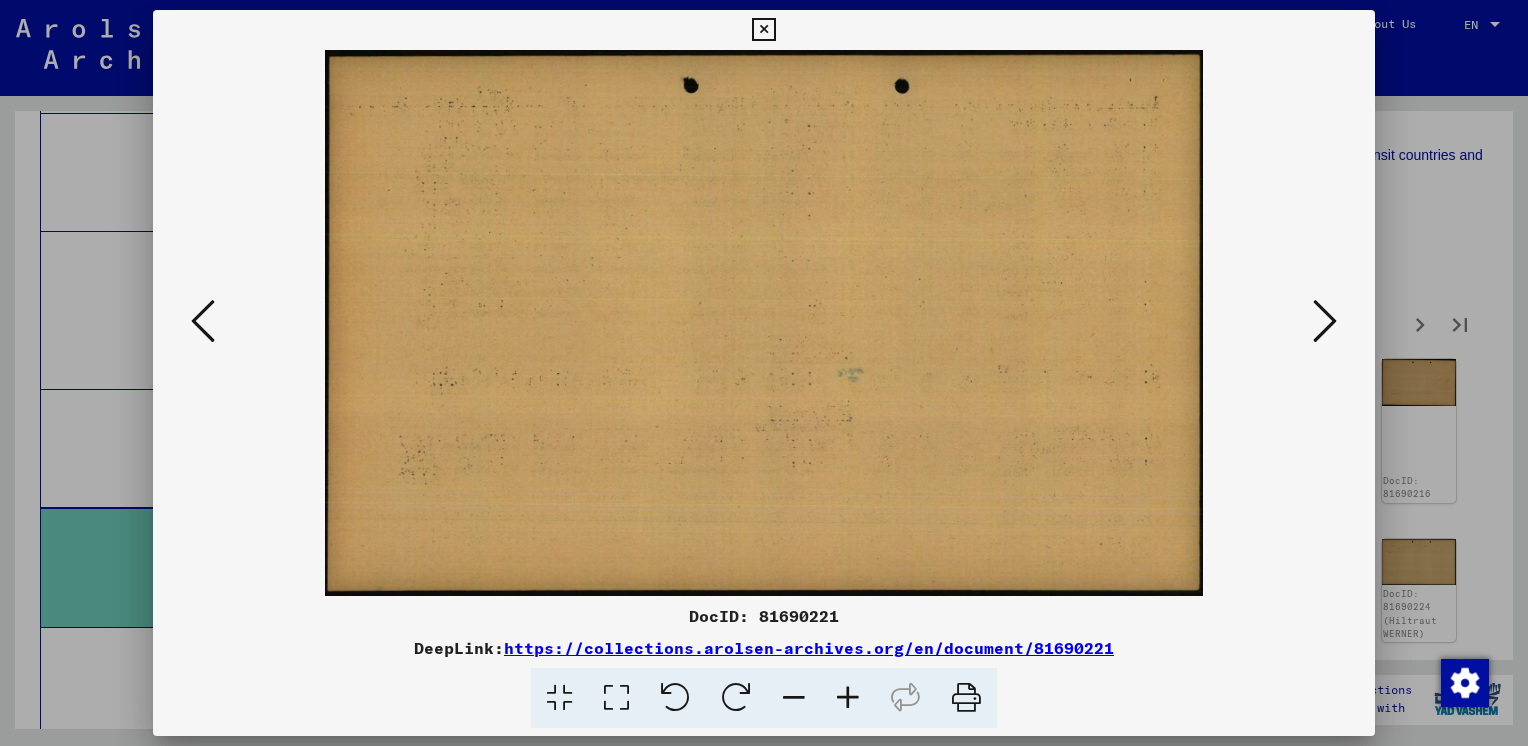 click at bounding box center [1325, 321] 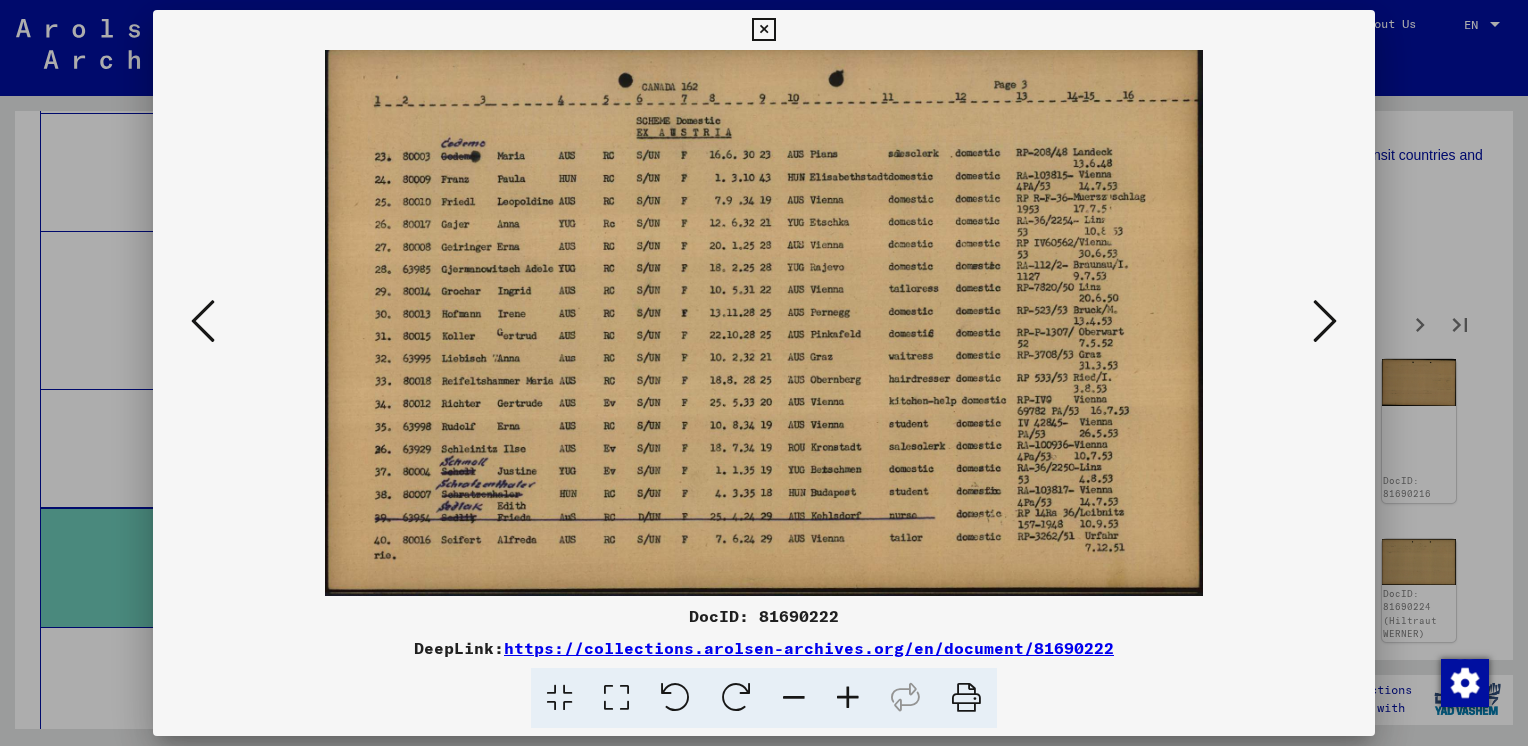 click at bounding box center (848, 698) 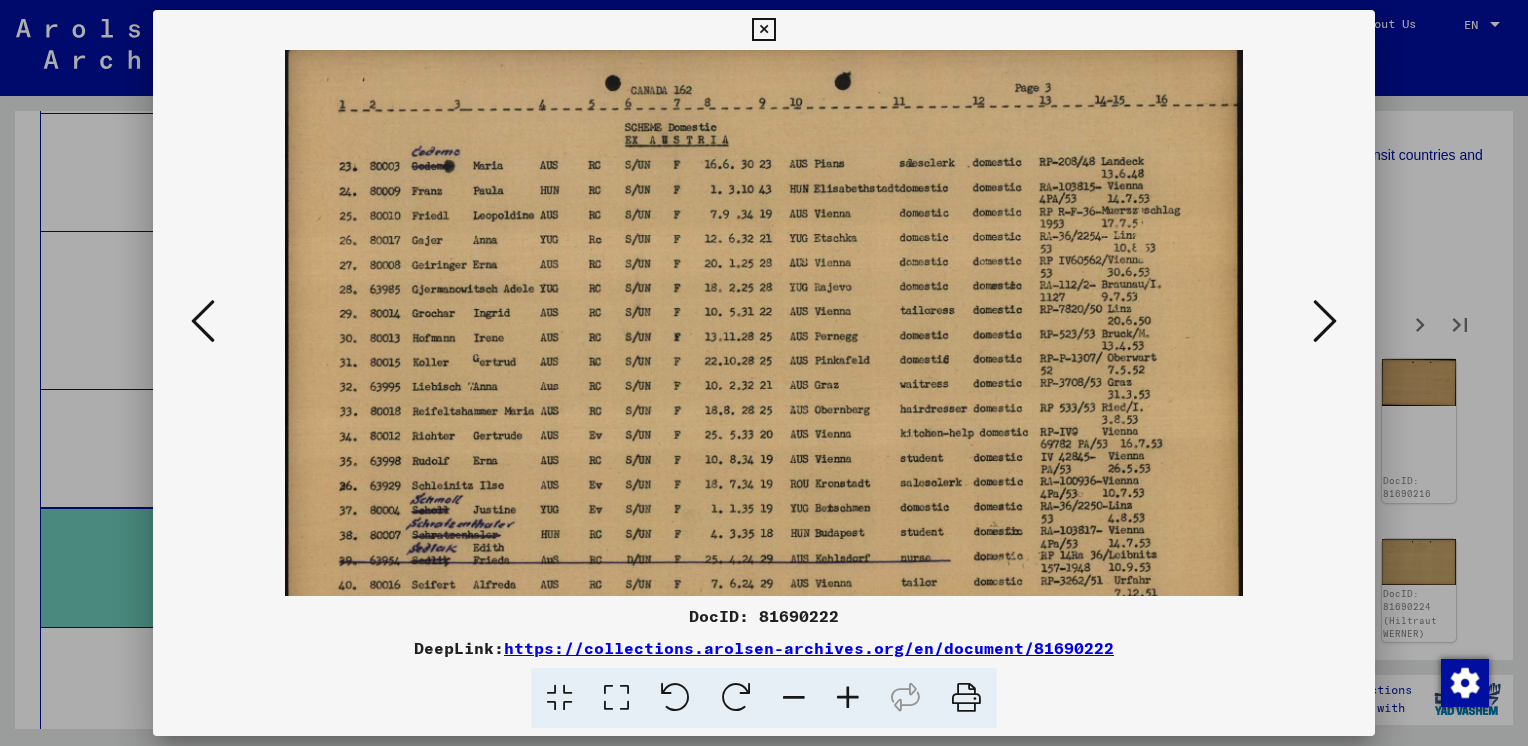 click at bounding box center (848, 698) 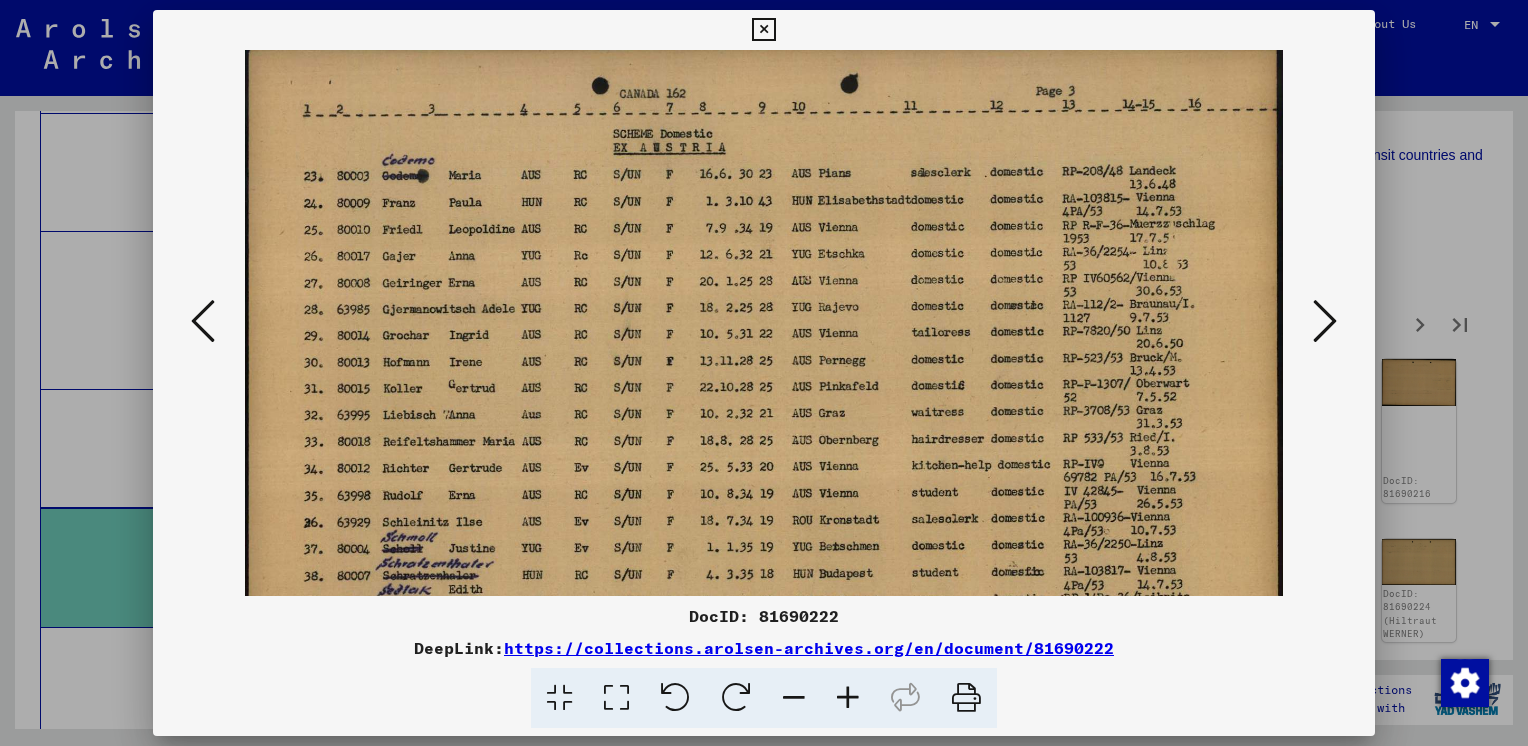 click at bounding box center [848, 698] 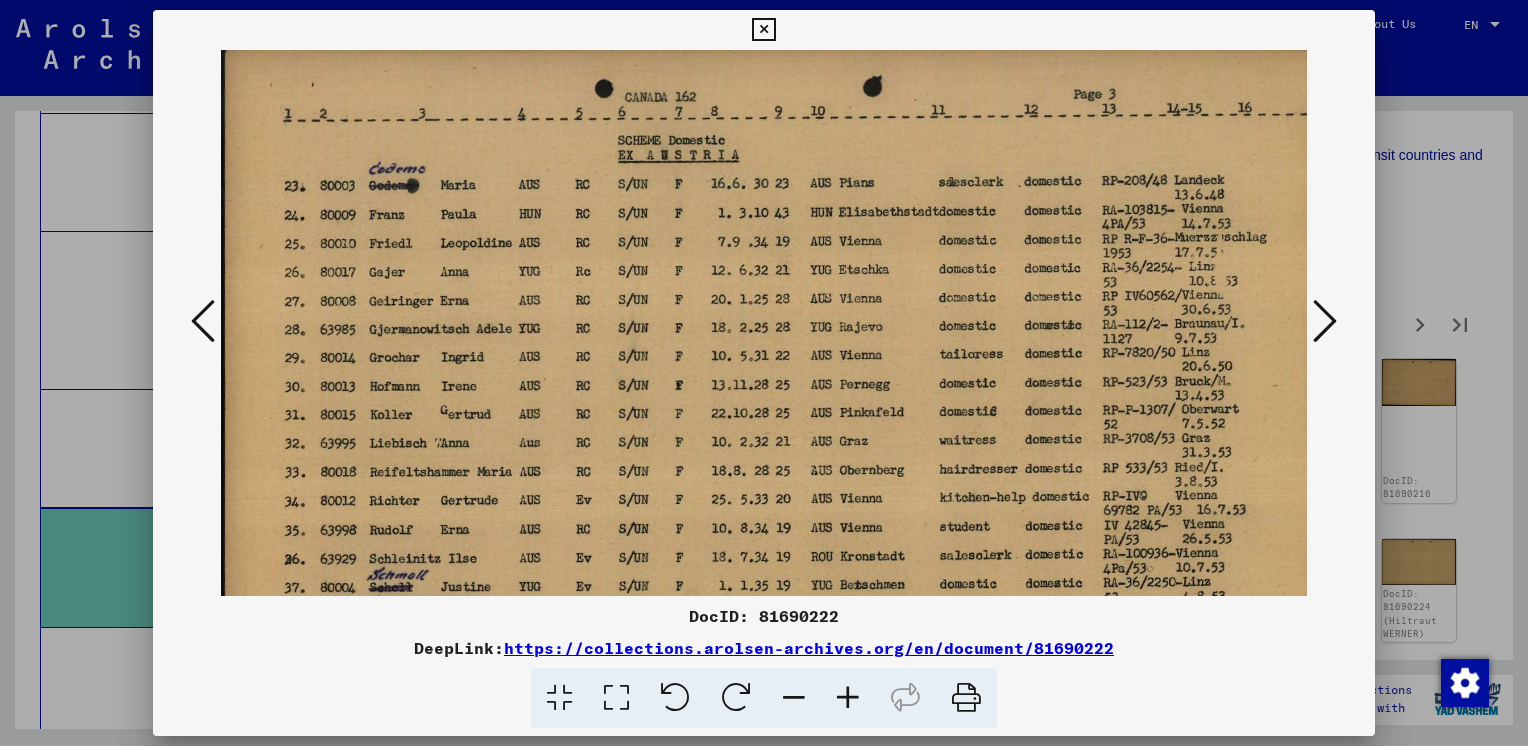 click at bounding box center [848, 698] 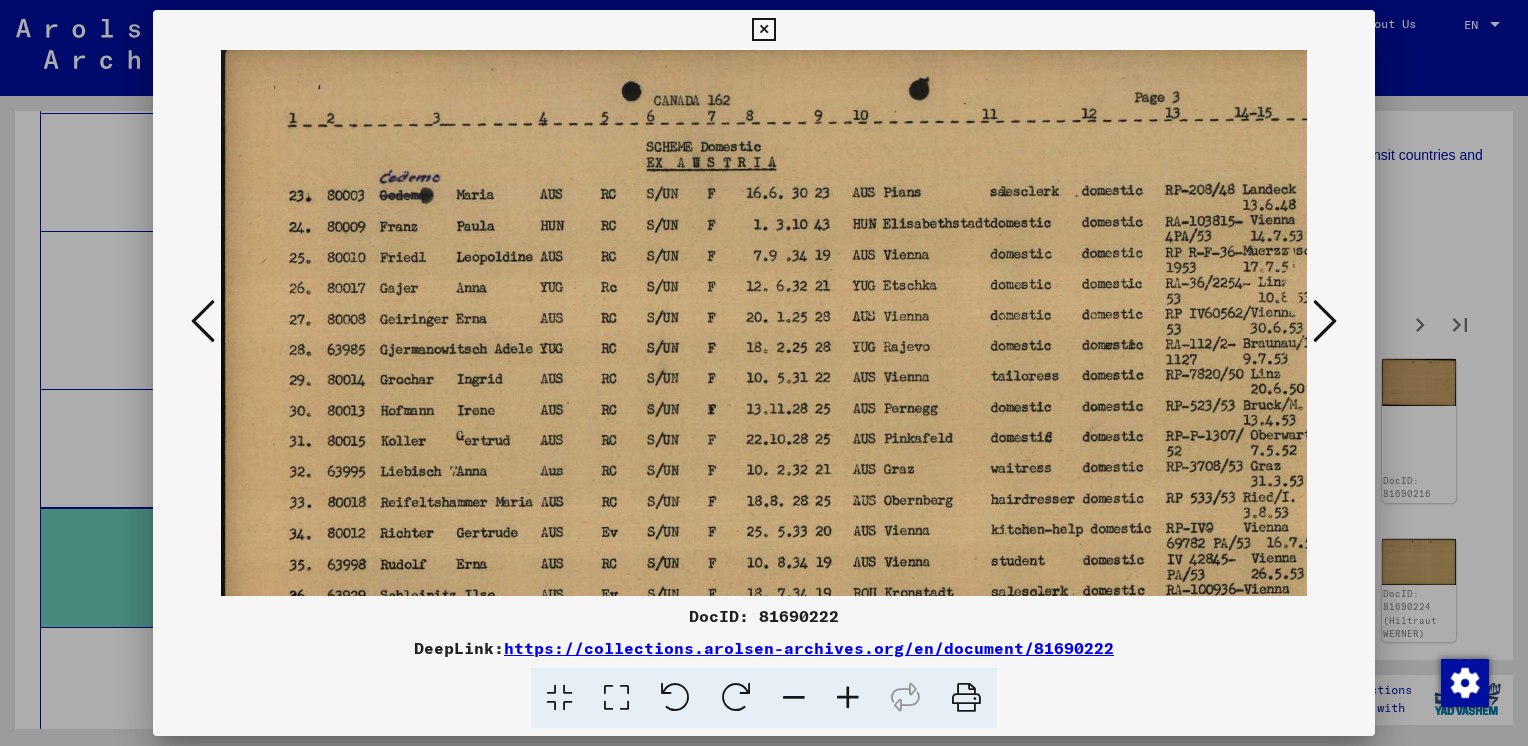 click at bounding box center [848, 698] 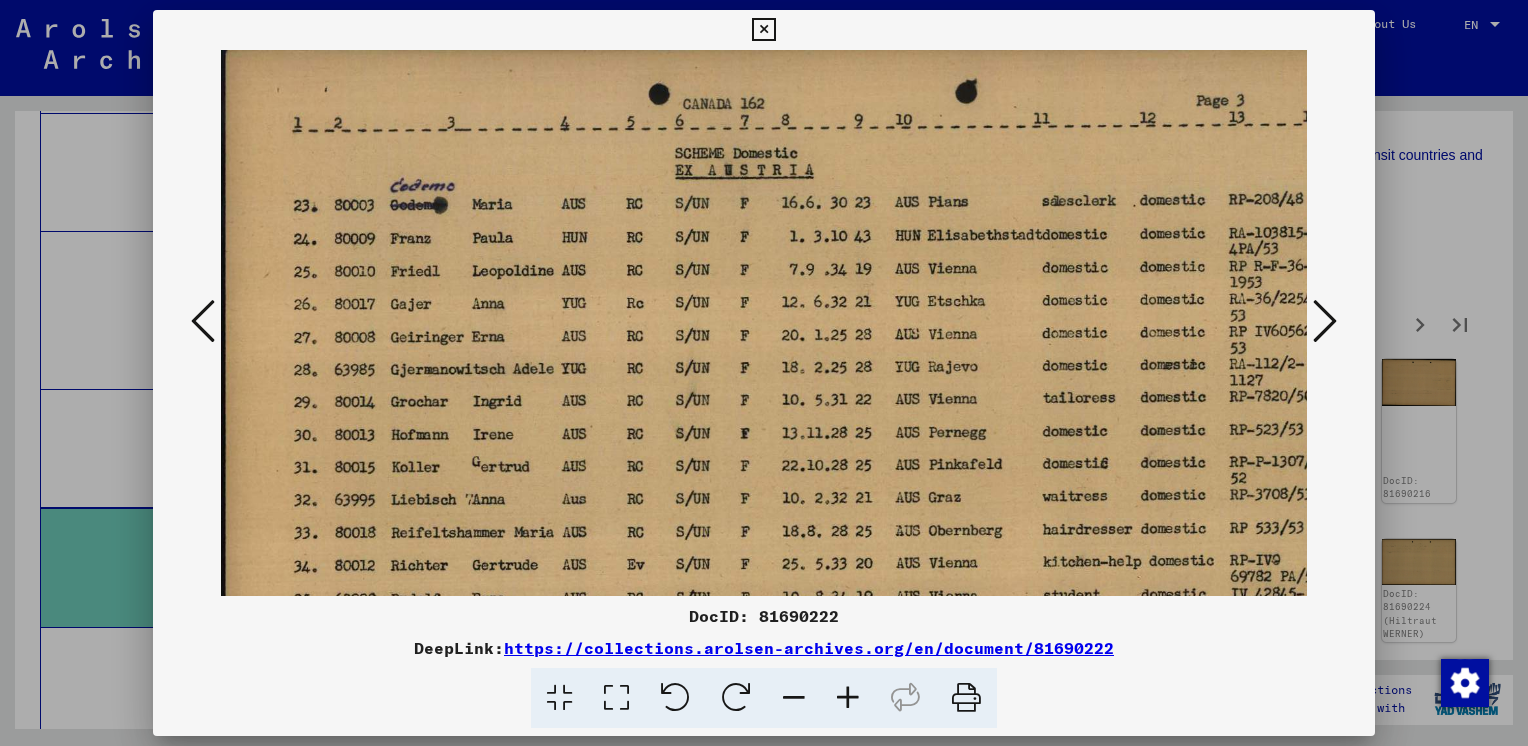 click at bounding box center (848, 698) 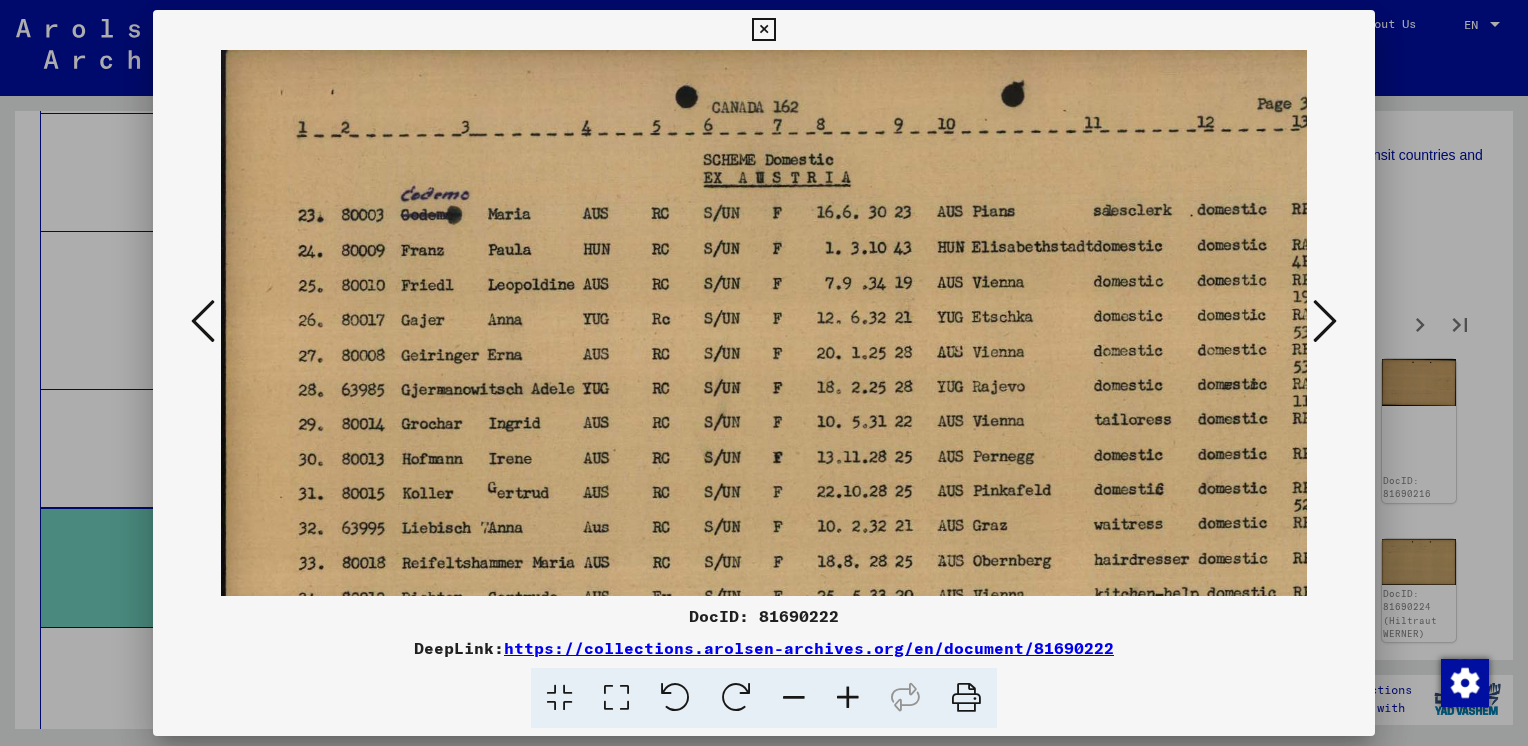 click at bounding box center (848, 698) 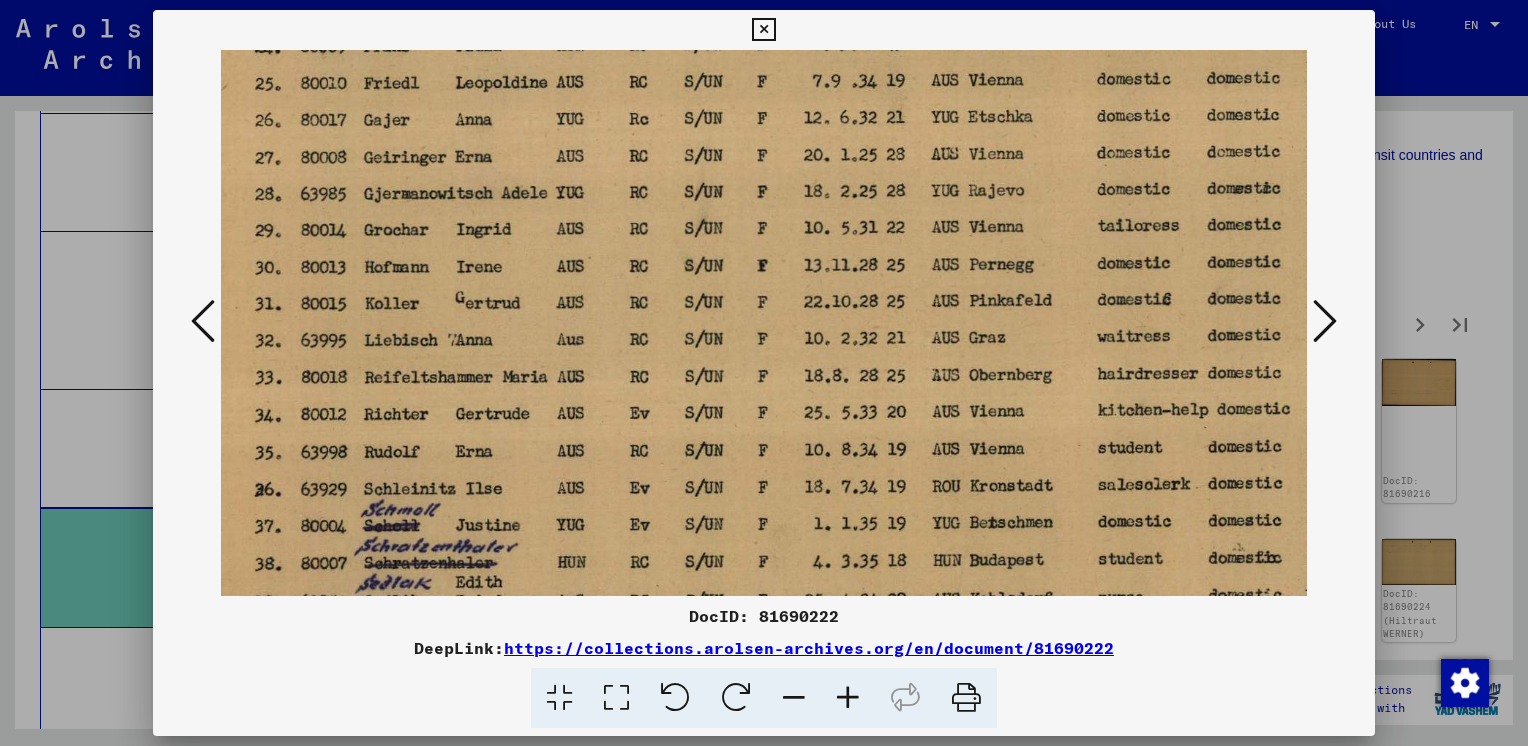 scroll, scrollTop: 233, scrollLeft: 50, axis: both 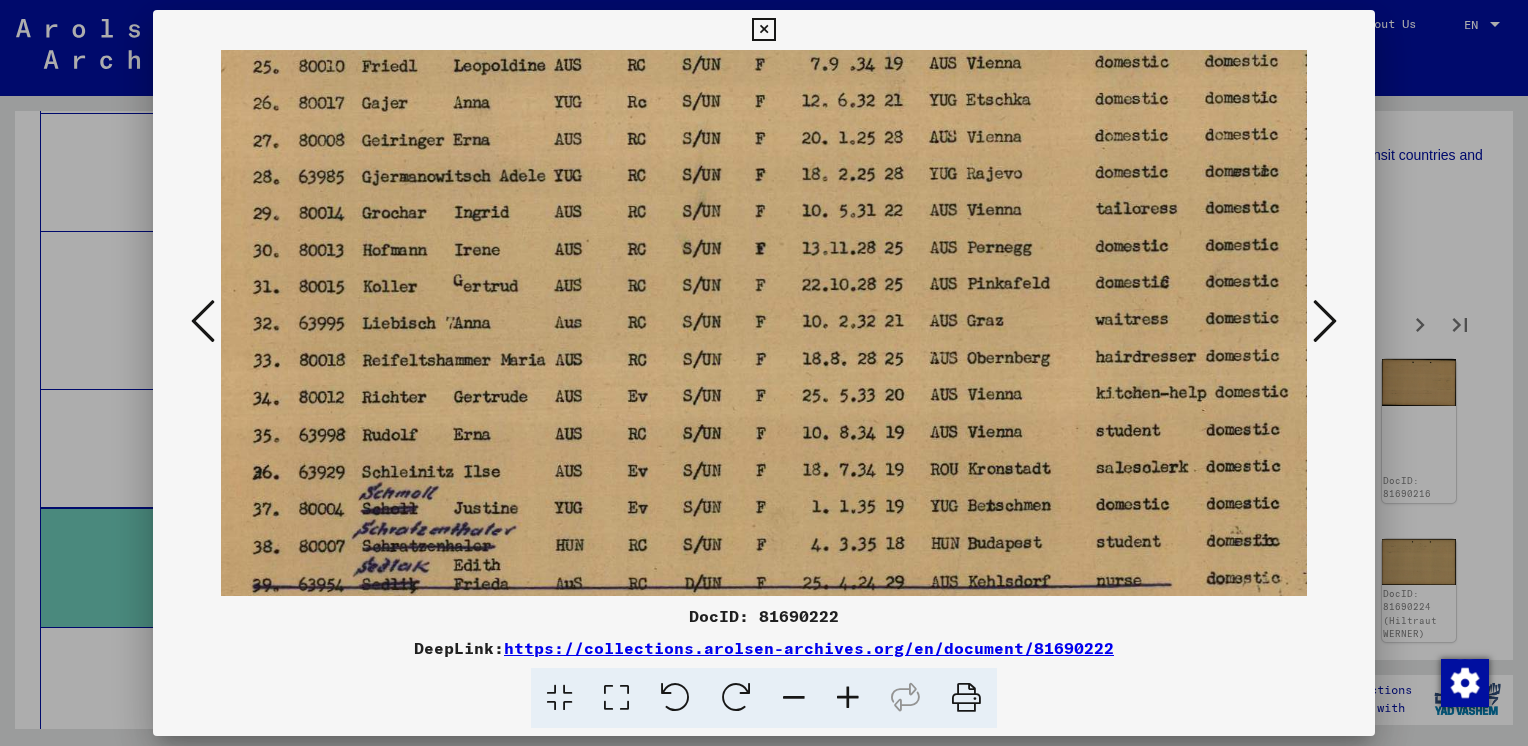 drag, startPoint x: 644, startPoint y: 374, endPoint x: 593, endPoint y: 143, distance: 236.56288 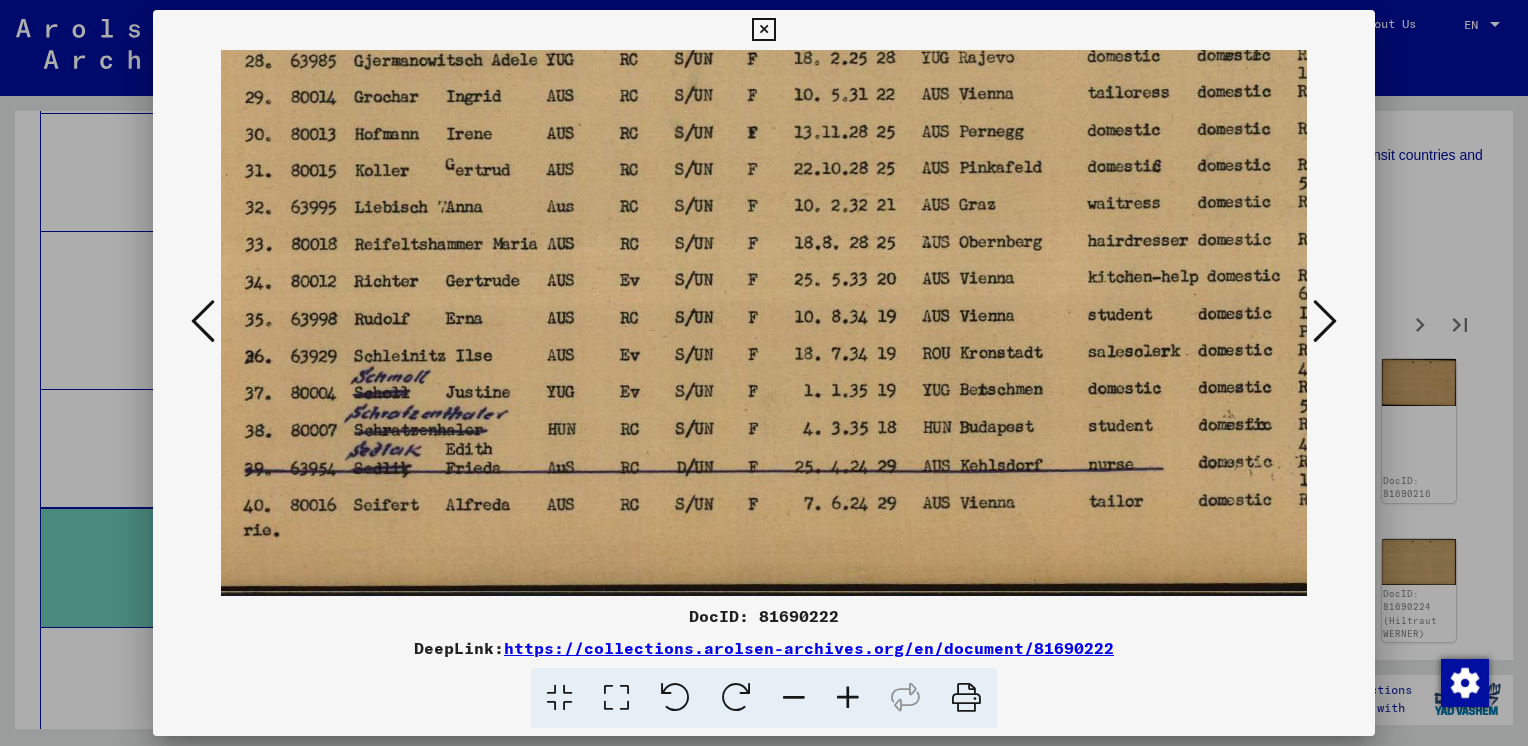 scroll, scrollTop: 349, scrollLeft: 59, axis: both 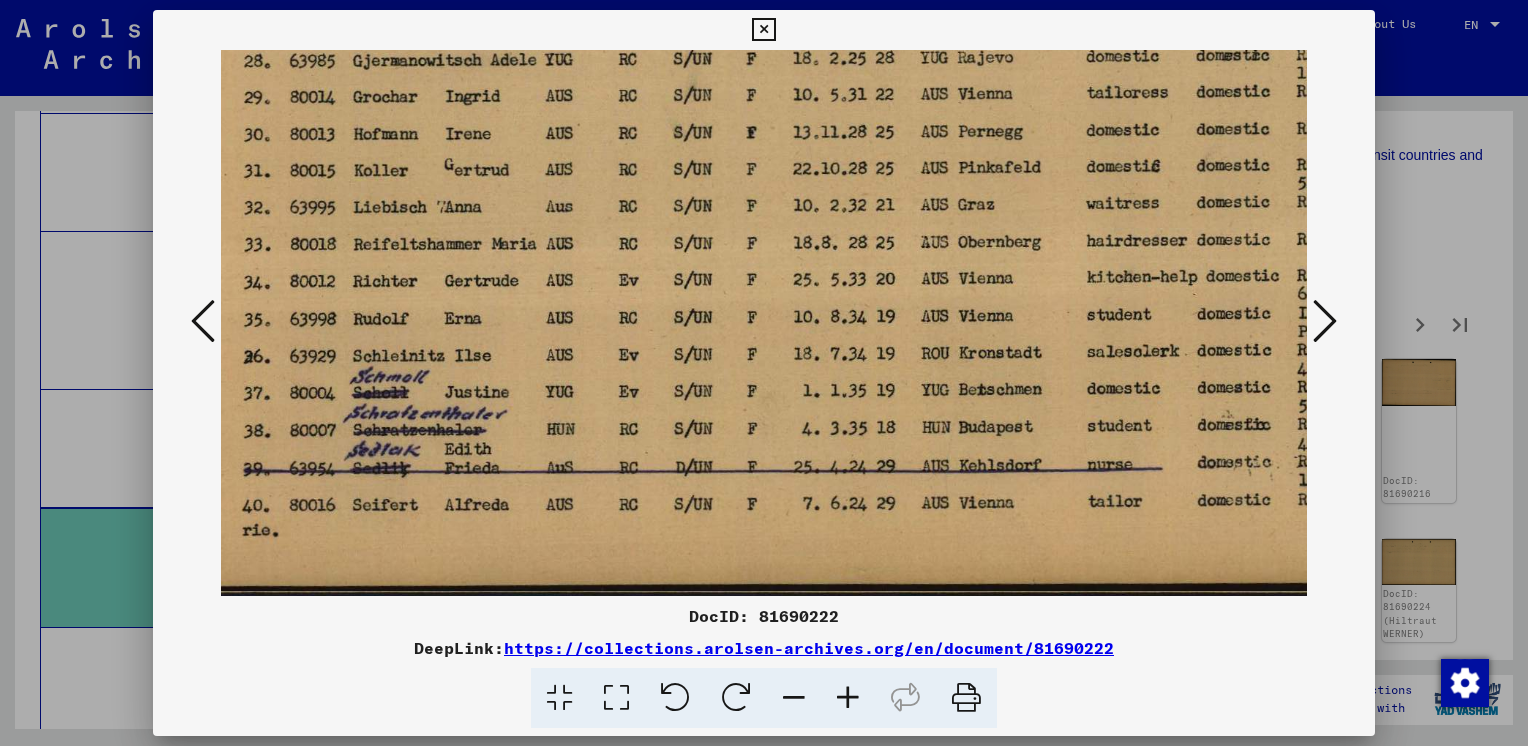 drag, startPoint x: 588, startPoint y: 419, endPoint x: 578, endPoint y: 206, distance: 213.23462 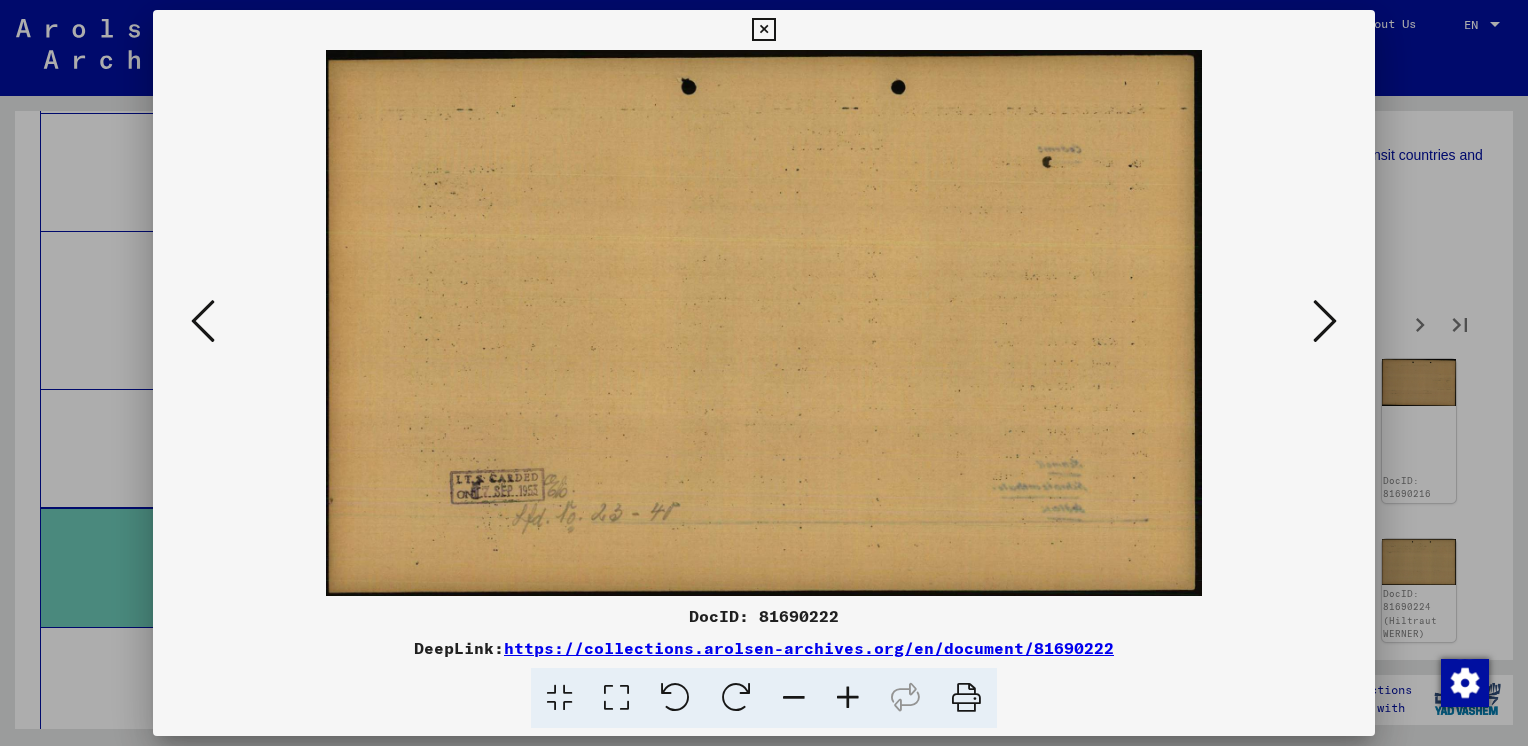 scroll, scrollTop: 0, scrollLeft: 0, axis: both 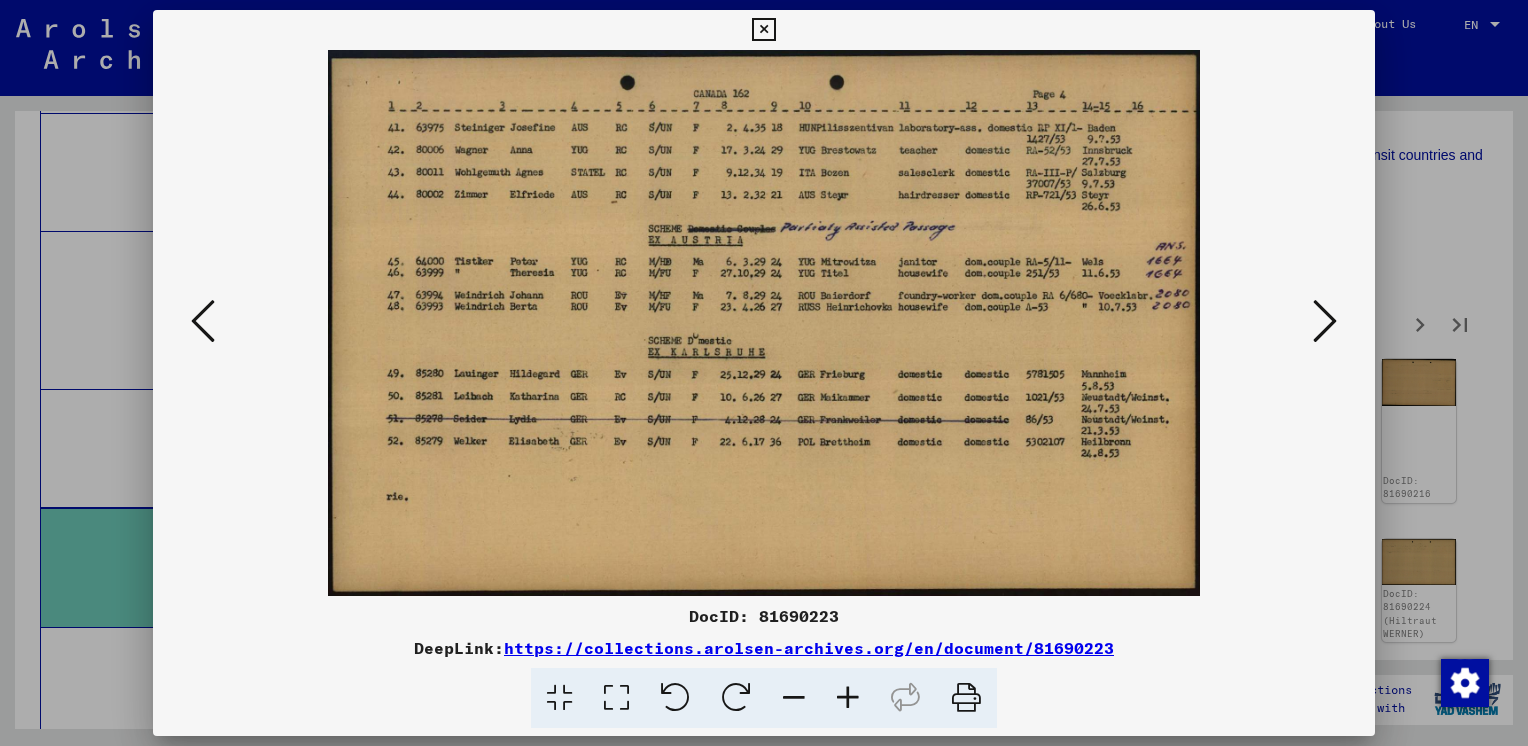 click at bounding box center (848, 698) 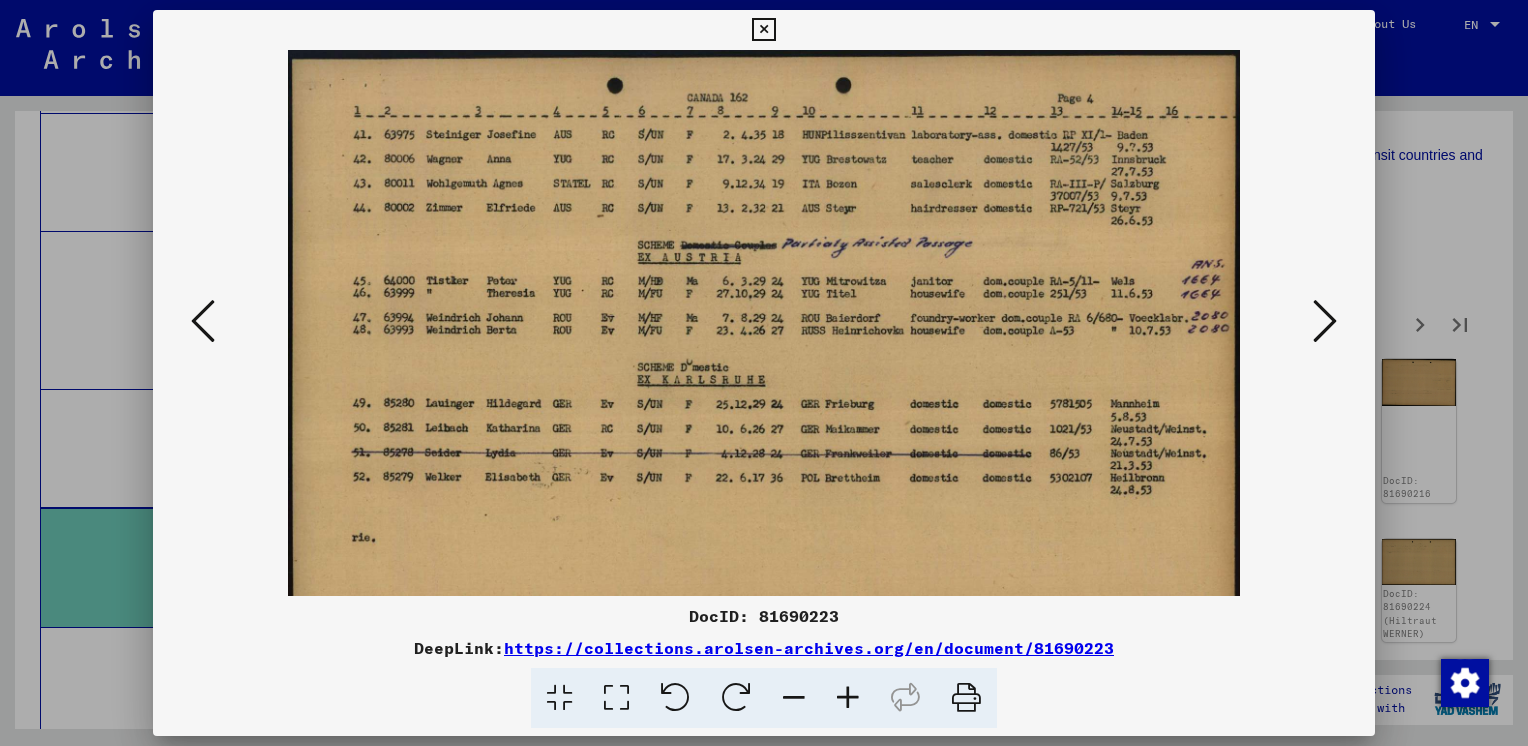 click at bounding box center [848, 698] 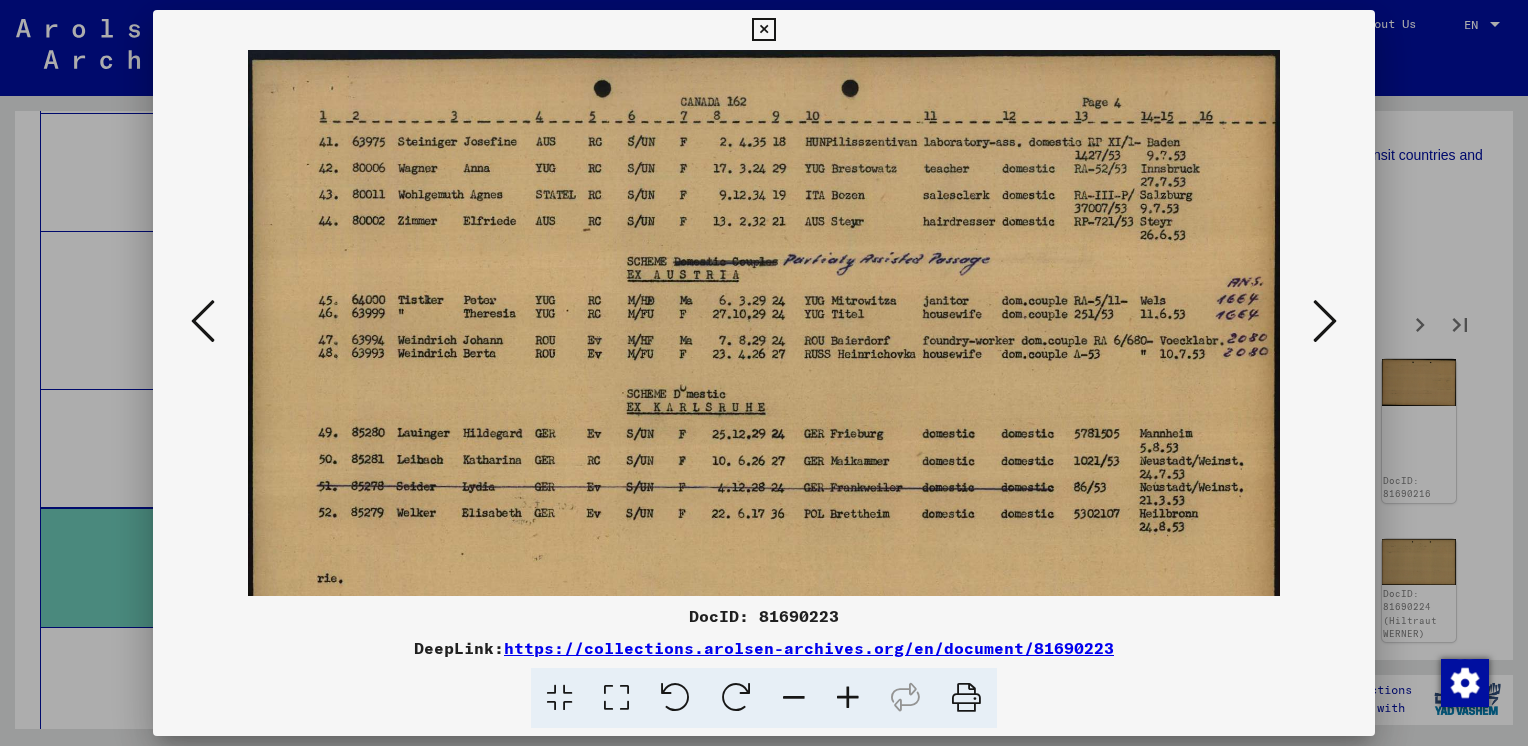 click at bounding box center (848, 698) 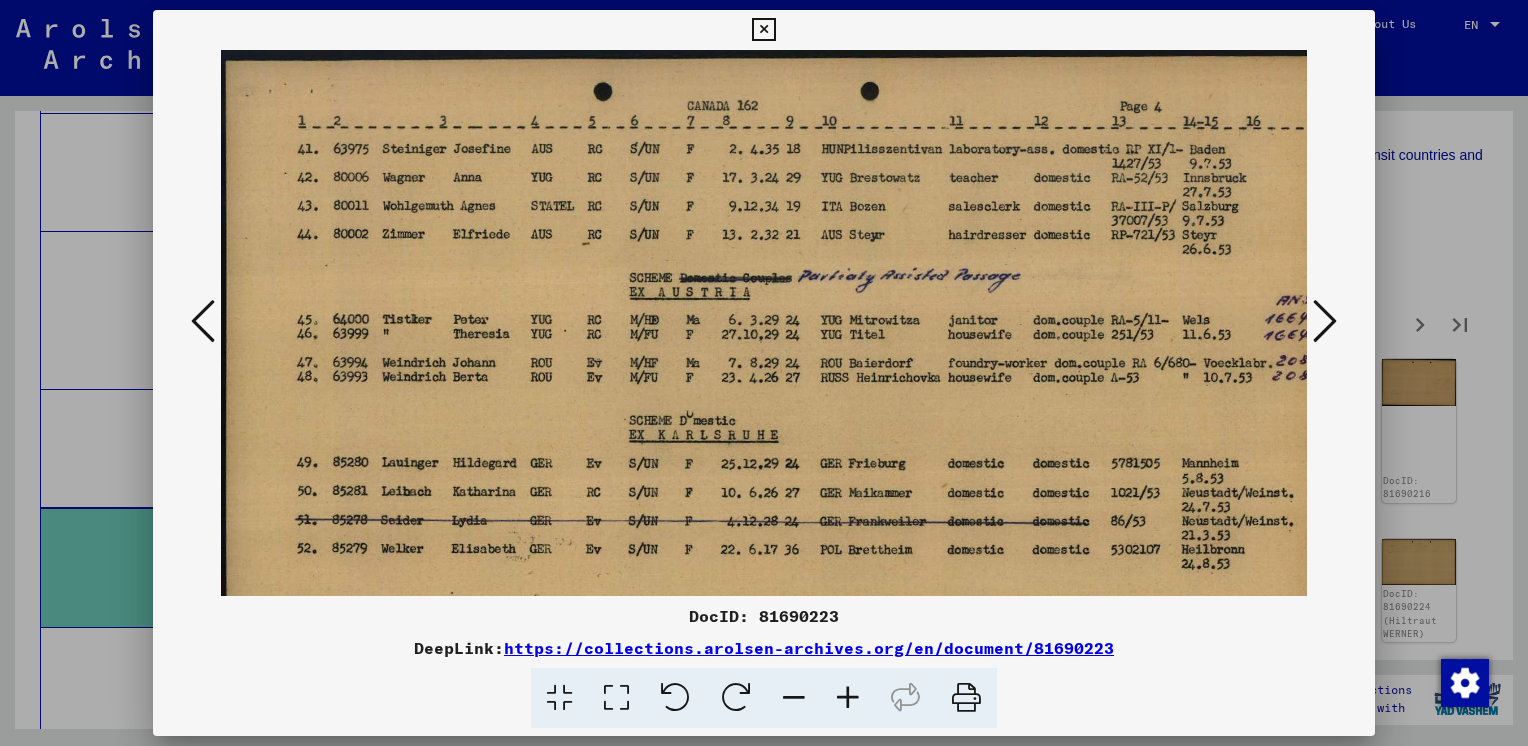 click at bounding box center (848, 698) 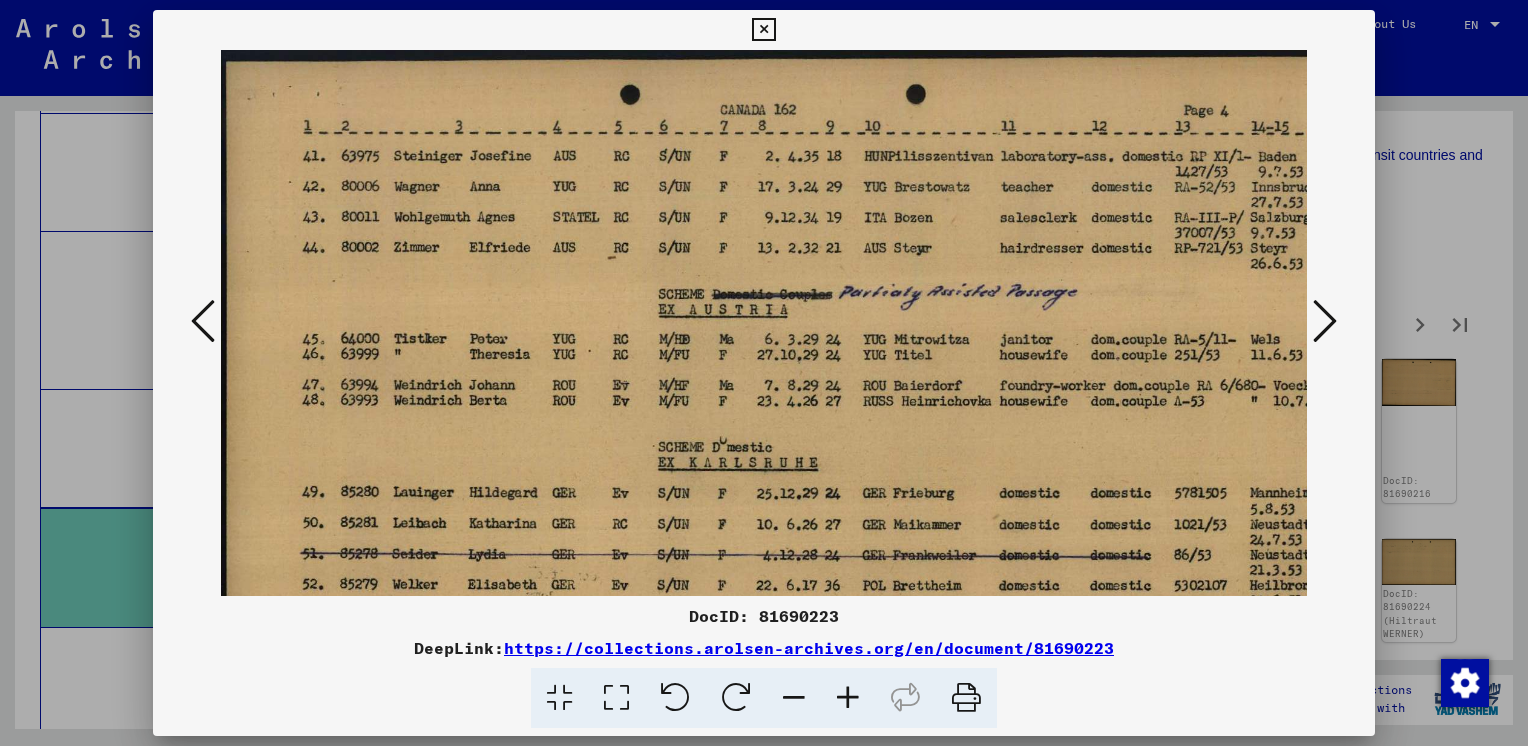 click at bounding box center [848, 698] 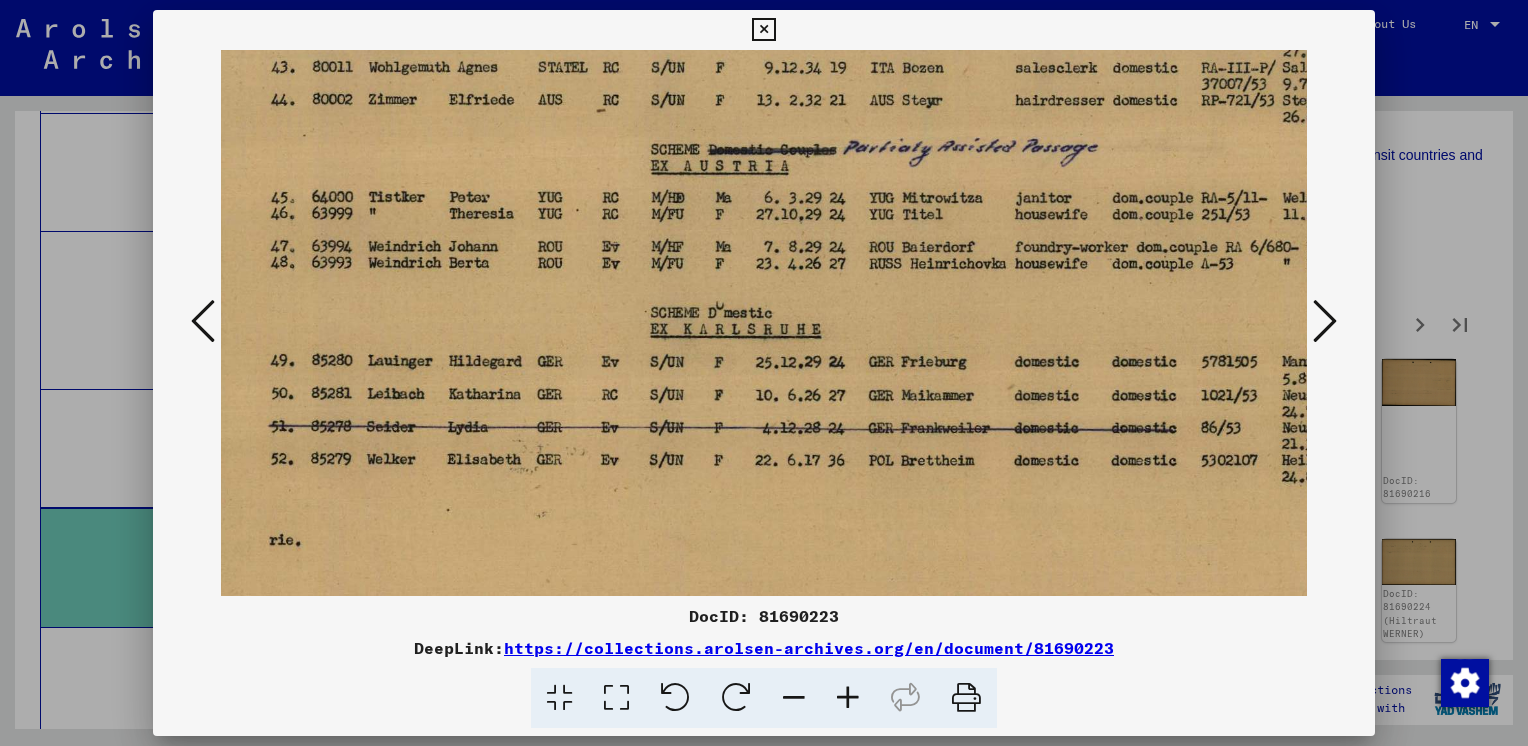 scroll, scrollTop: 163, scrollLeft: 37, axis: both 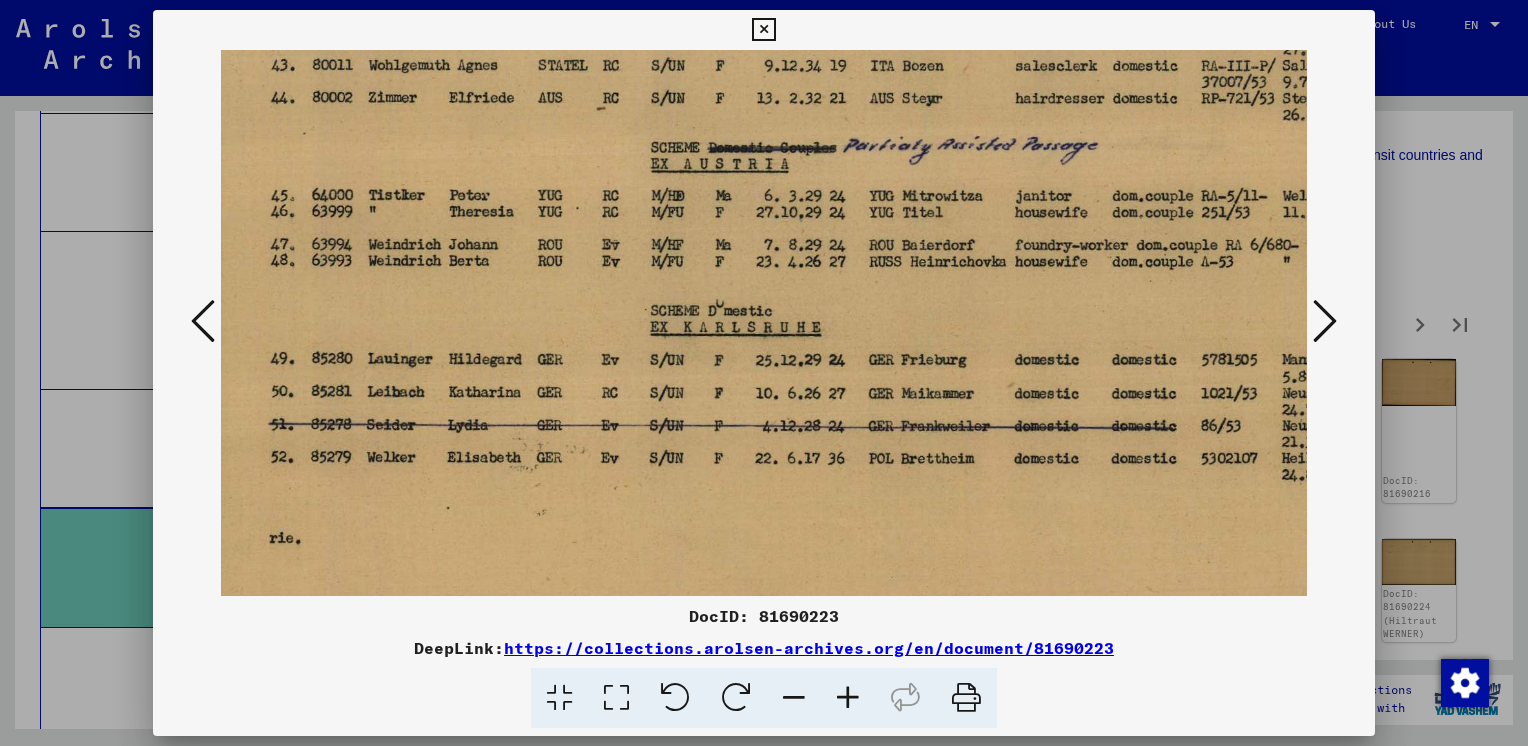 drag, startPoint x: 672, startPoint y: 406, endPoint x: 632, endPoint y: 242, distance: 168.80759 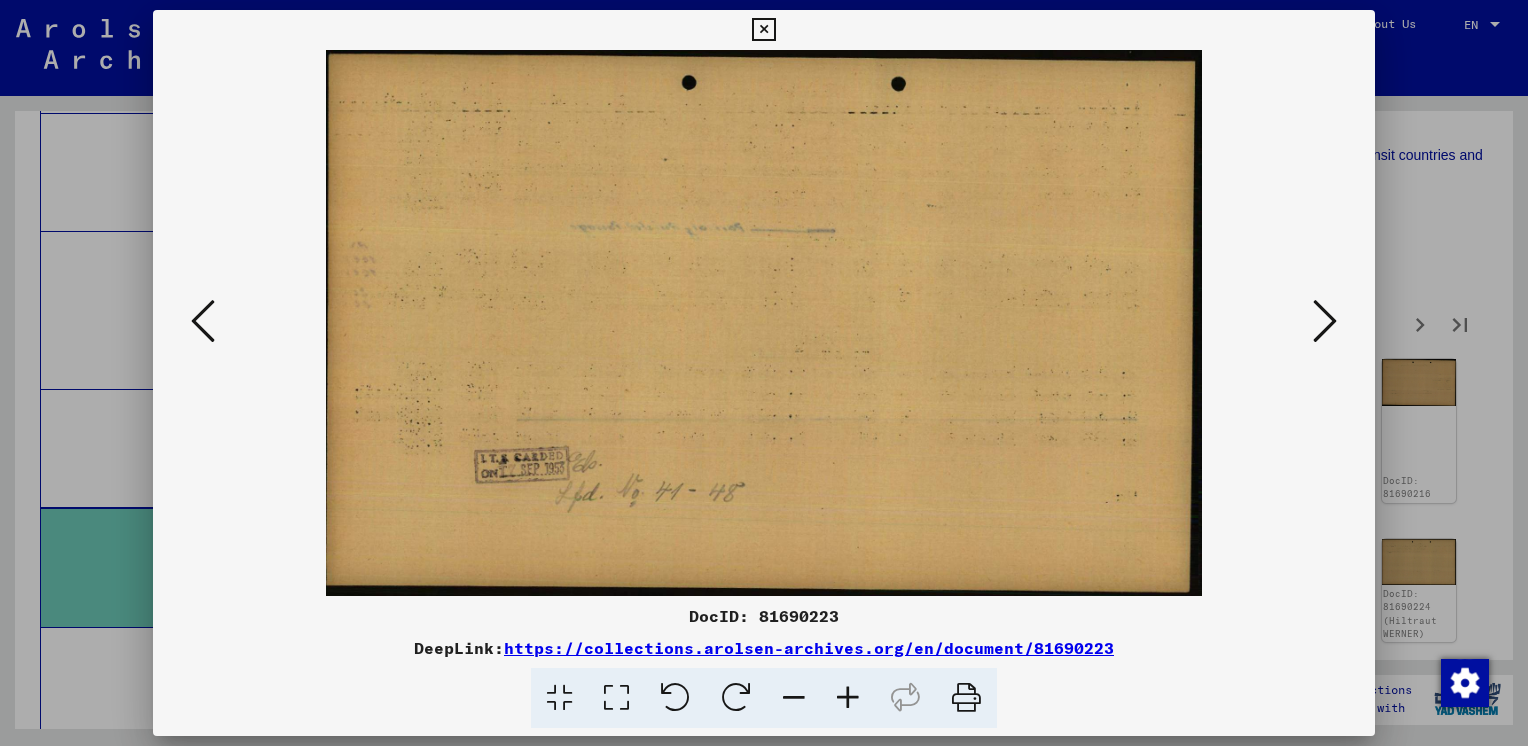 click at bounding box center [1325, 321] 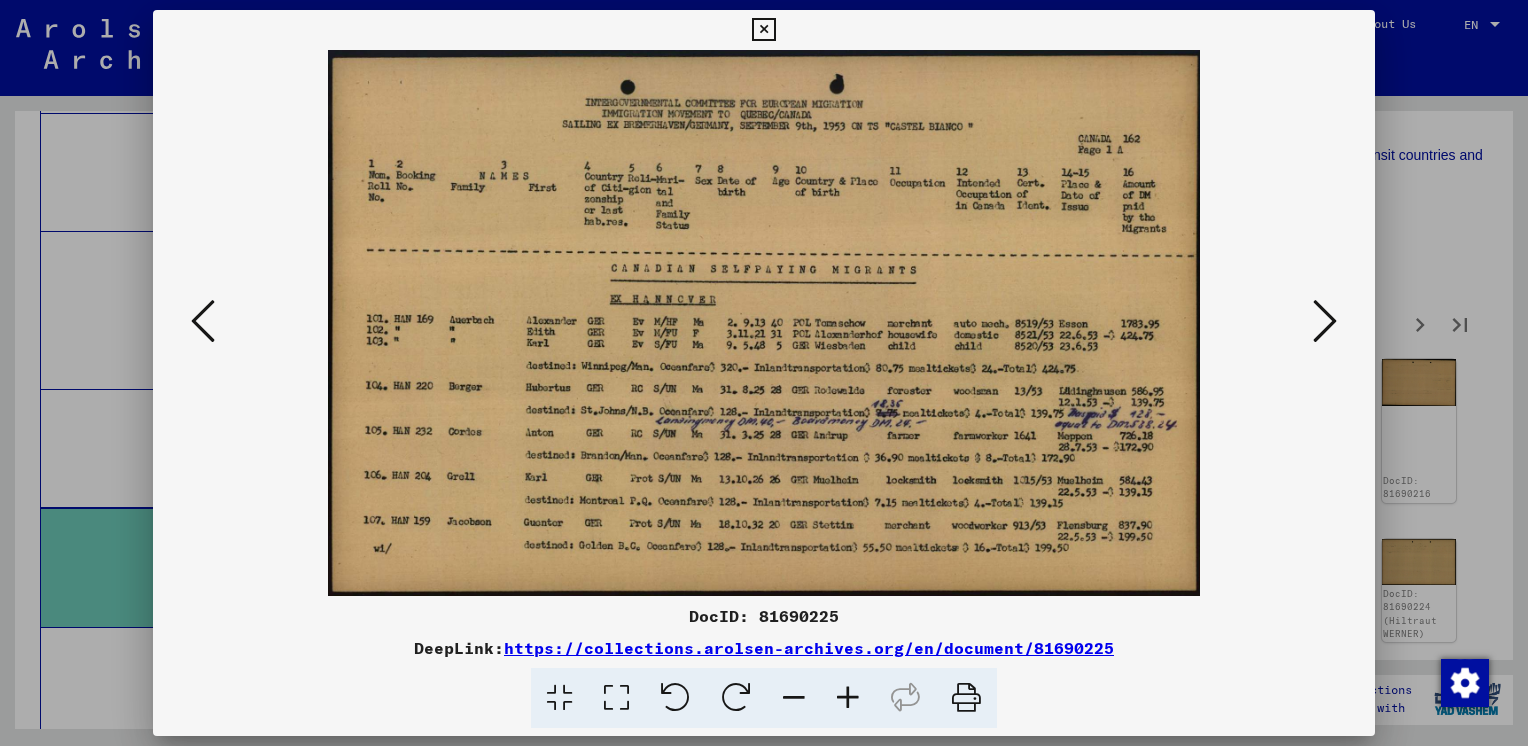 click at bounding box center [848, 698] 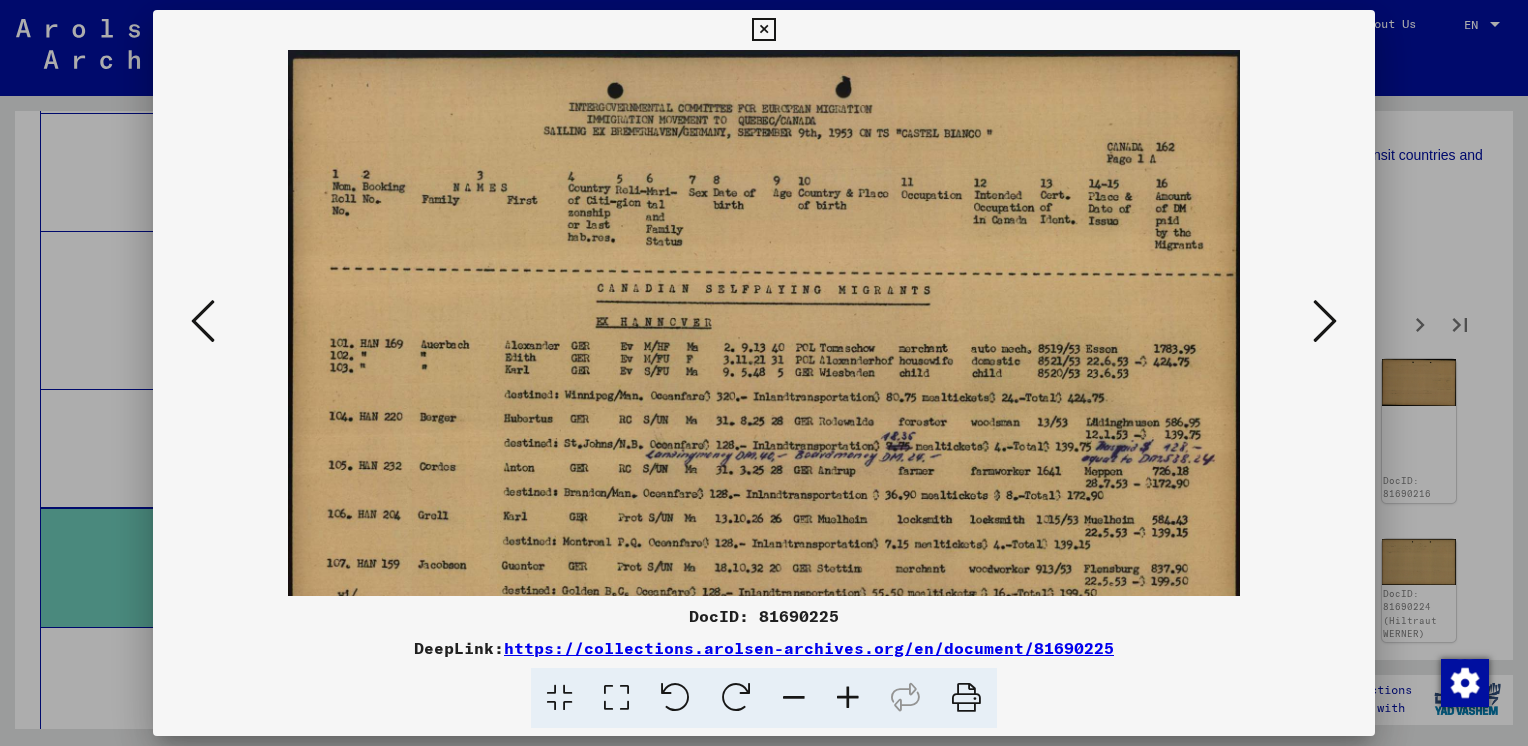 click at bounding box center [848, 698] 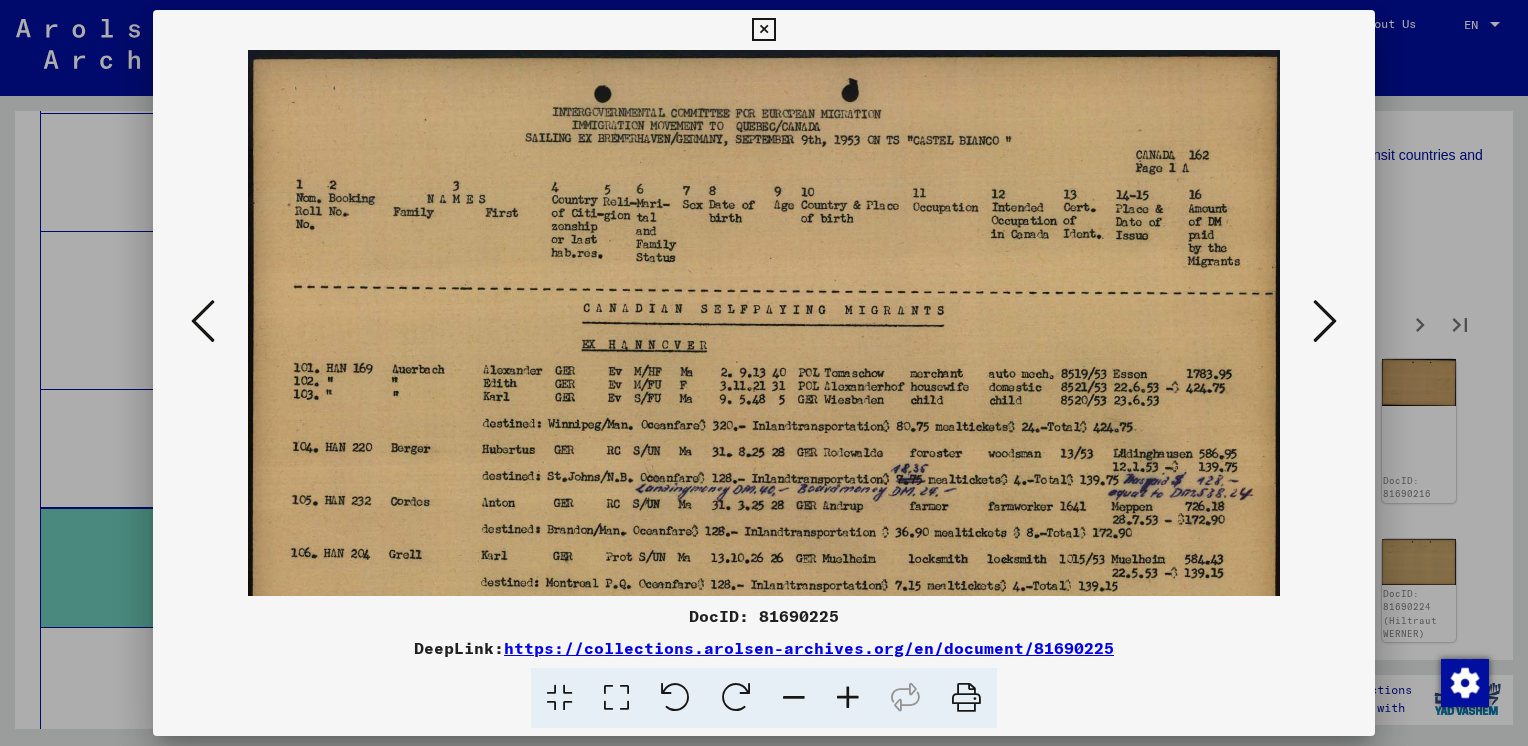 click at bounding box center [848, 698] 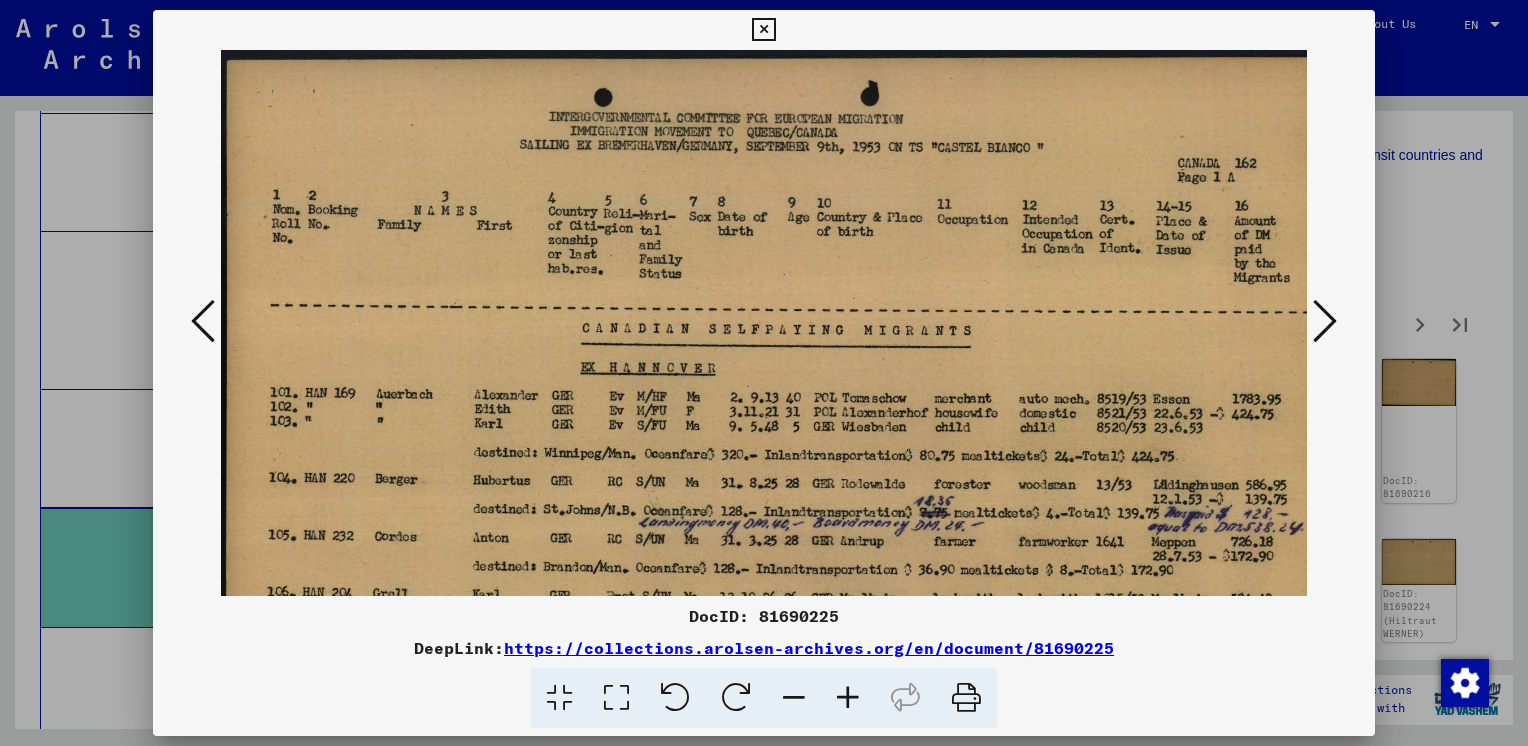 click at bounding box center (848, 698) 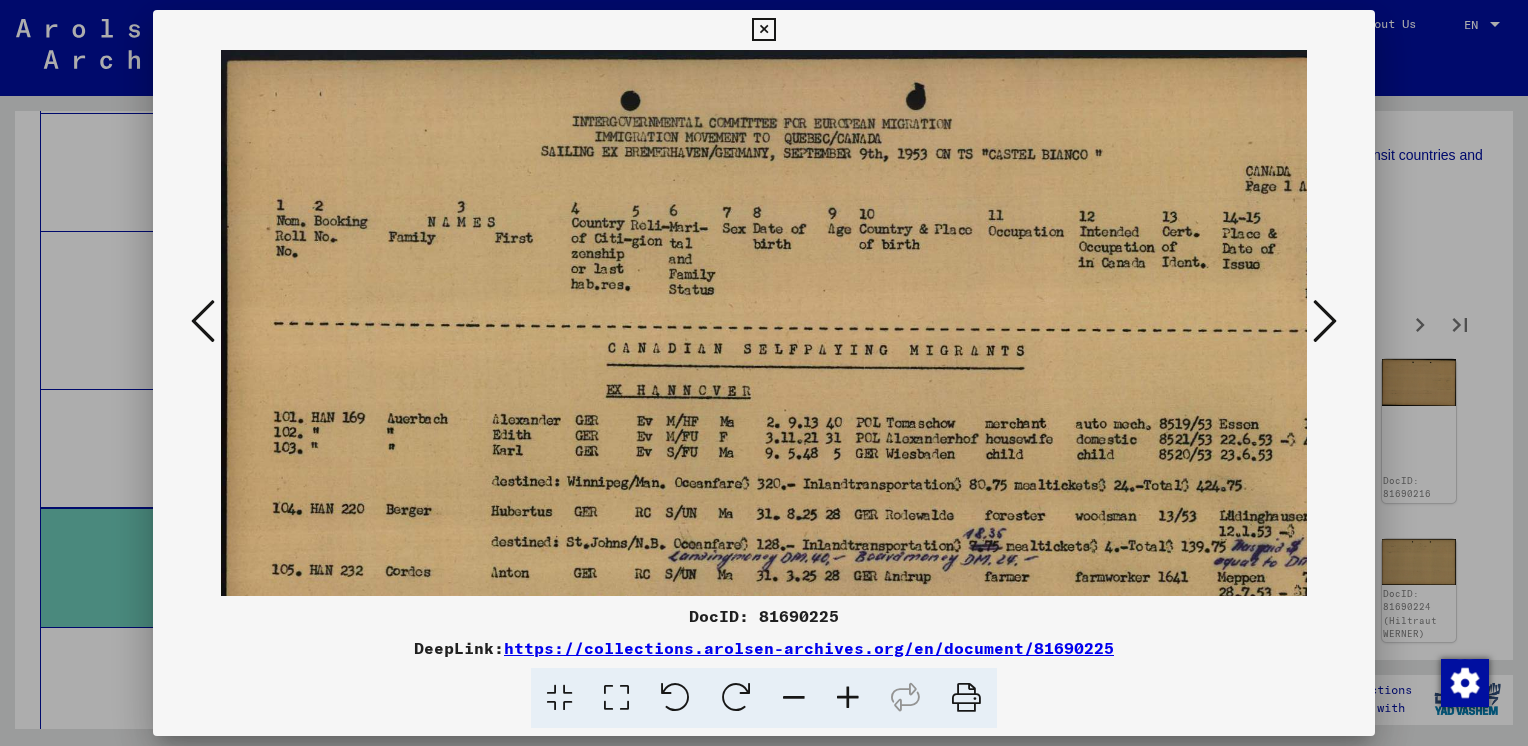 click at bounding box center (848, 698) 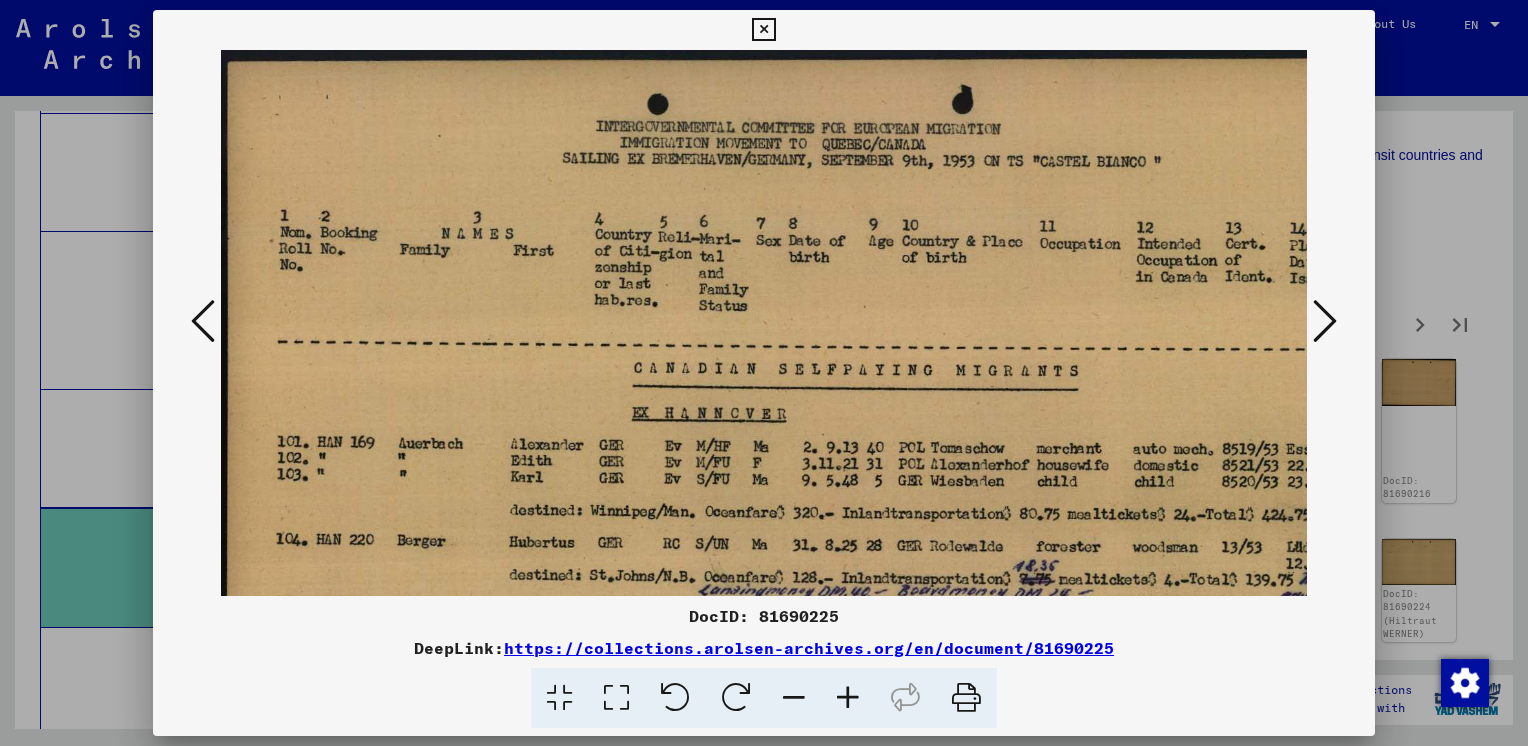 click at bounding box center [848, 698] 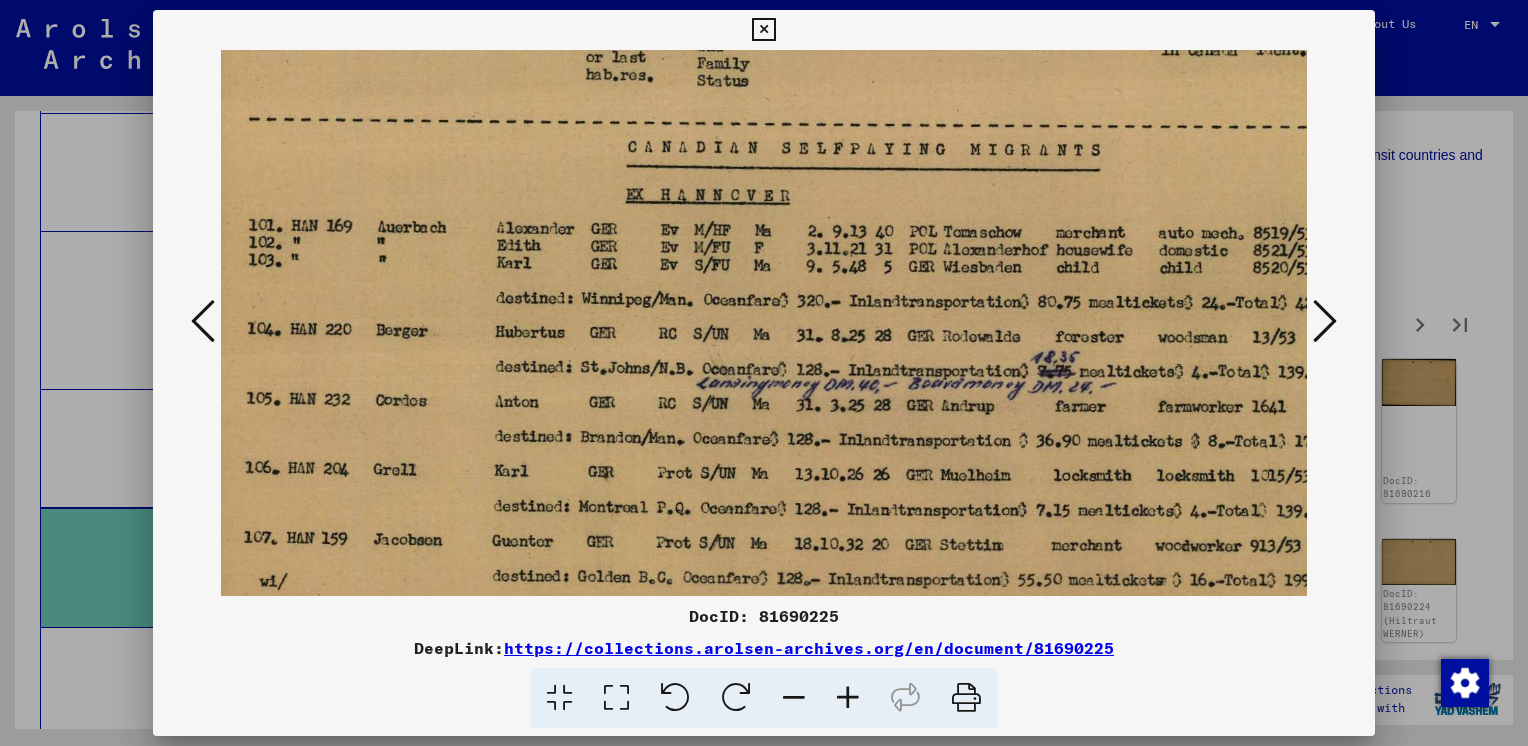 scroll, scrollTop: 243, scrollLeft: 32, axis: both 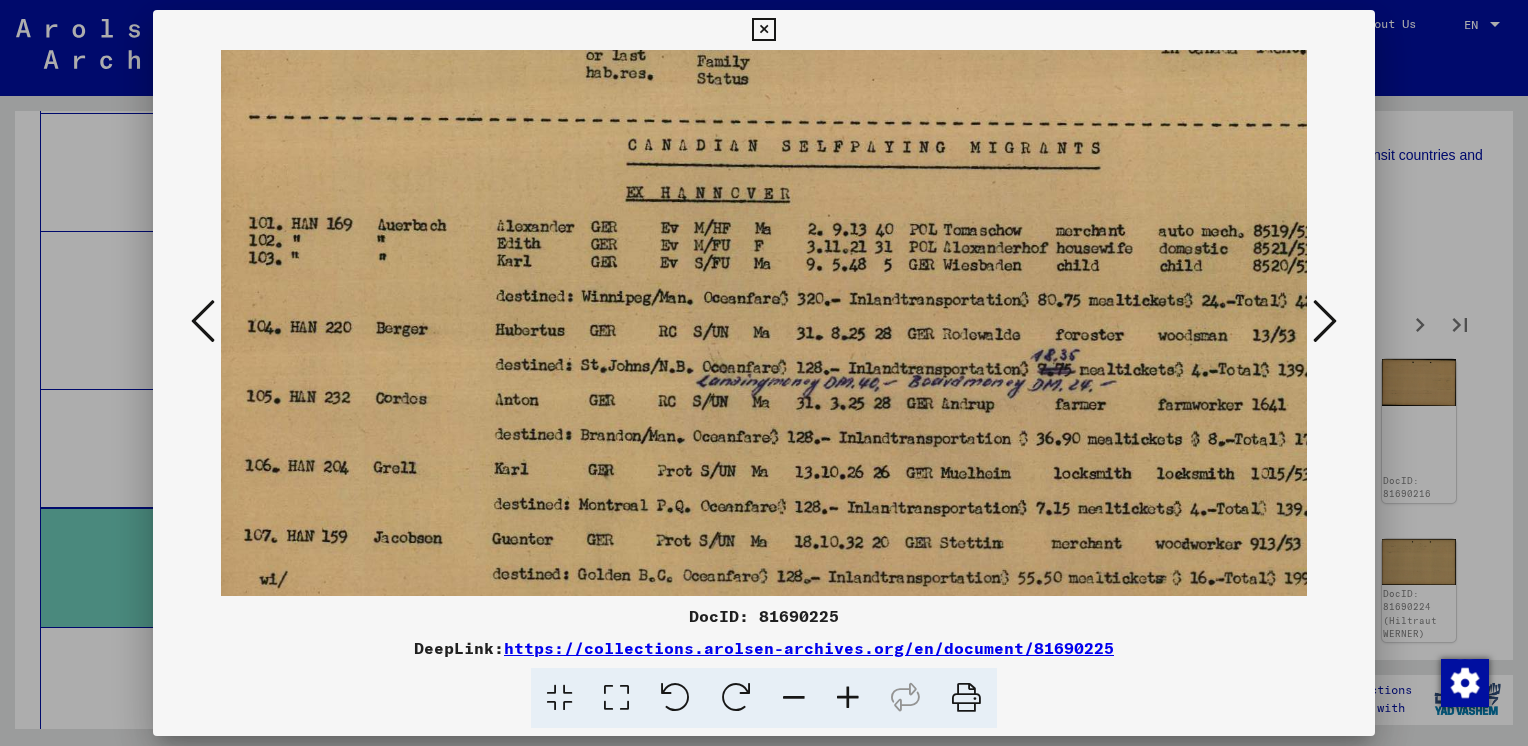 drag, startPoint x: 906, startPoint y: 488, endPoint x: 874, endPoint y: 240, distance: 250.056 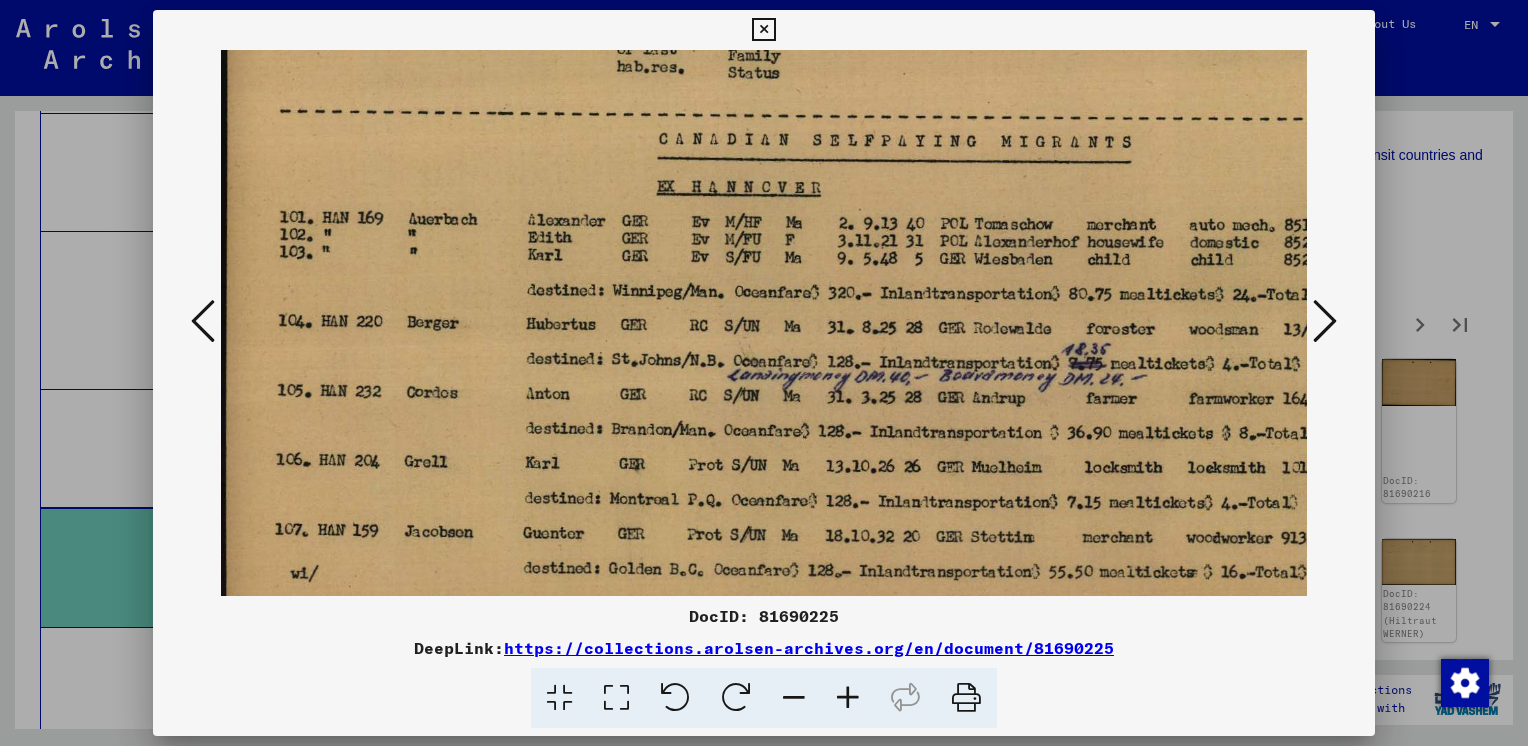 scroll, scrollTop: 218, scrollLeft: 0, axis: vertical 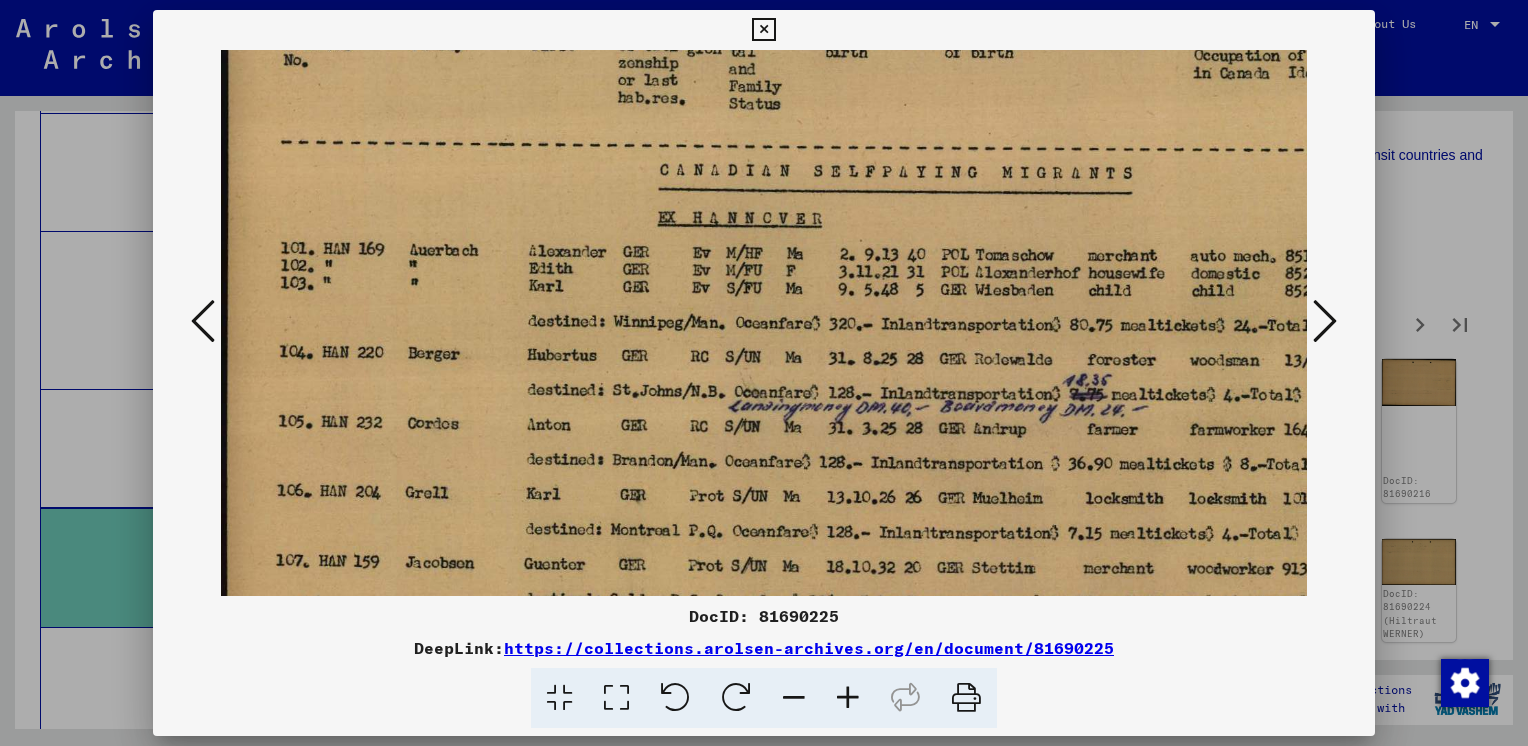 drag, startPoint x: 774, startPoint y: 432, endPoint x: 812, endPoint y: 386, distance: 59.665737 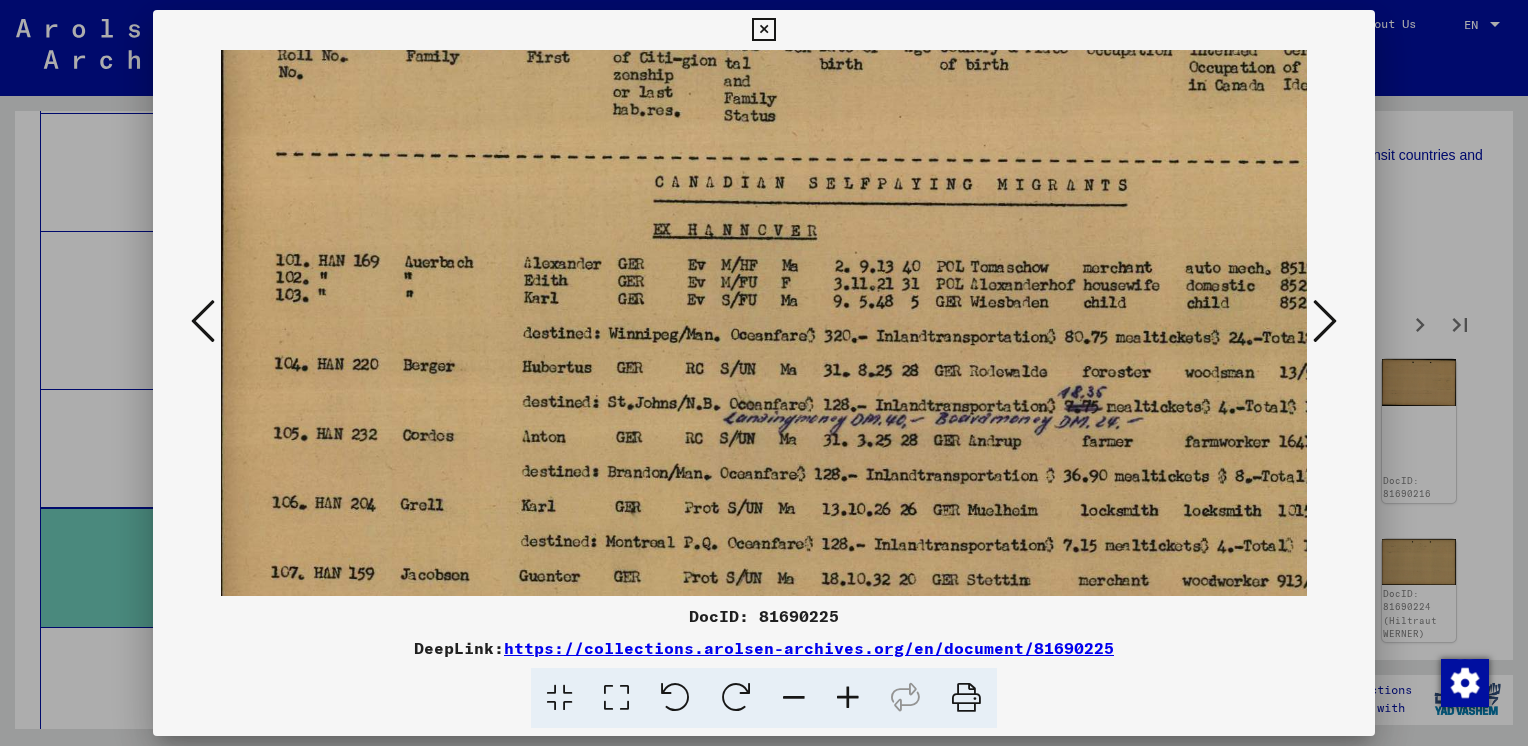 scroll, scrollTop: 206, scrollLeft: 0, axis: vertical 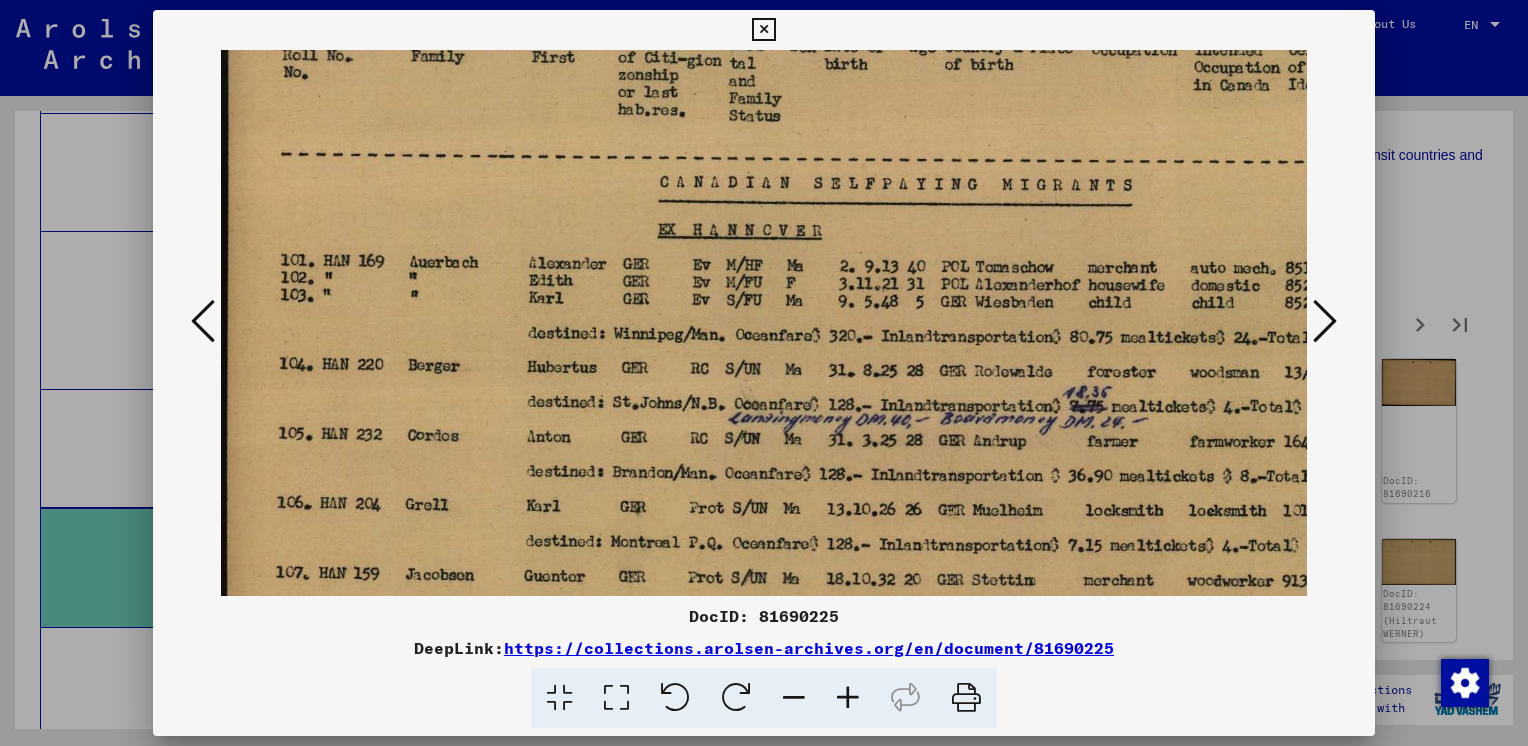 drag, startPoint x: 997, startPoint y: 348, endPoint x: 936, endPoint y: 361, distance: 62.369865 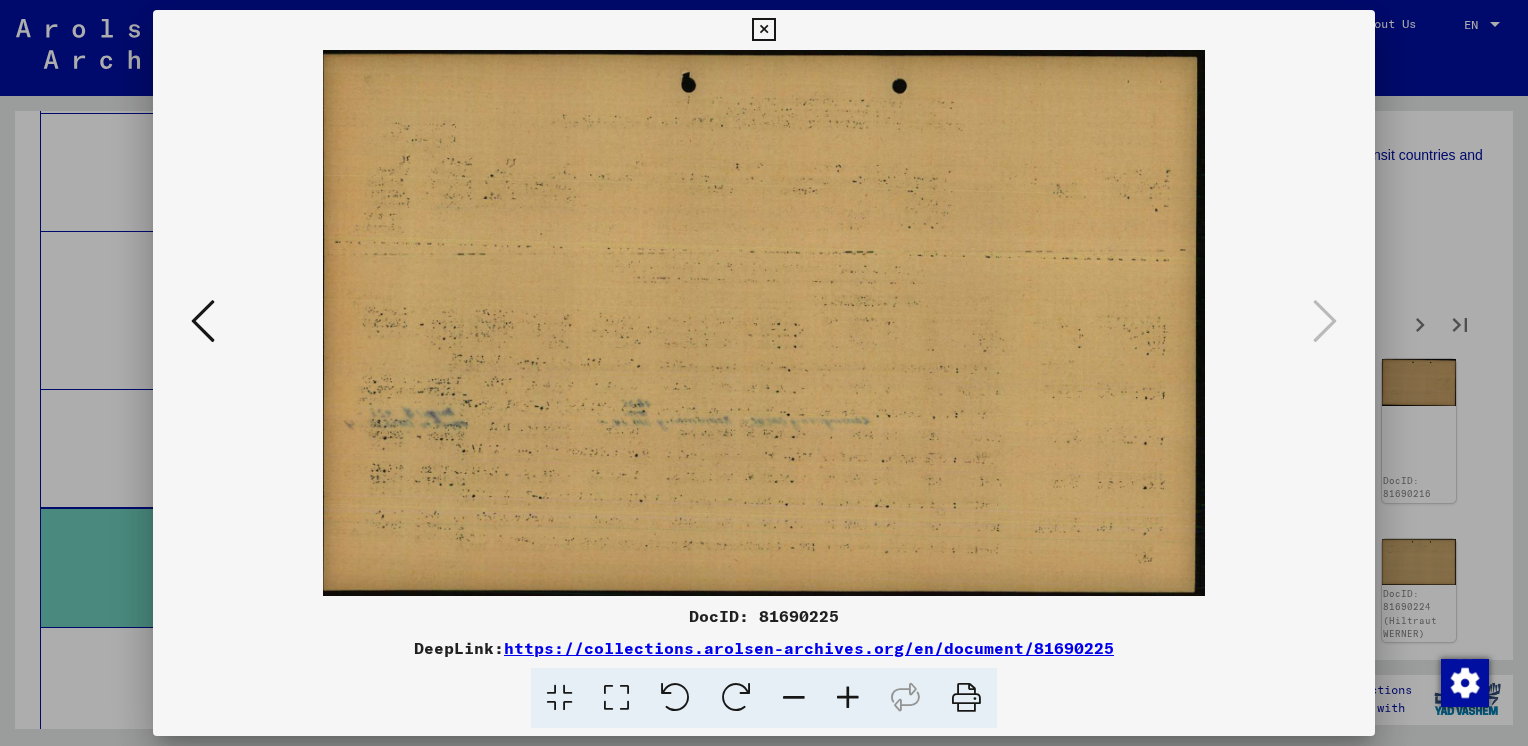 click at bounding box center (203, 321) 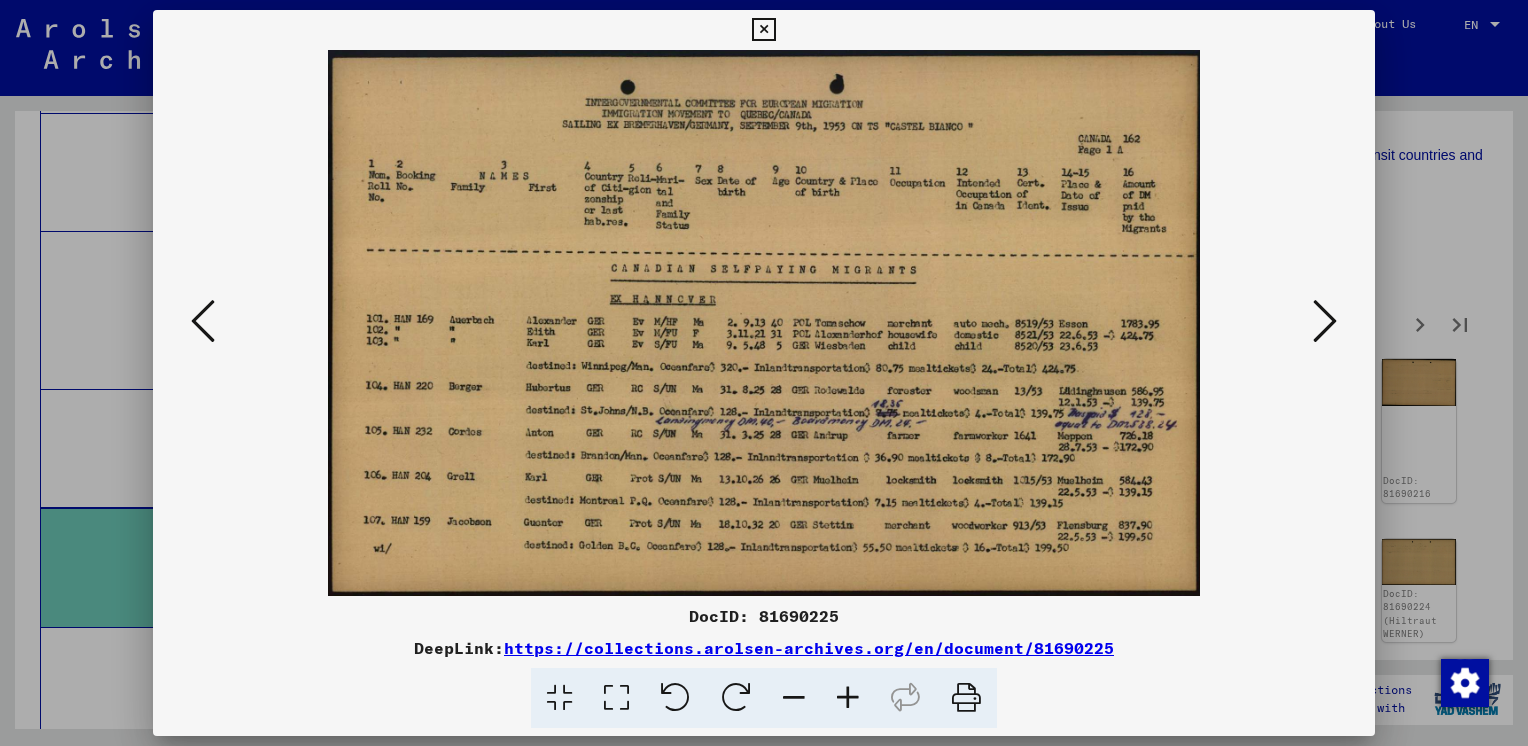 click at bounding box center (203, 321) 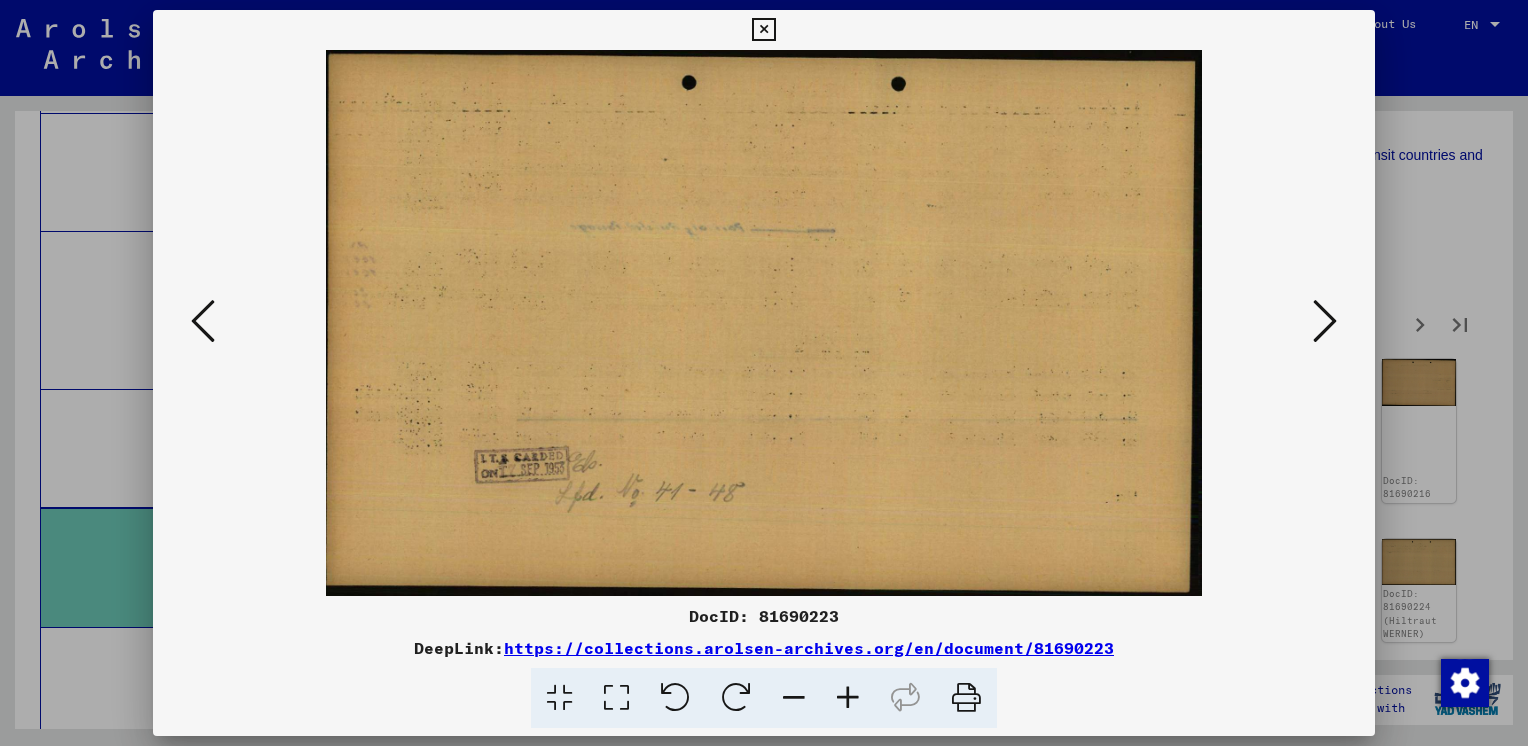 click at bounding box center [203, 321] 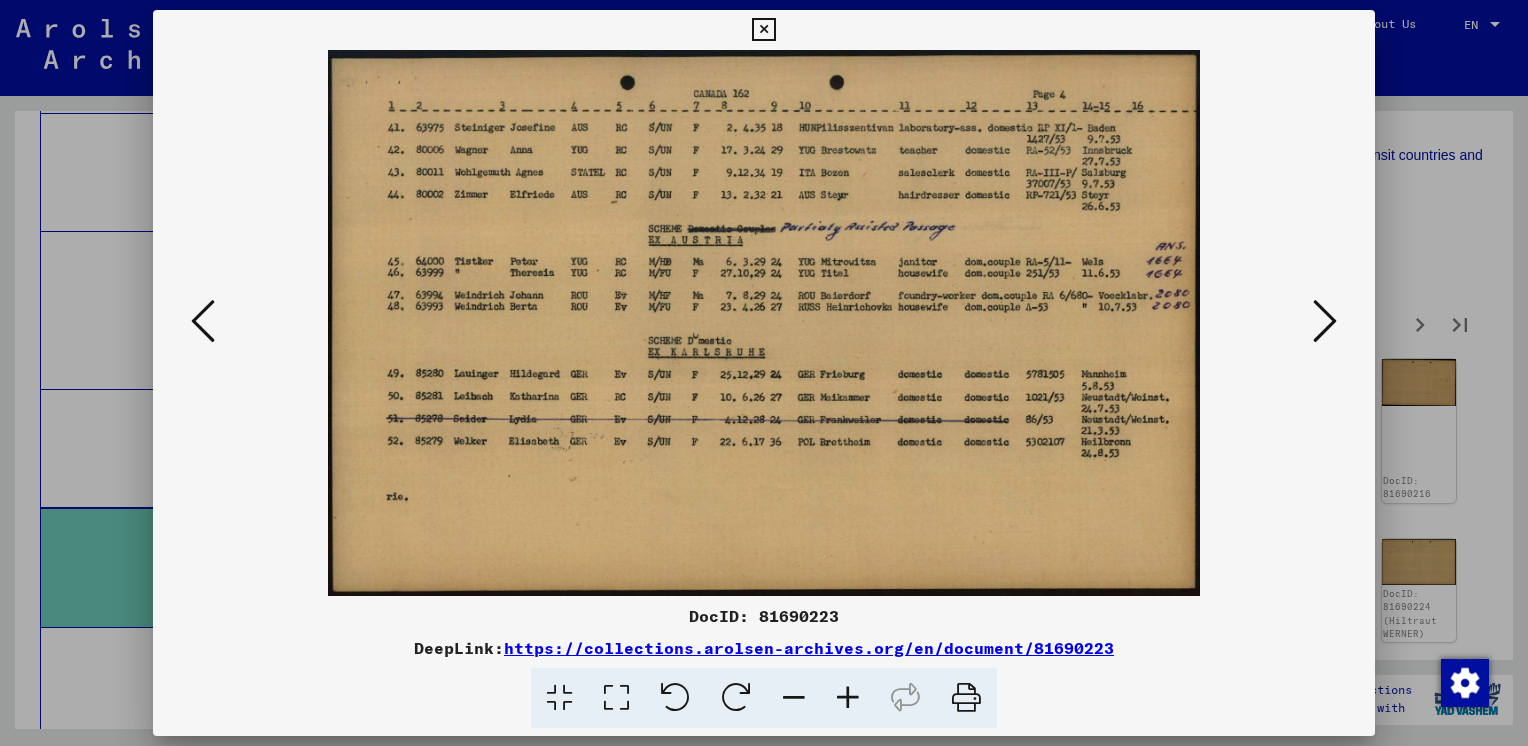 click at bounding box center [203, 321] 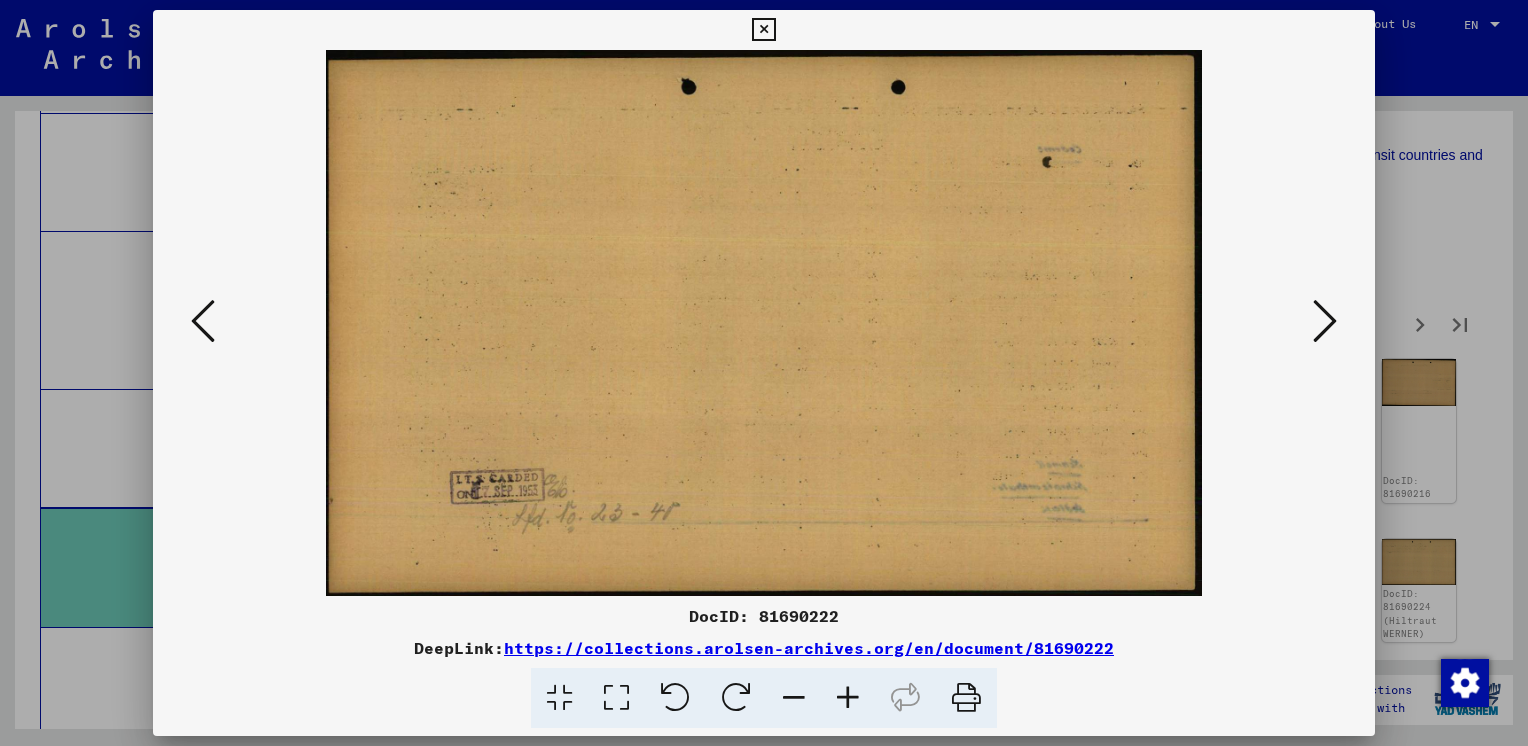 click at bounding box center [203, 321] 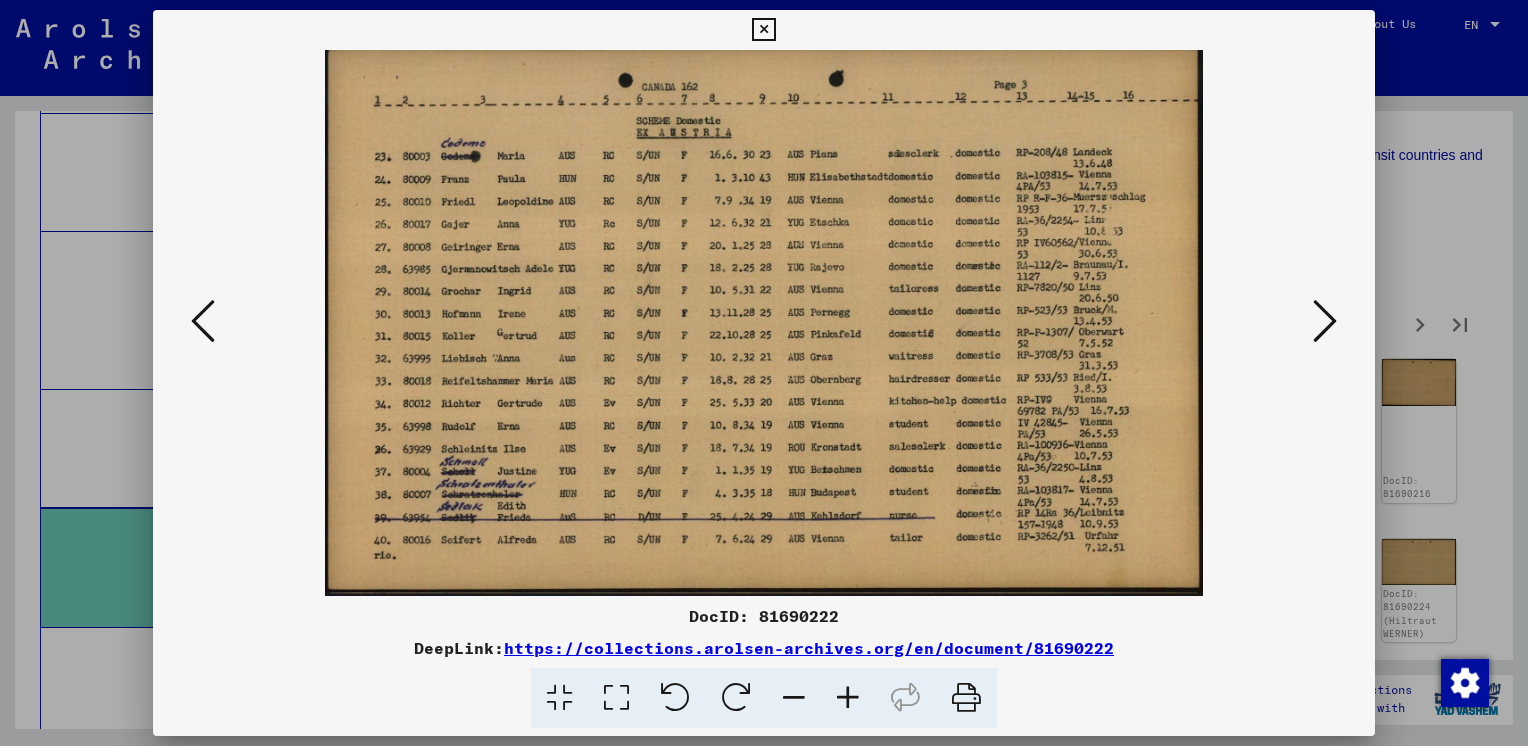 click at bounding box center (203, 321) 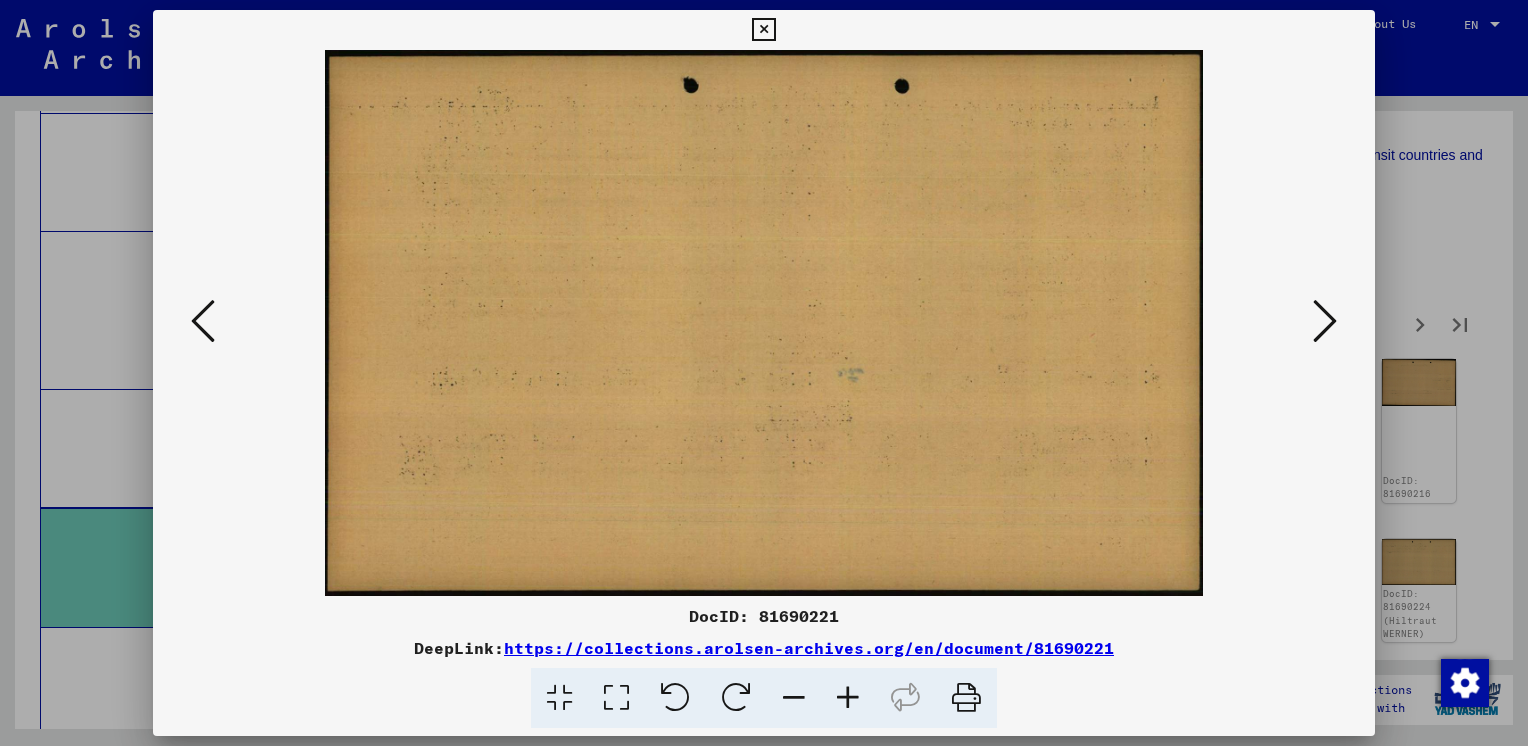 click at bounding box center (203, 321) 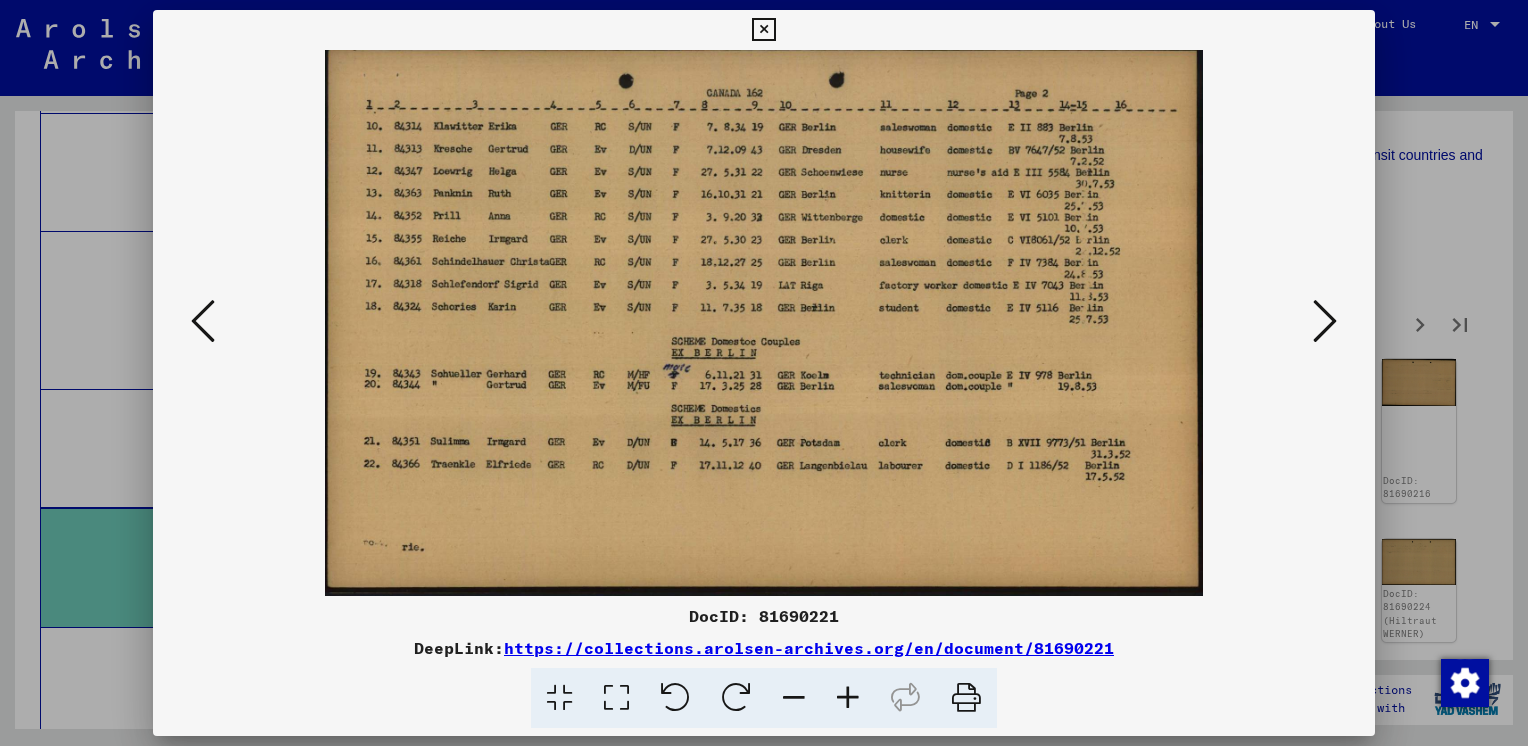 click at bounding box center (203, 321) 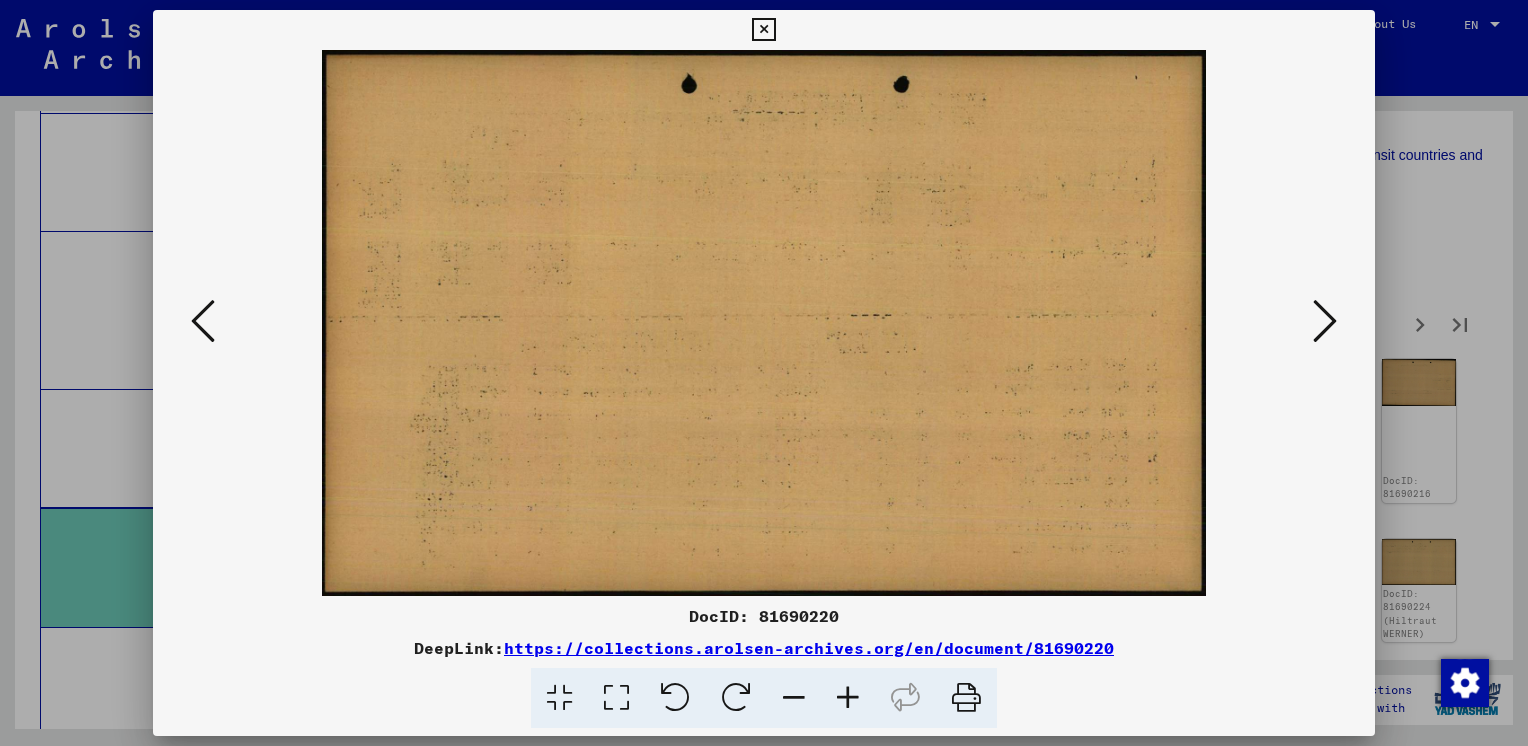 click at bounding box center (203, 321) 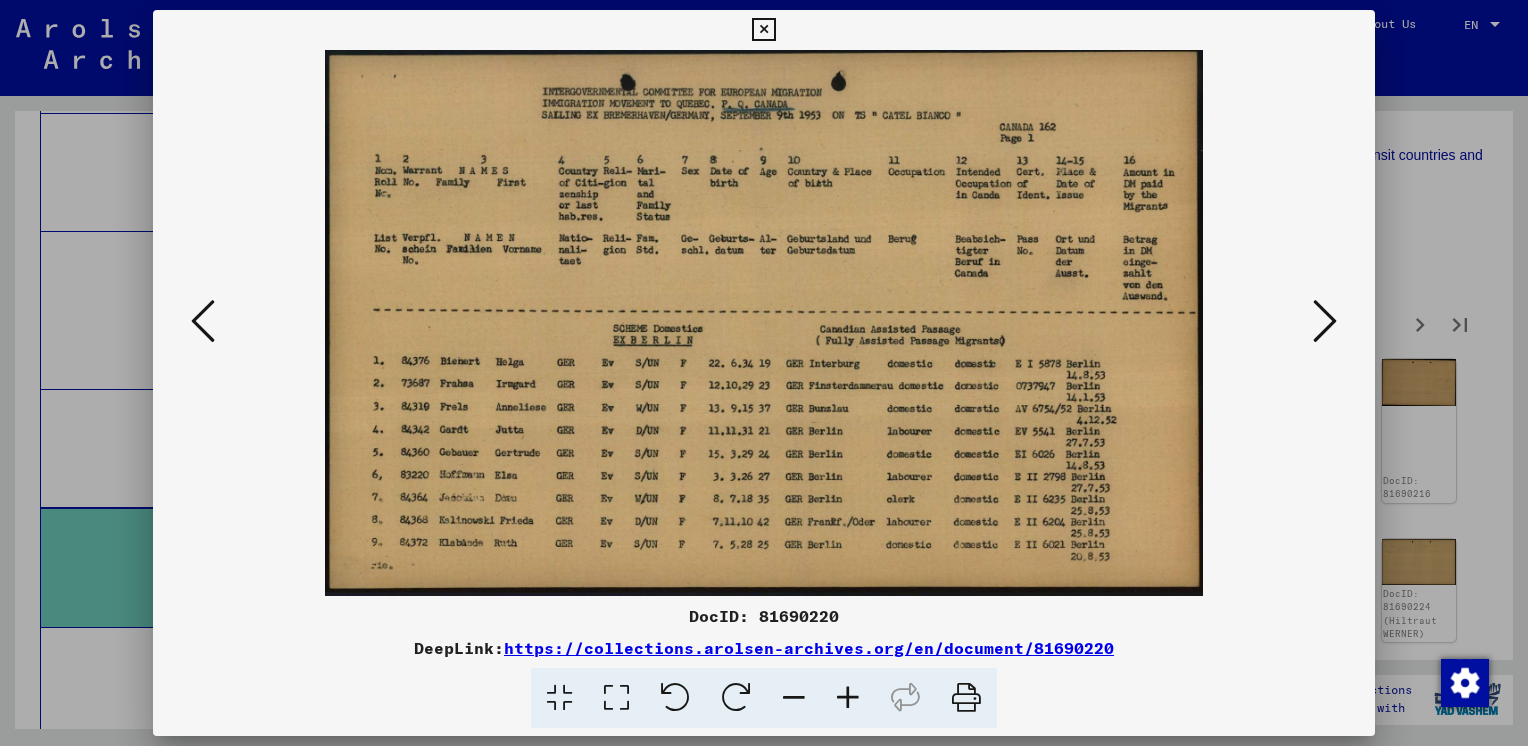 click at bounding box center [203, 321] 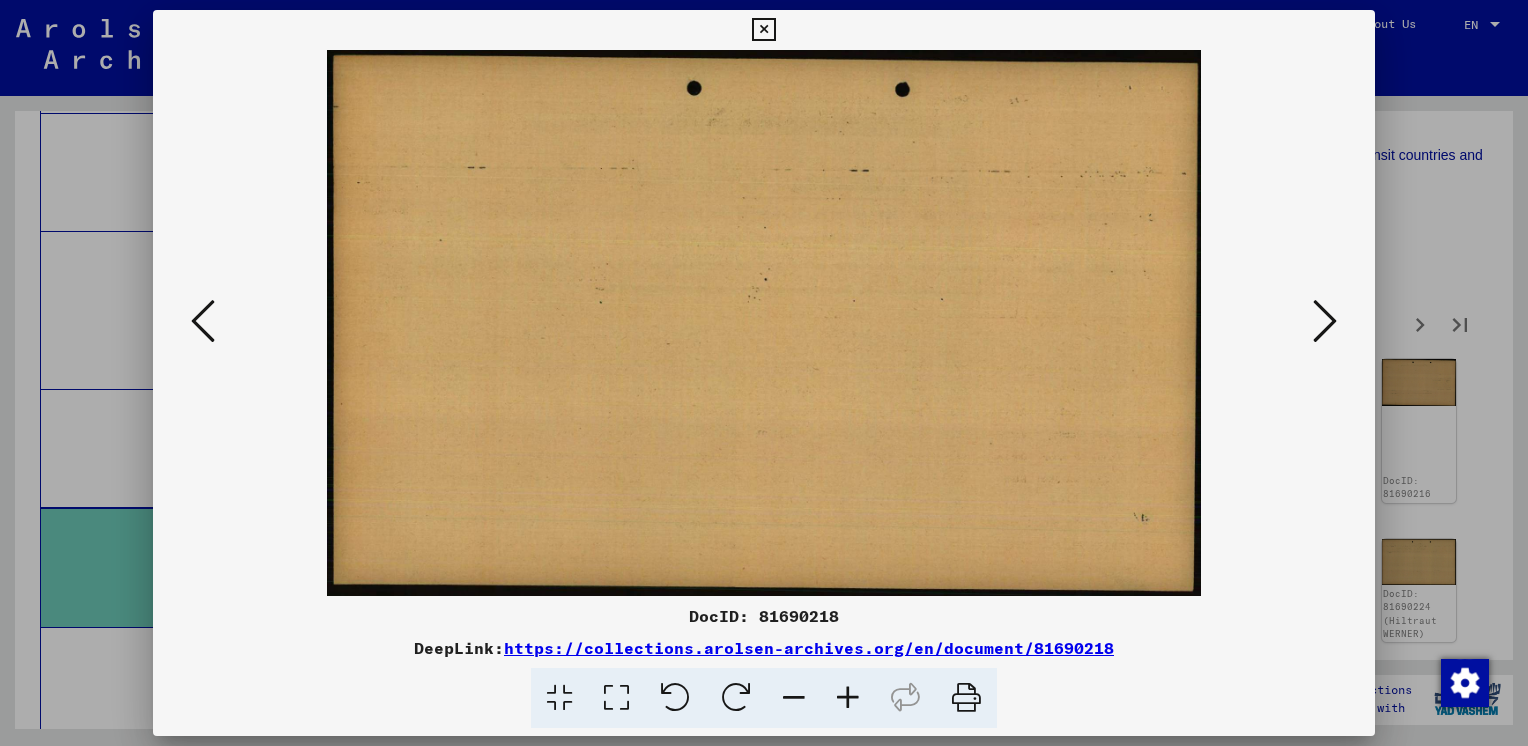 click at bounding box center (203, 321) 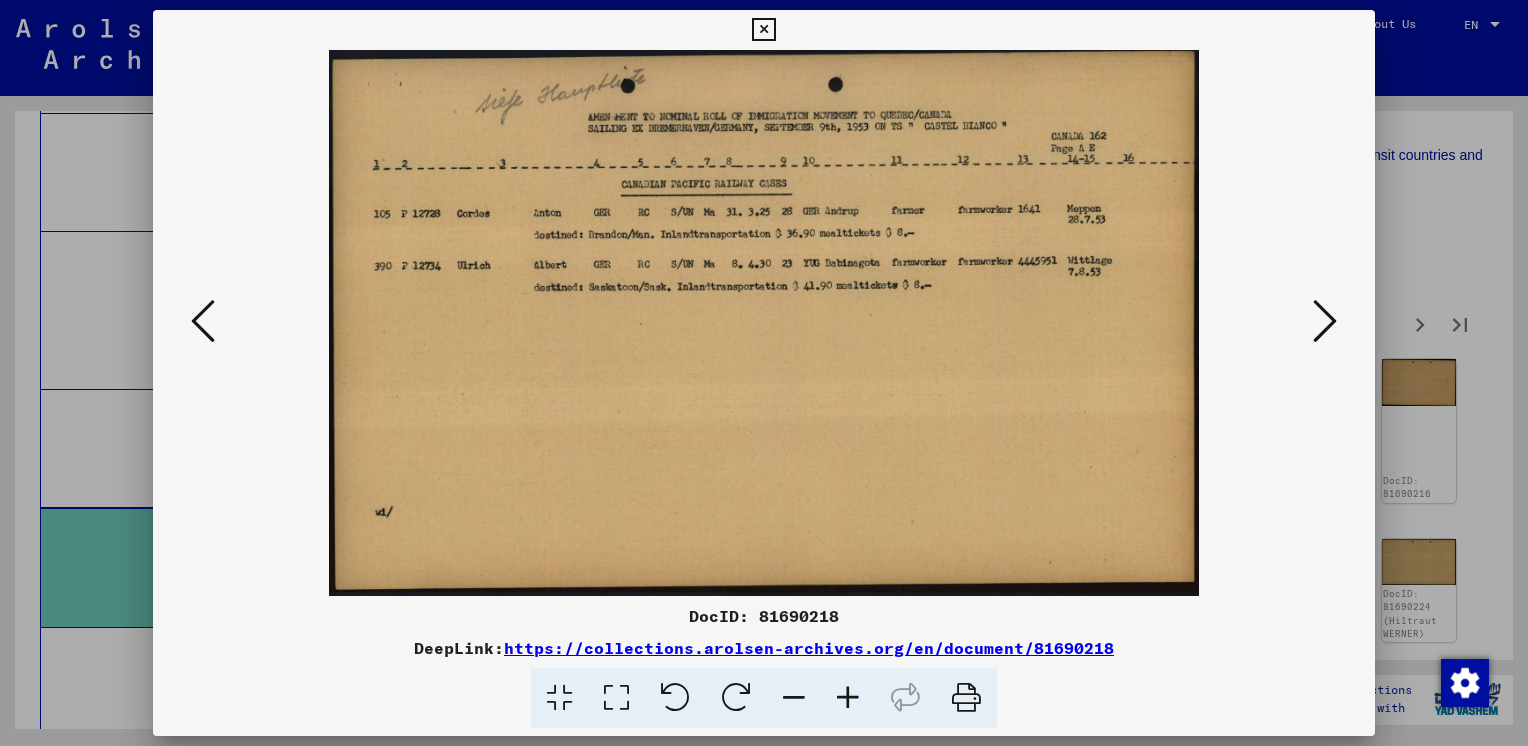 click at bounding box center [203, 321] 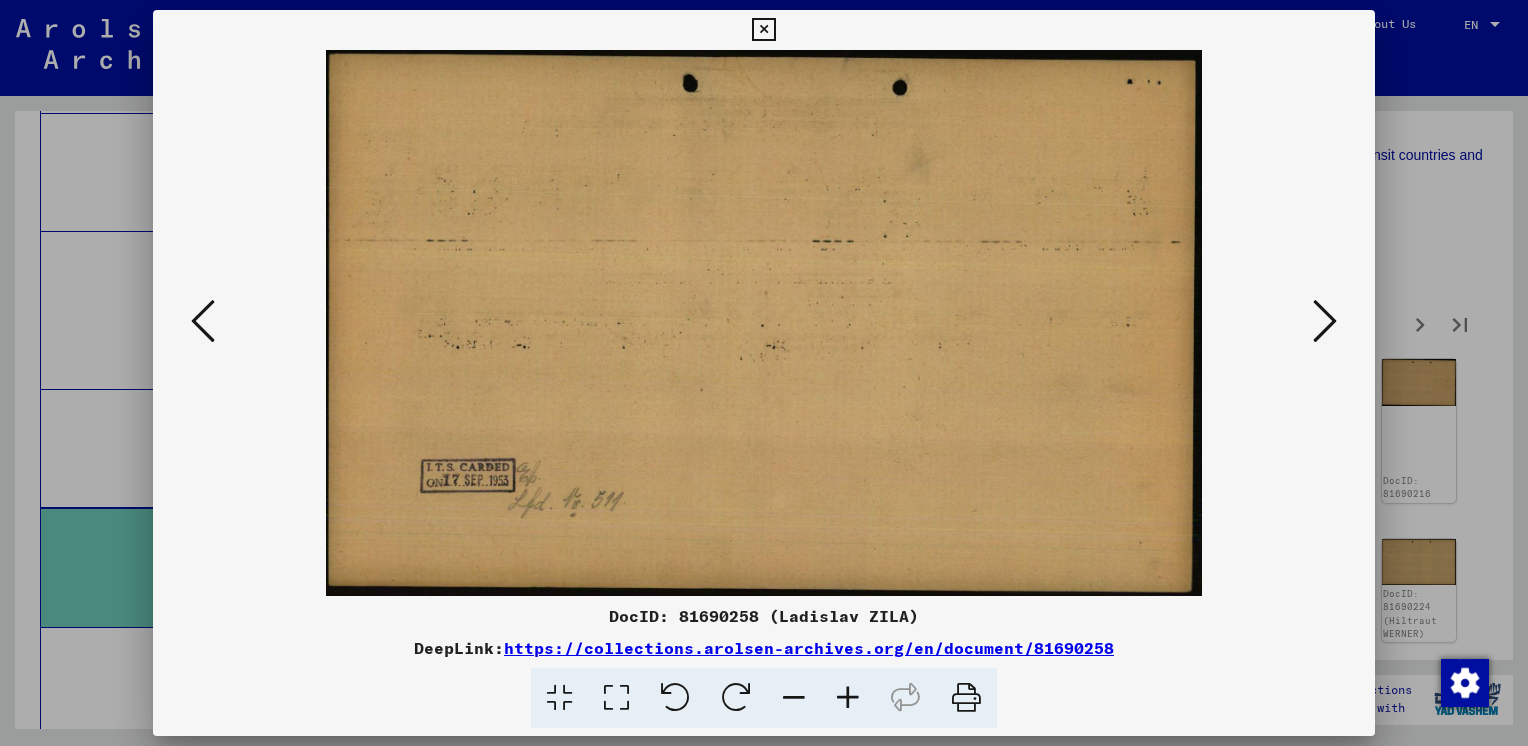 click at bounding box center (203, 321) 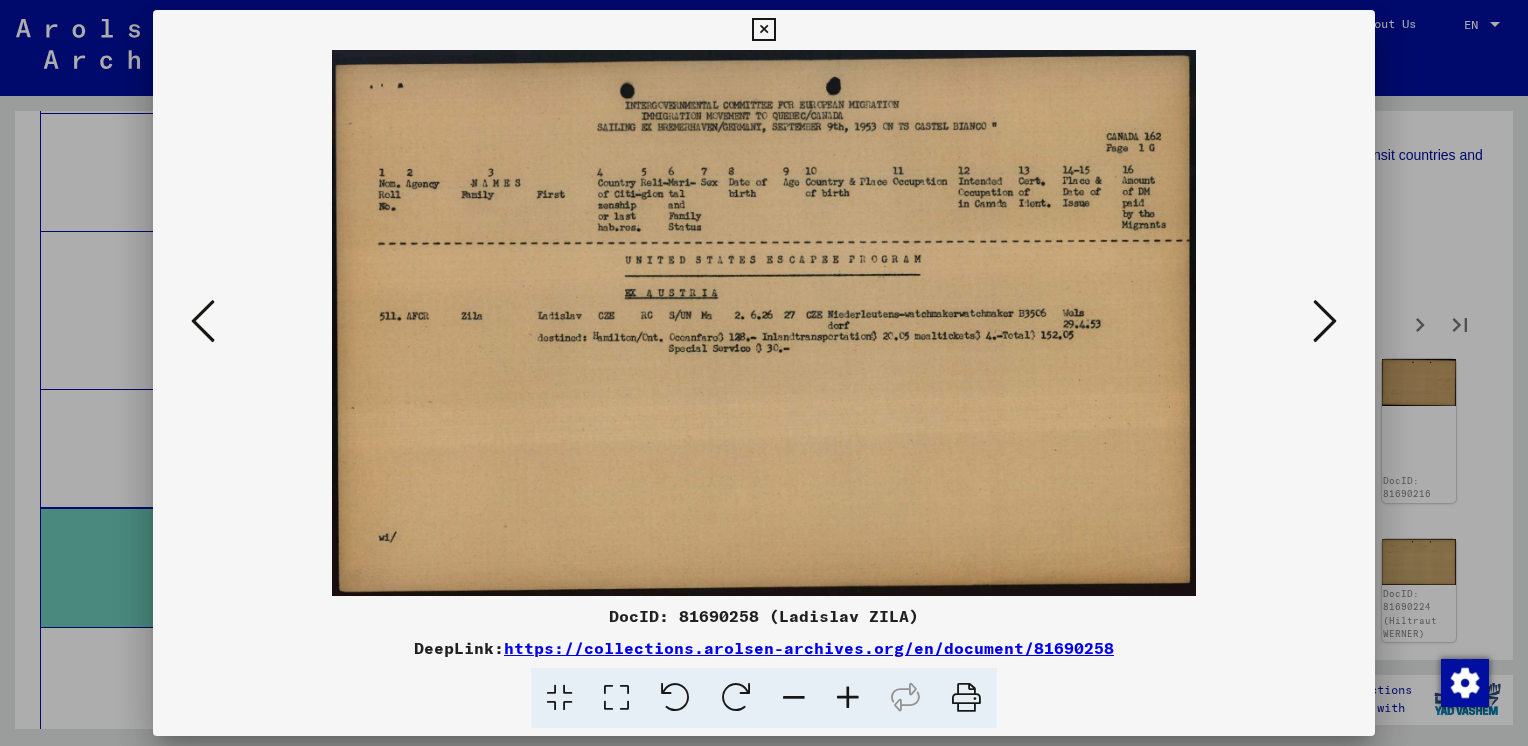 click at bounding box center [203, 321] 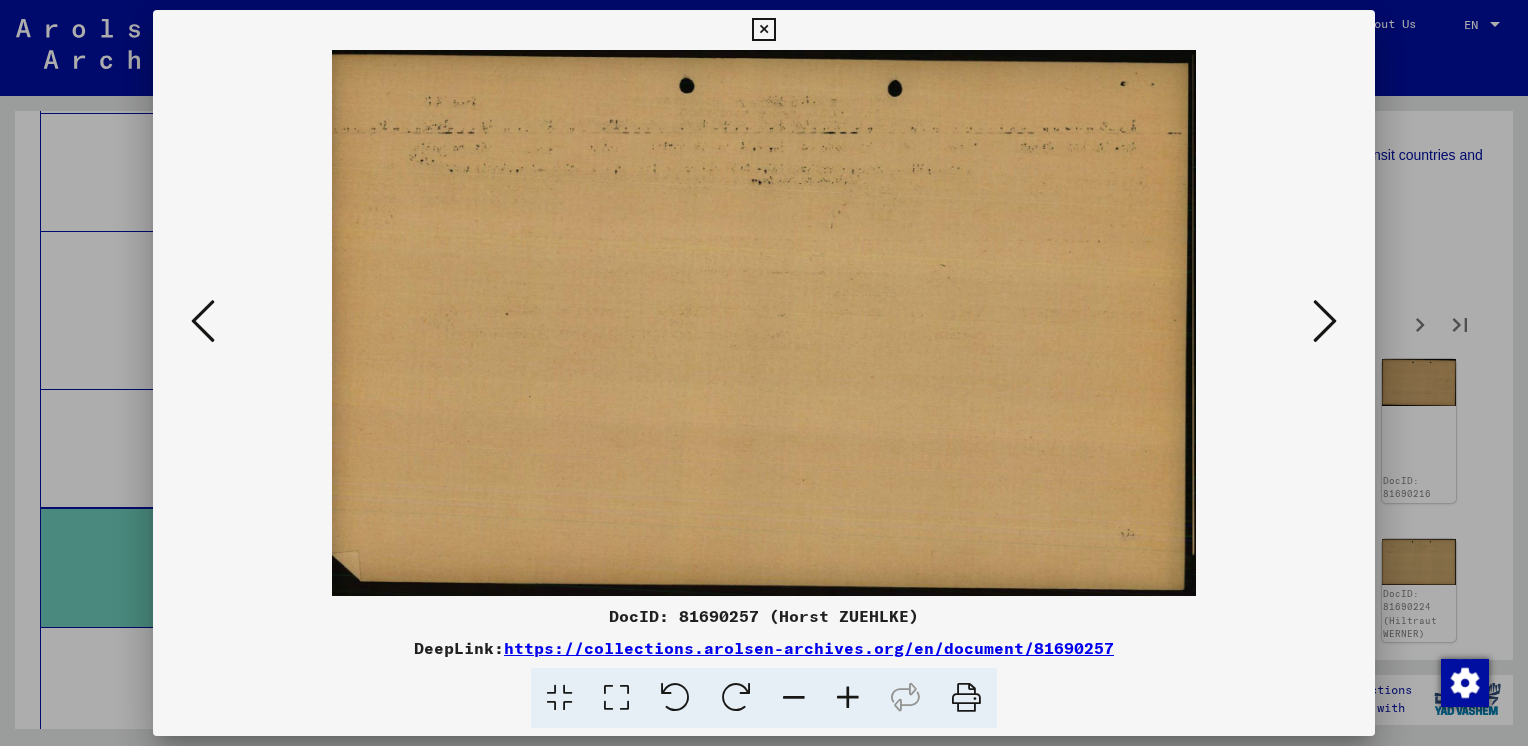 click at bounding box center [203, 321] 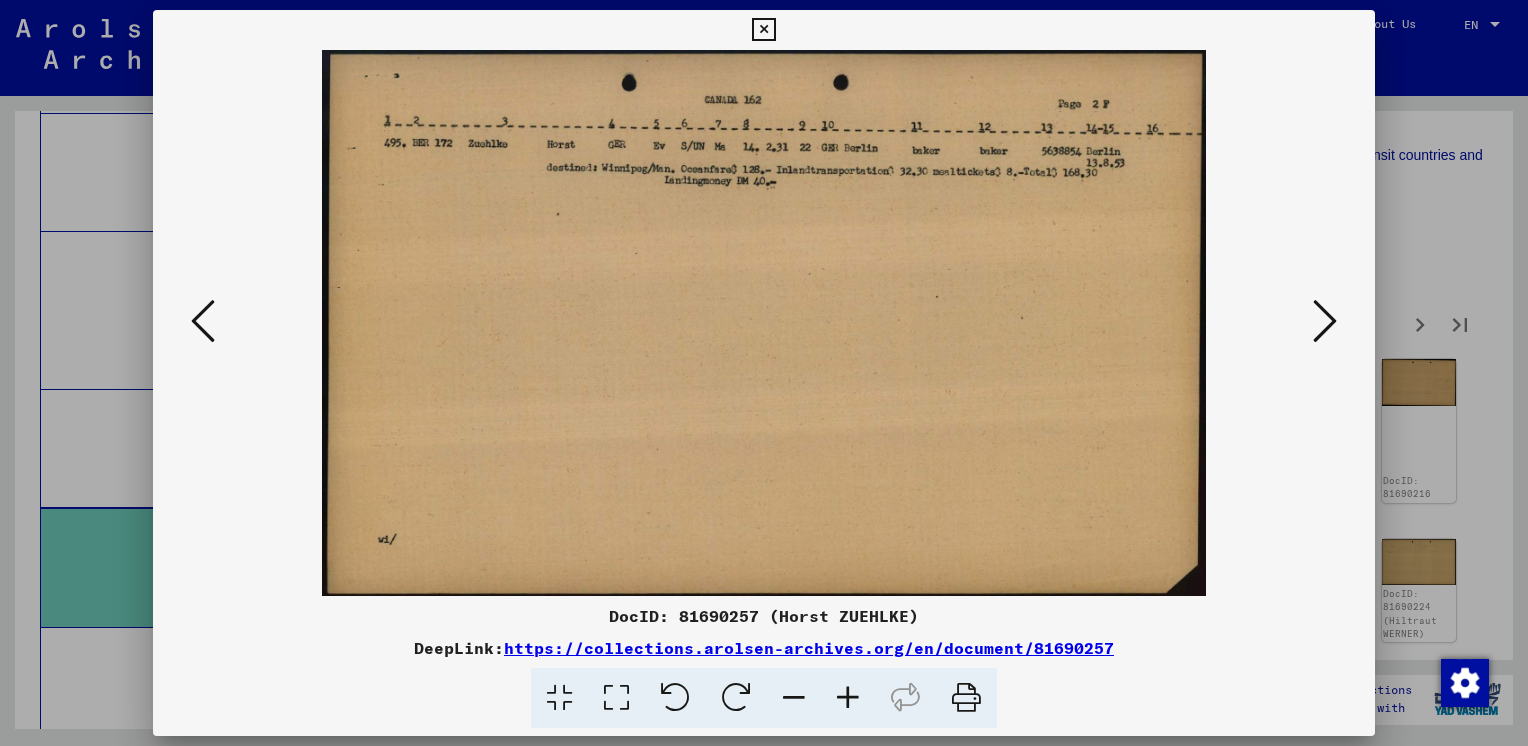 click at bounding box center (203, 321) 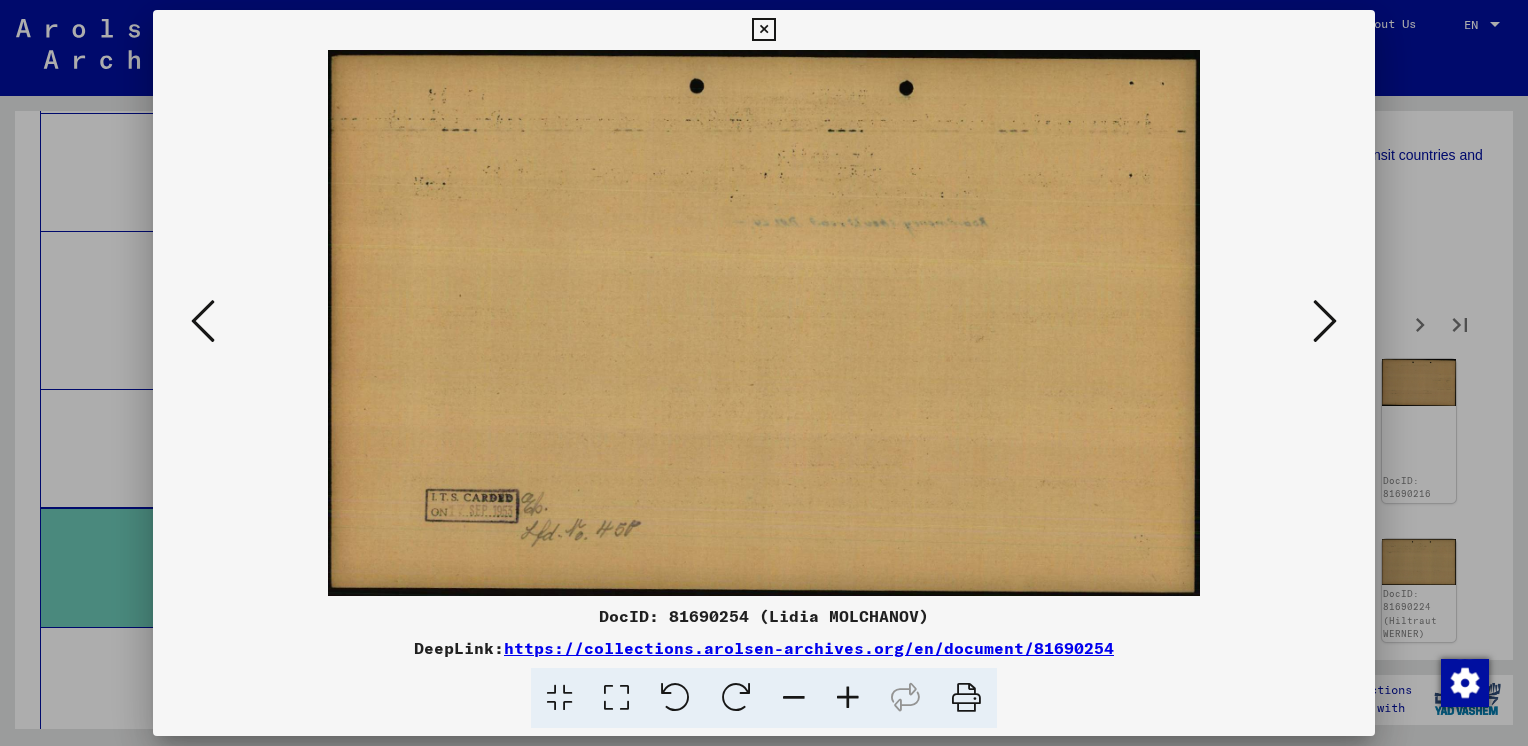 click at bounding box center (203, 321) 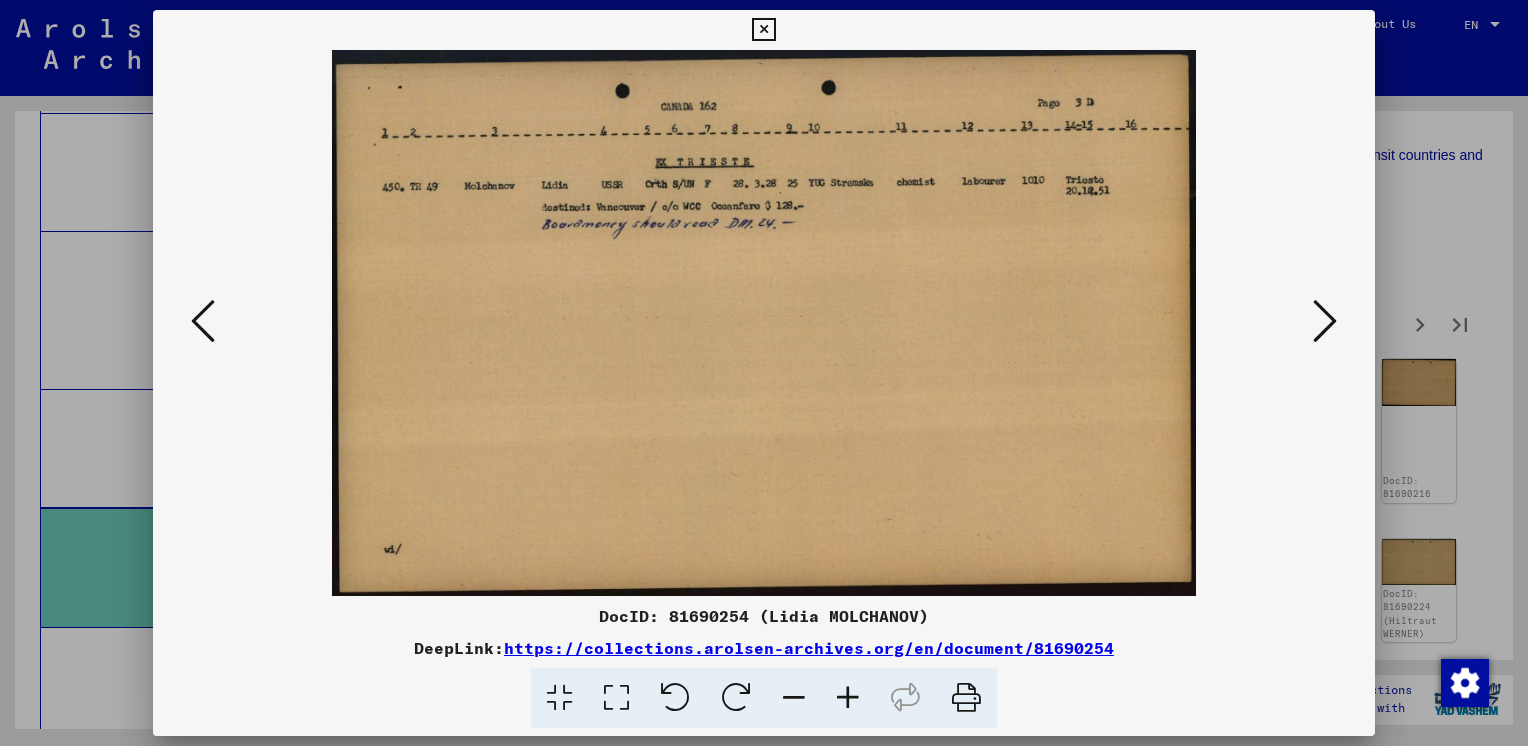 click at bounding box center (203, 321) 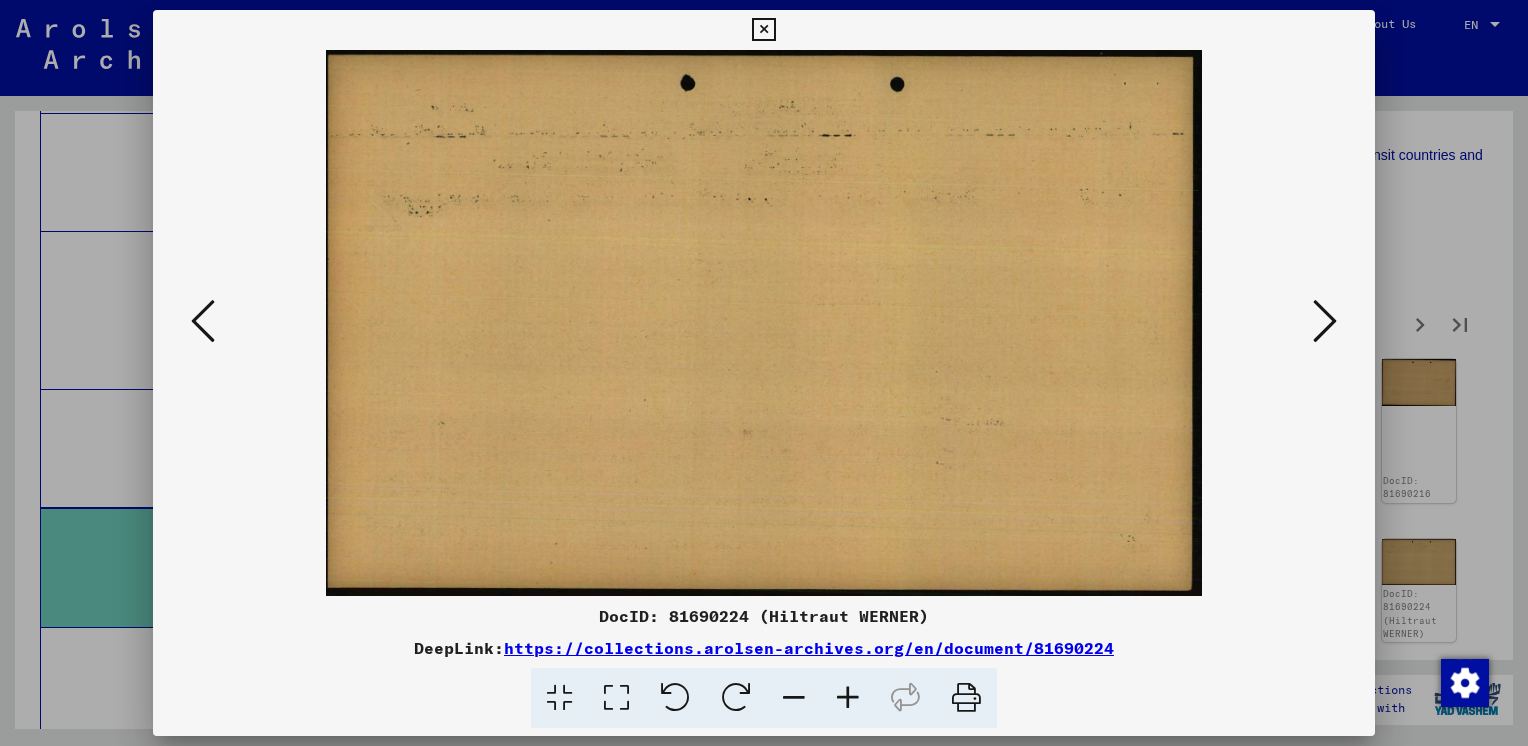 click at bounding box center (203, 321) 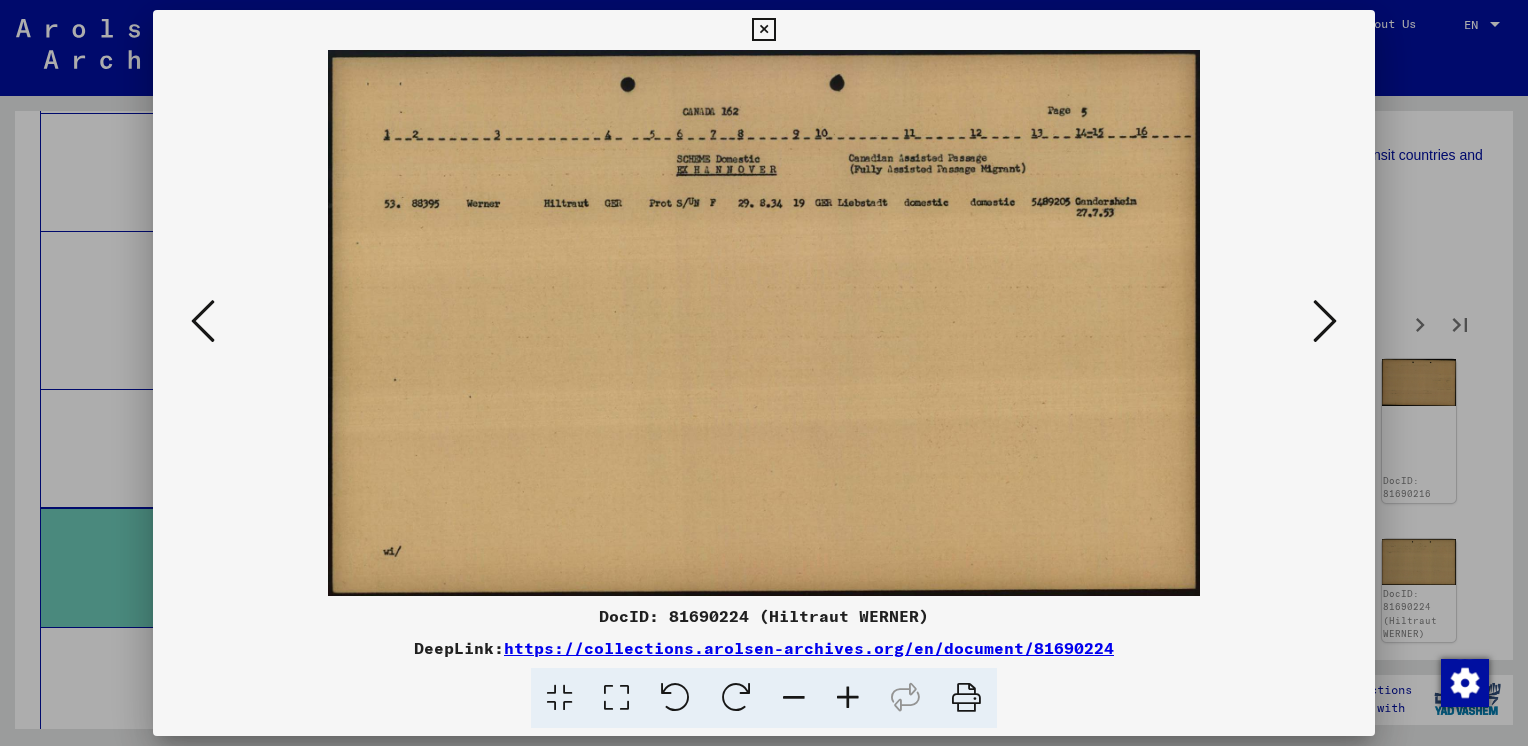 click at bounding box center [203, 321] 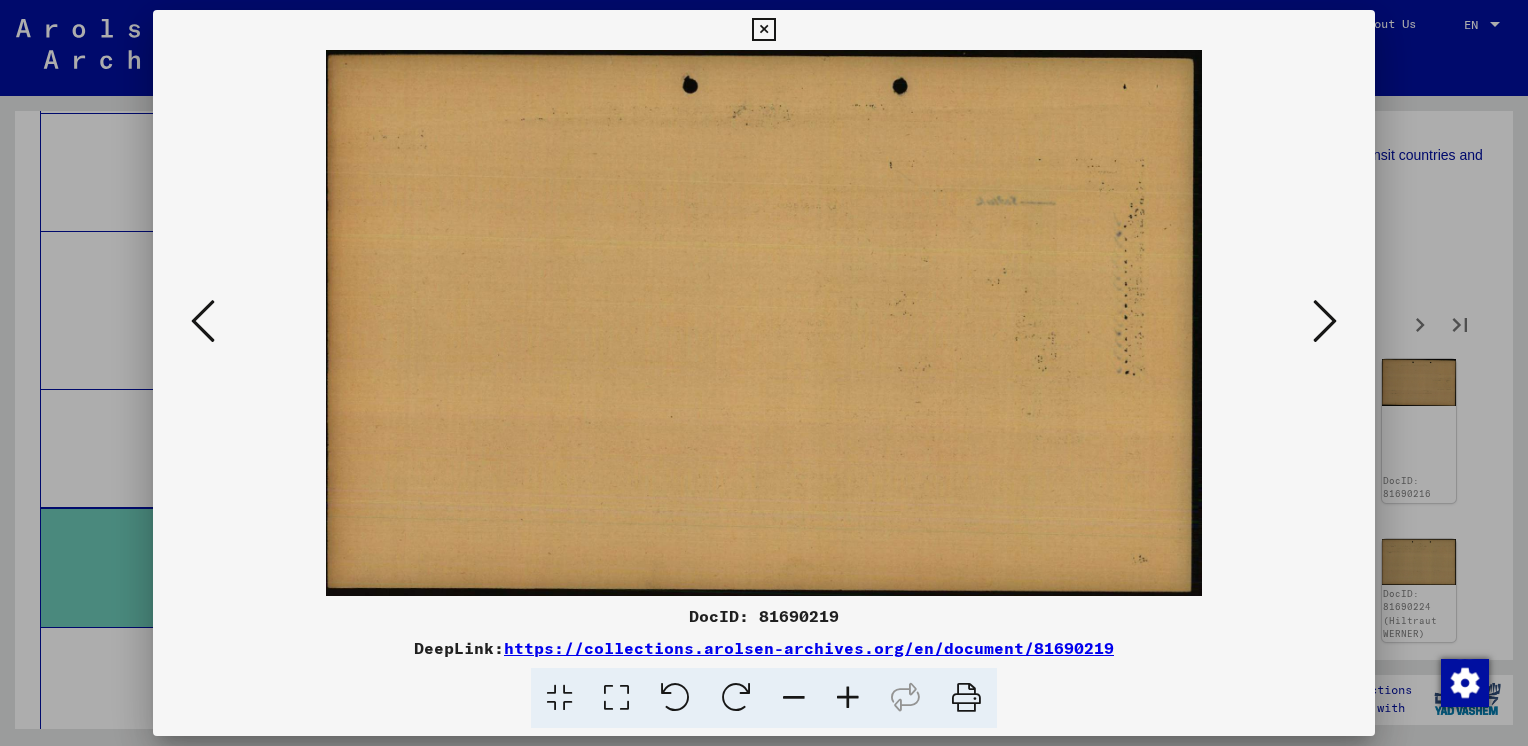 click at bounding box center [203, 321] 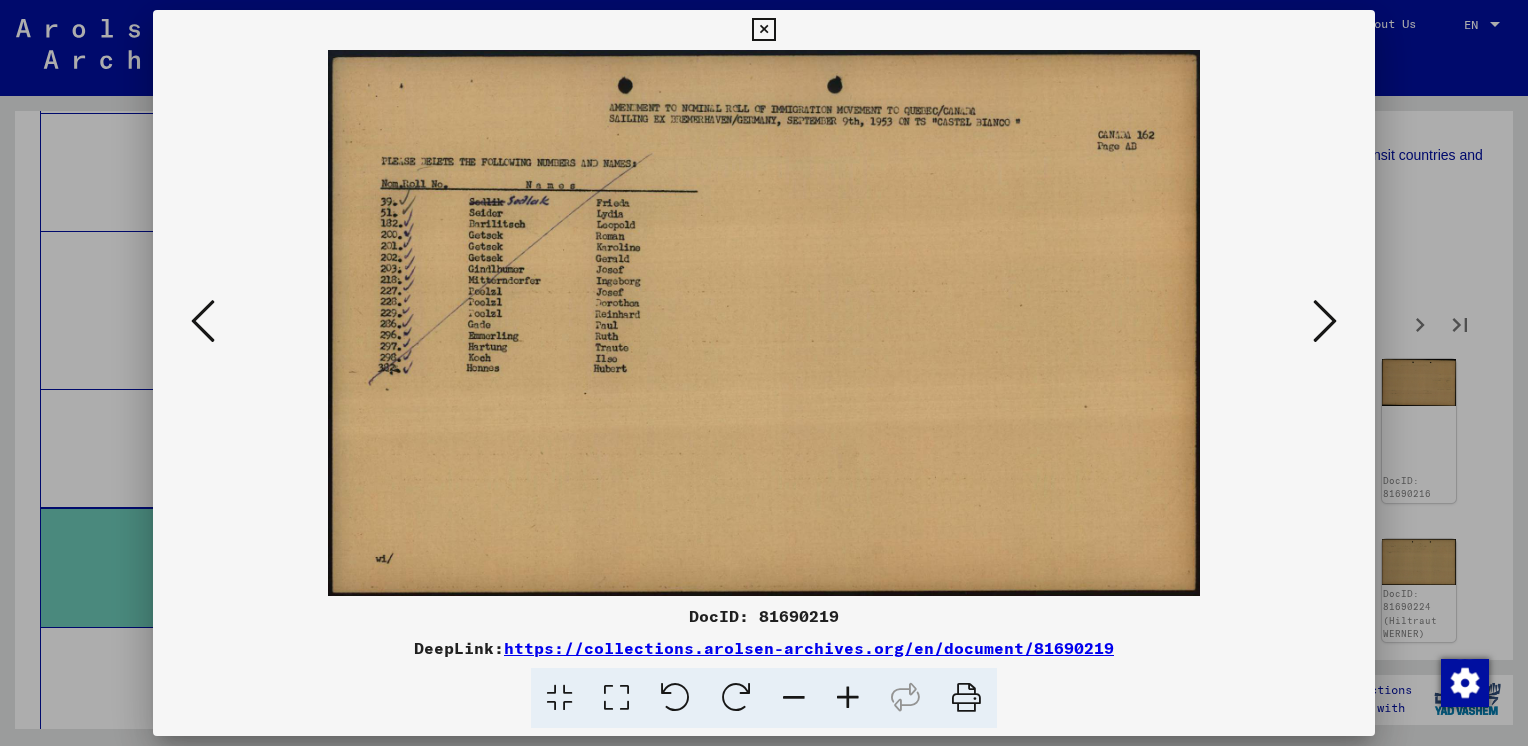 click at bounding box center (203, 321) 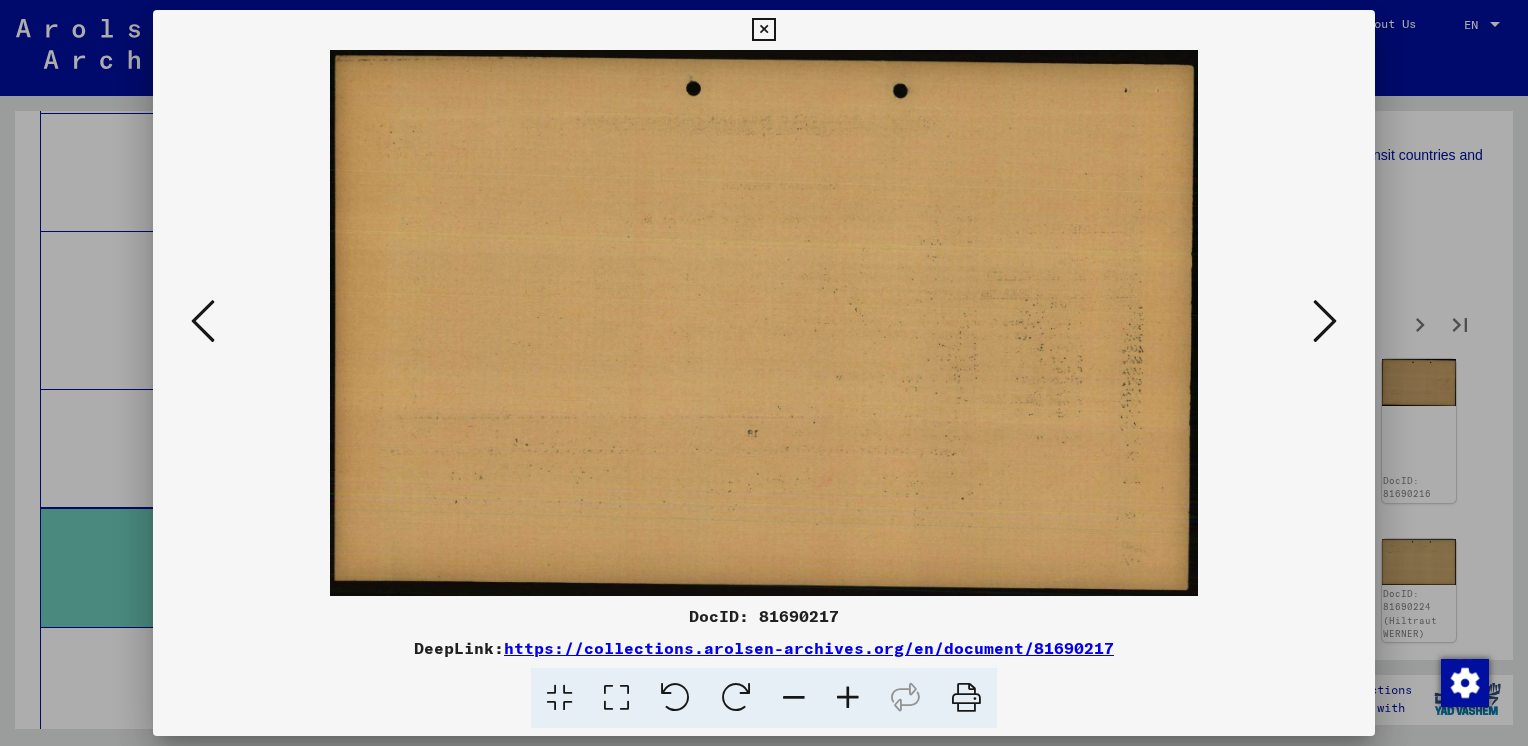 click at bounding box center (203, 321) 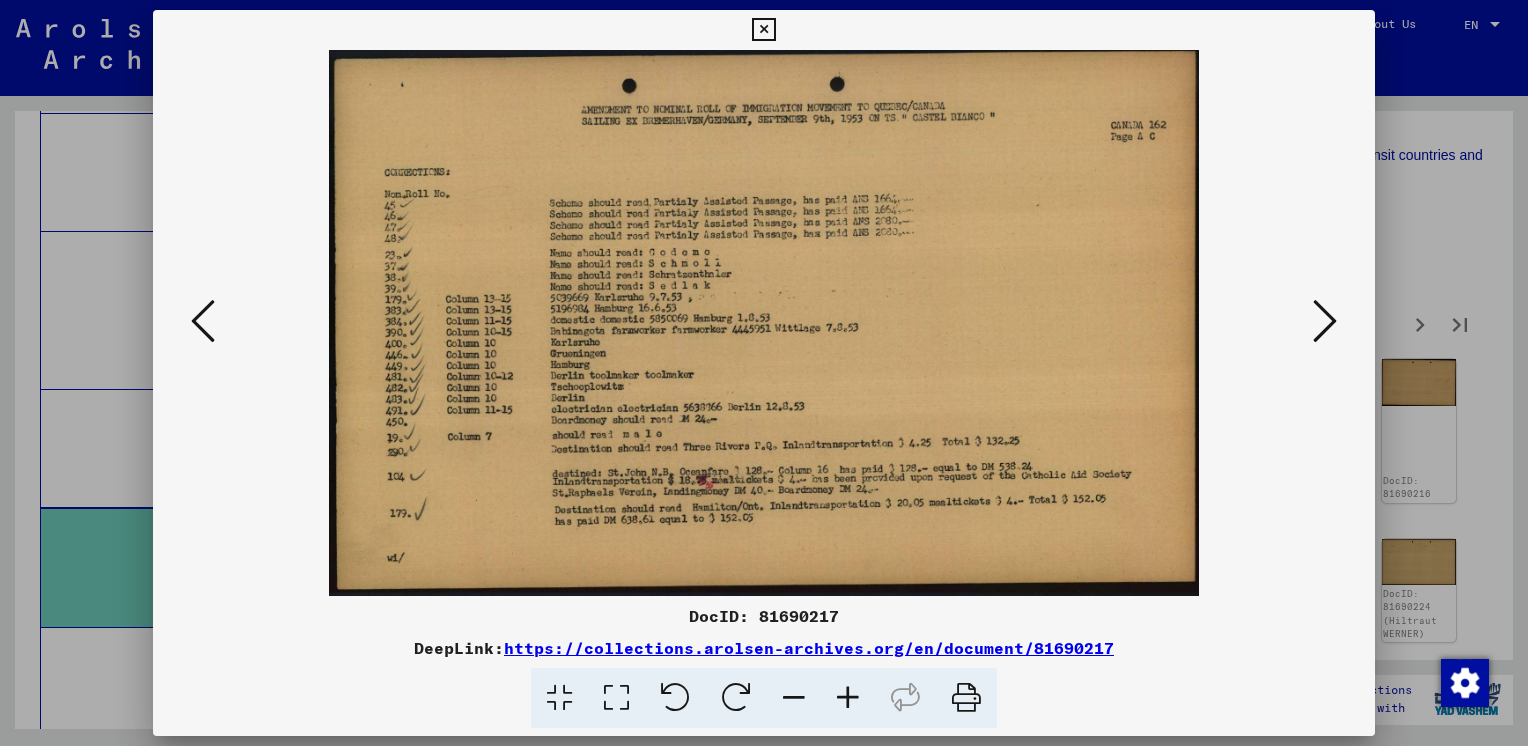 click at bounding box center [203, 321] 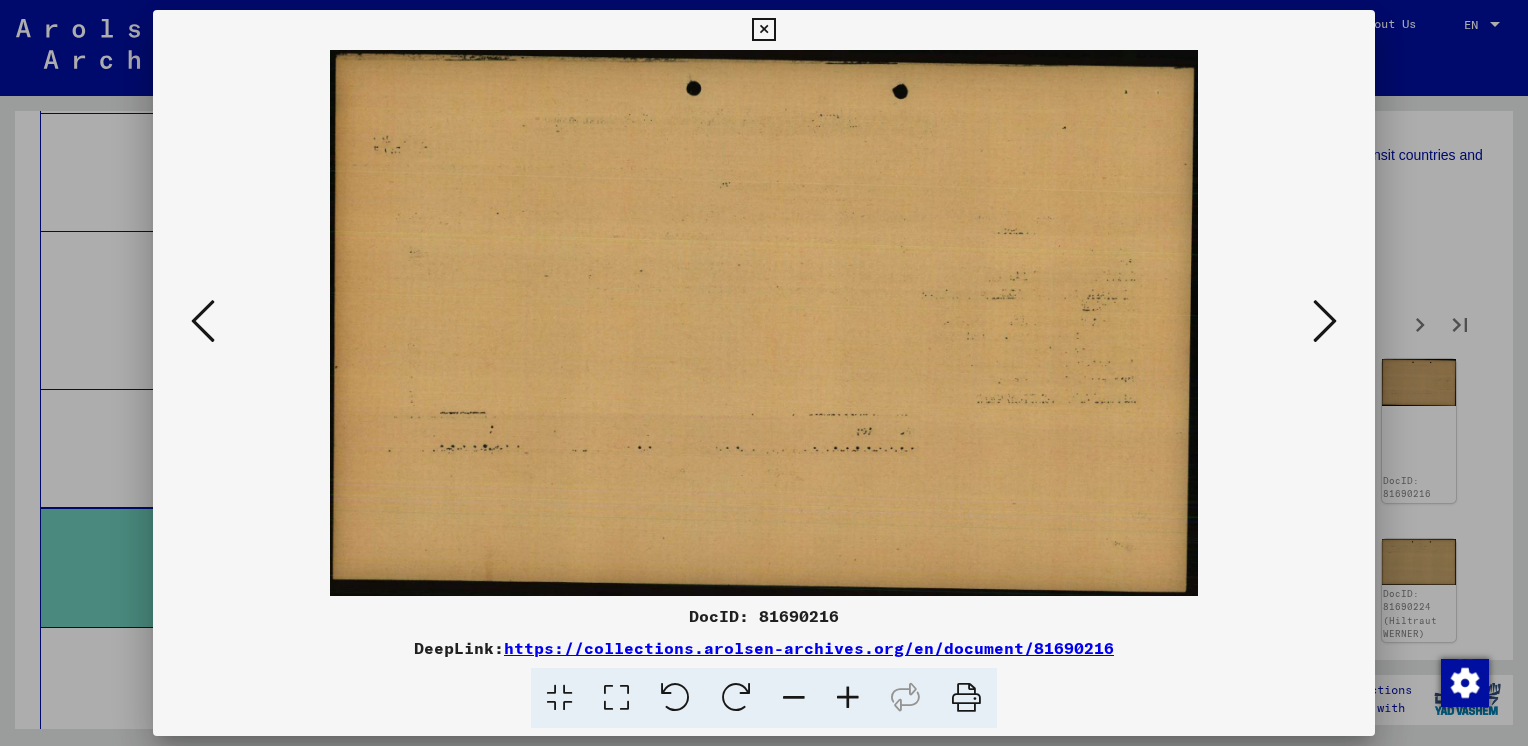 click at bounding box center (203, 321) 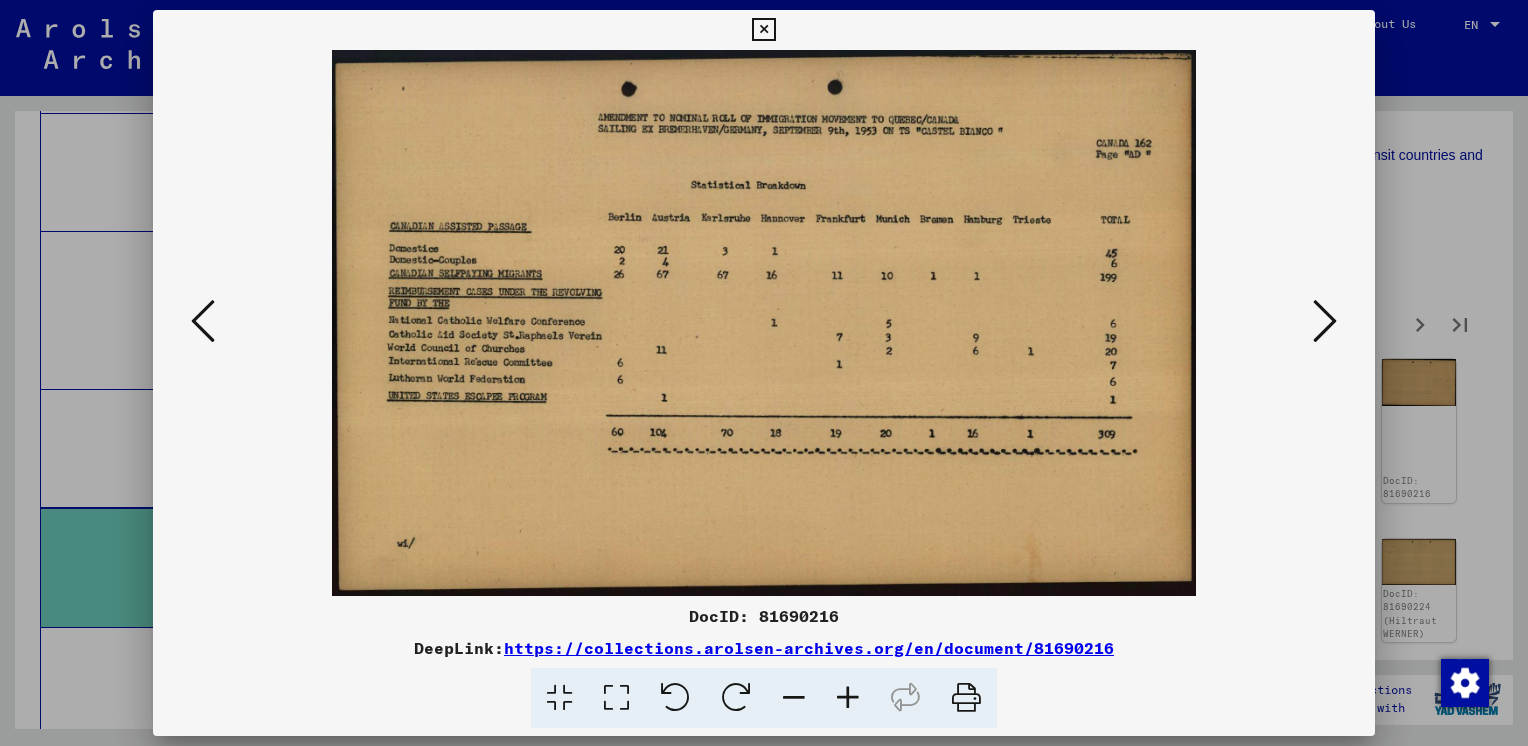 click at bounding box center (848, 698) 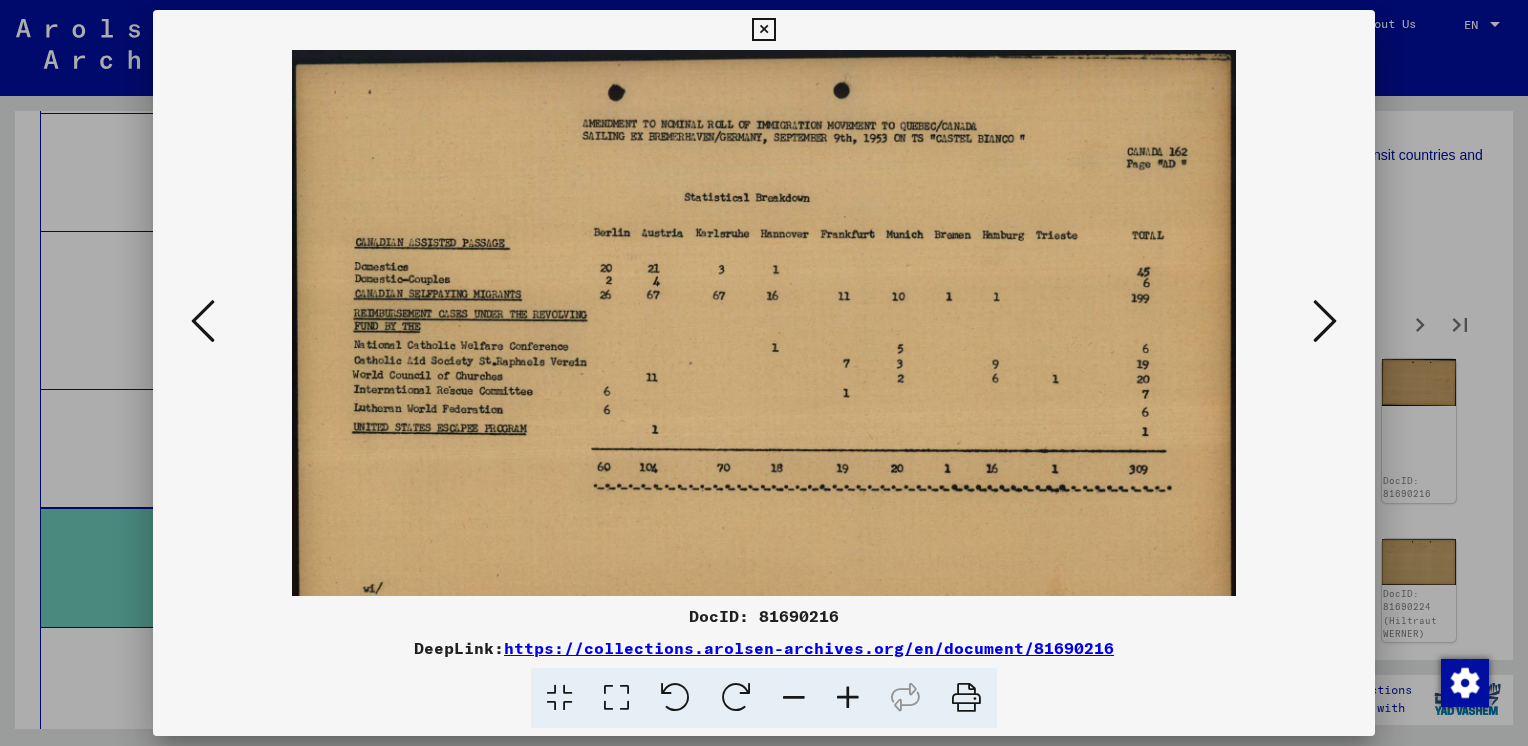 click at bounding box center [848, 698] 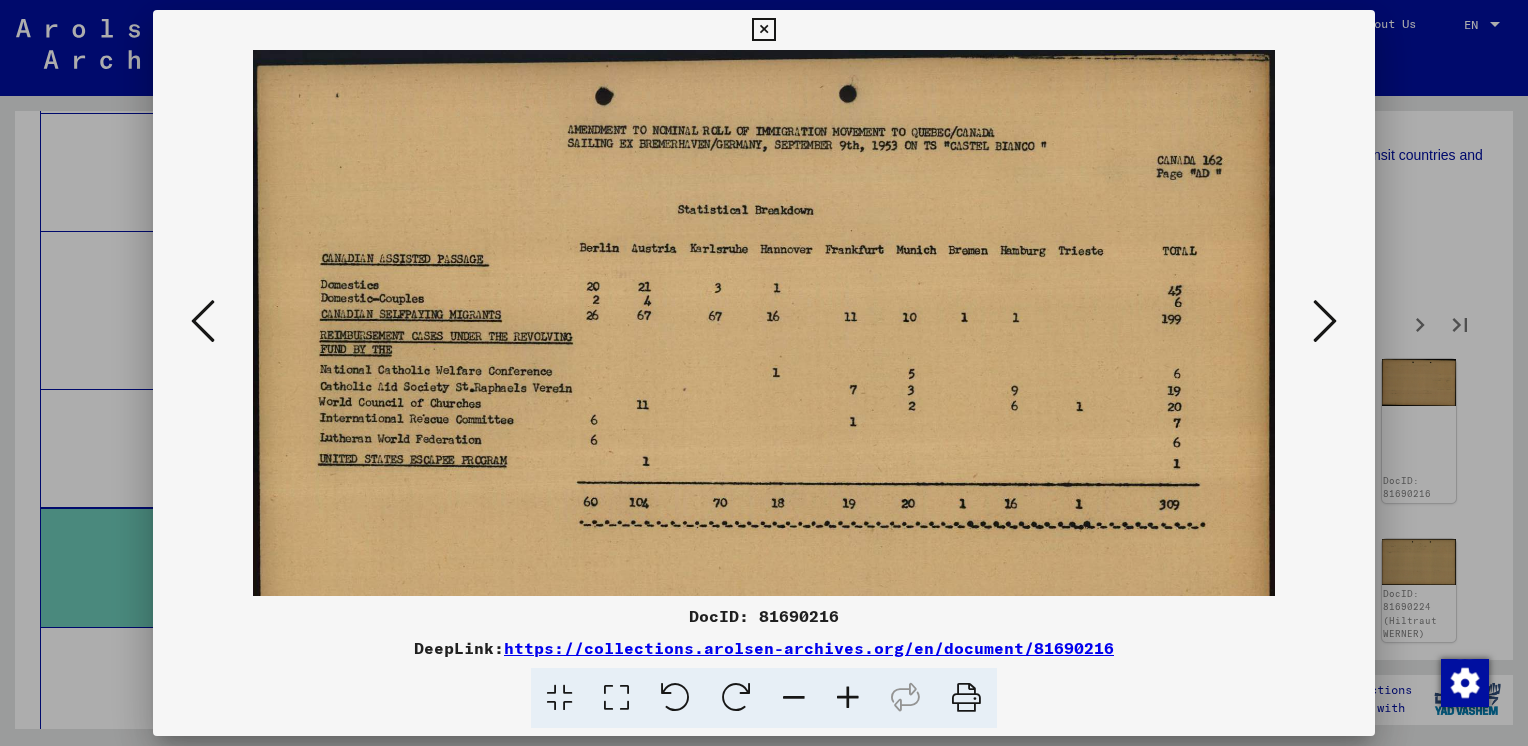 click at bounding box center [848, 698] 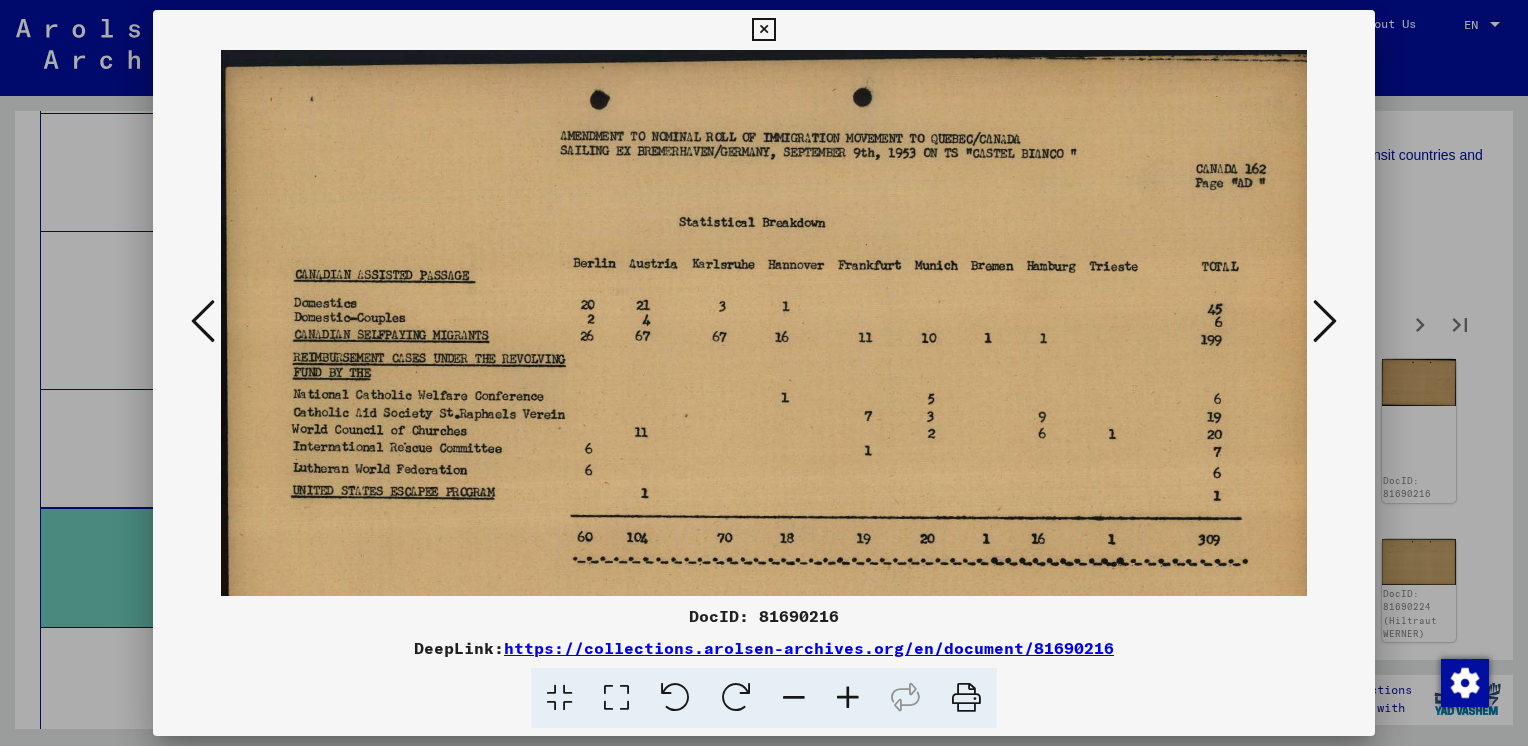click at bounding box center [848, 698] 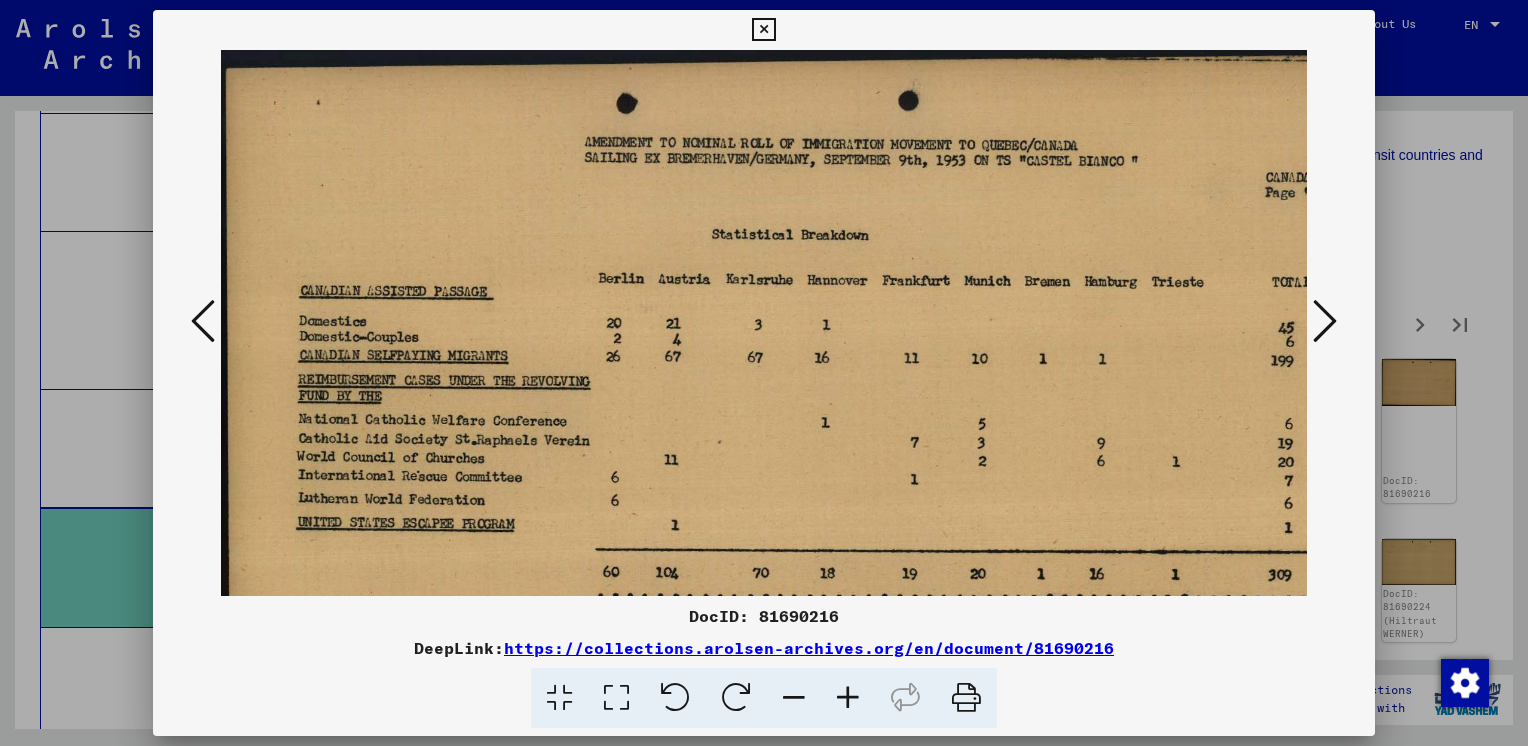 click at bounding box center (848, 698) 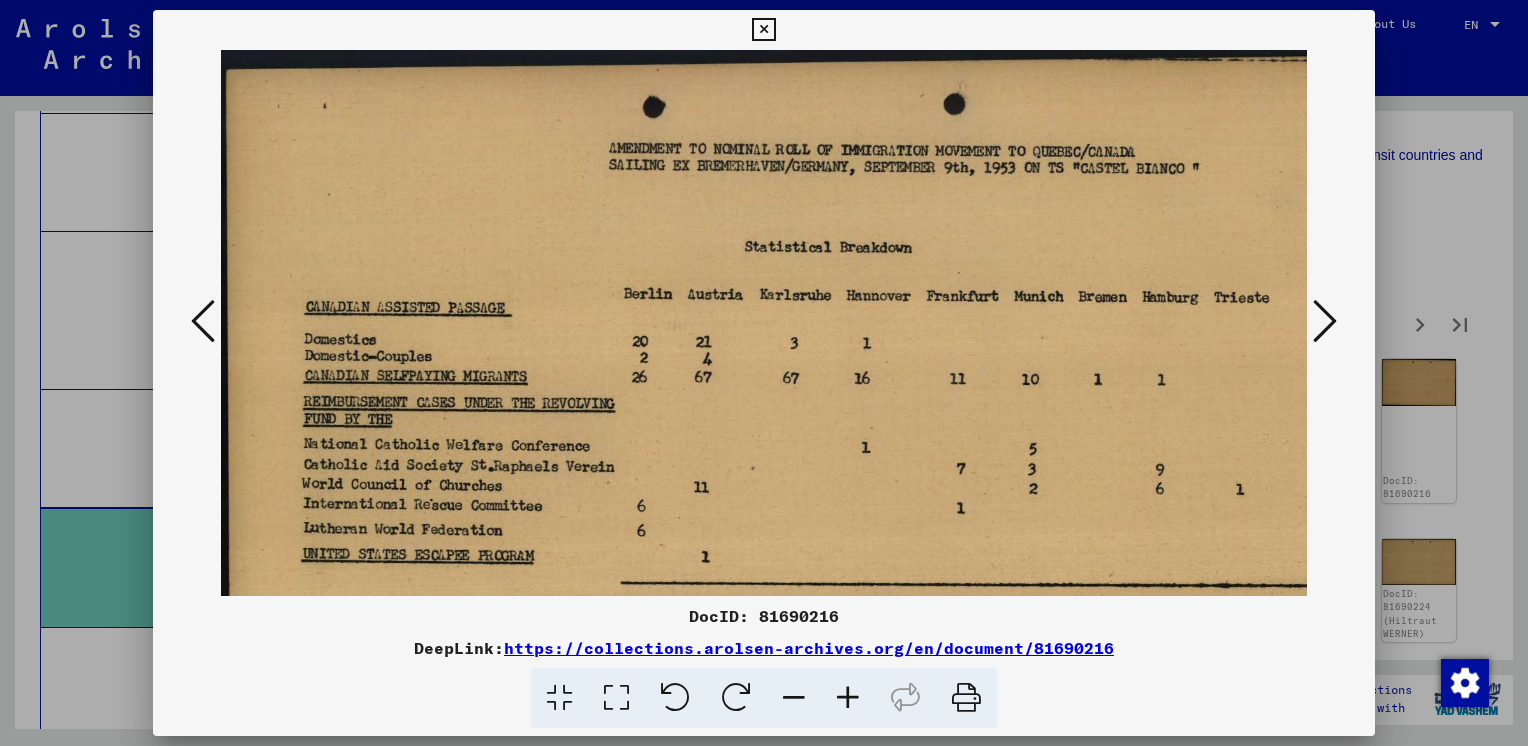 click at bounding box center (848, 698) 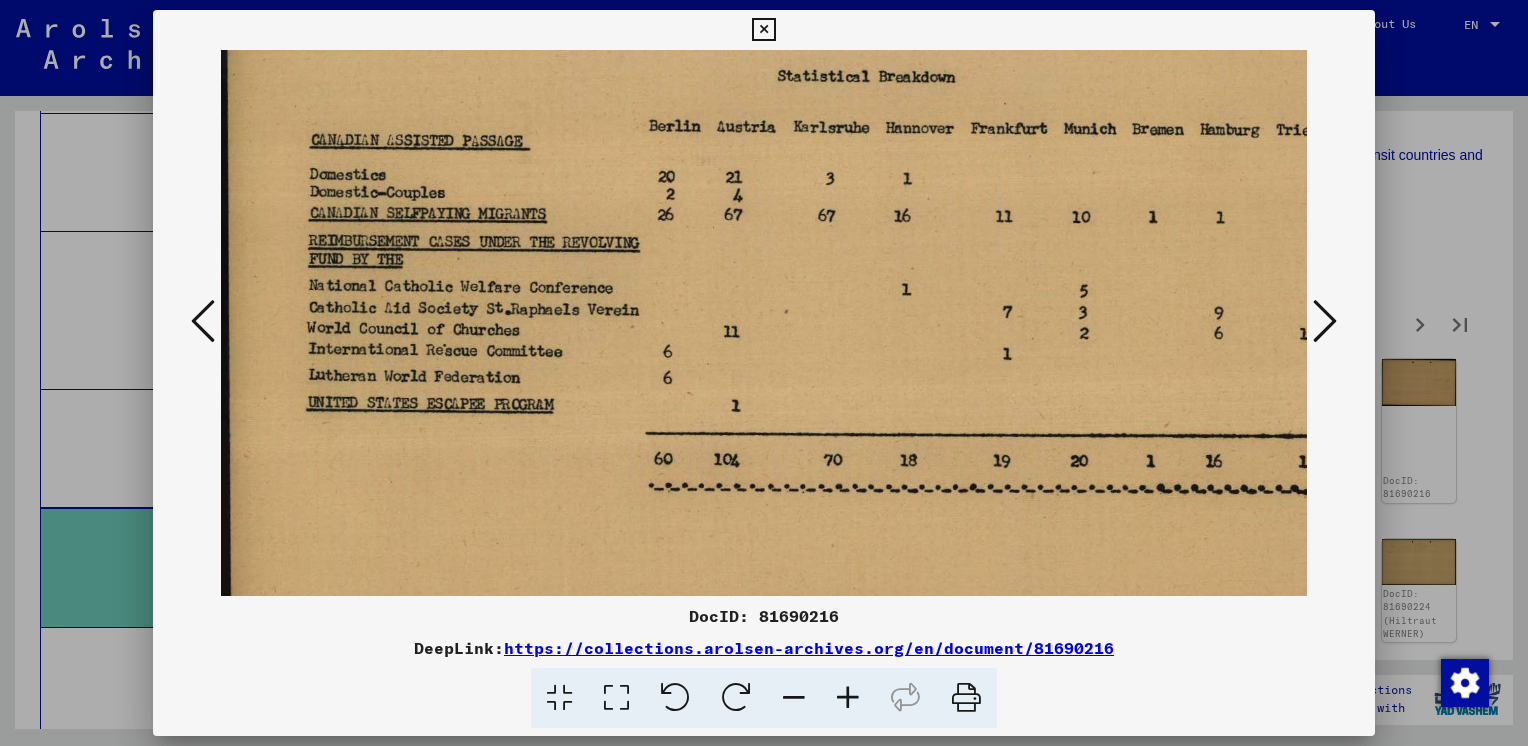 scroll, scrollTop: 184, scrollLeft: 0, axis: vertical 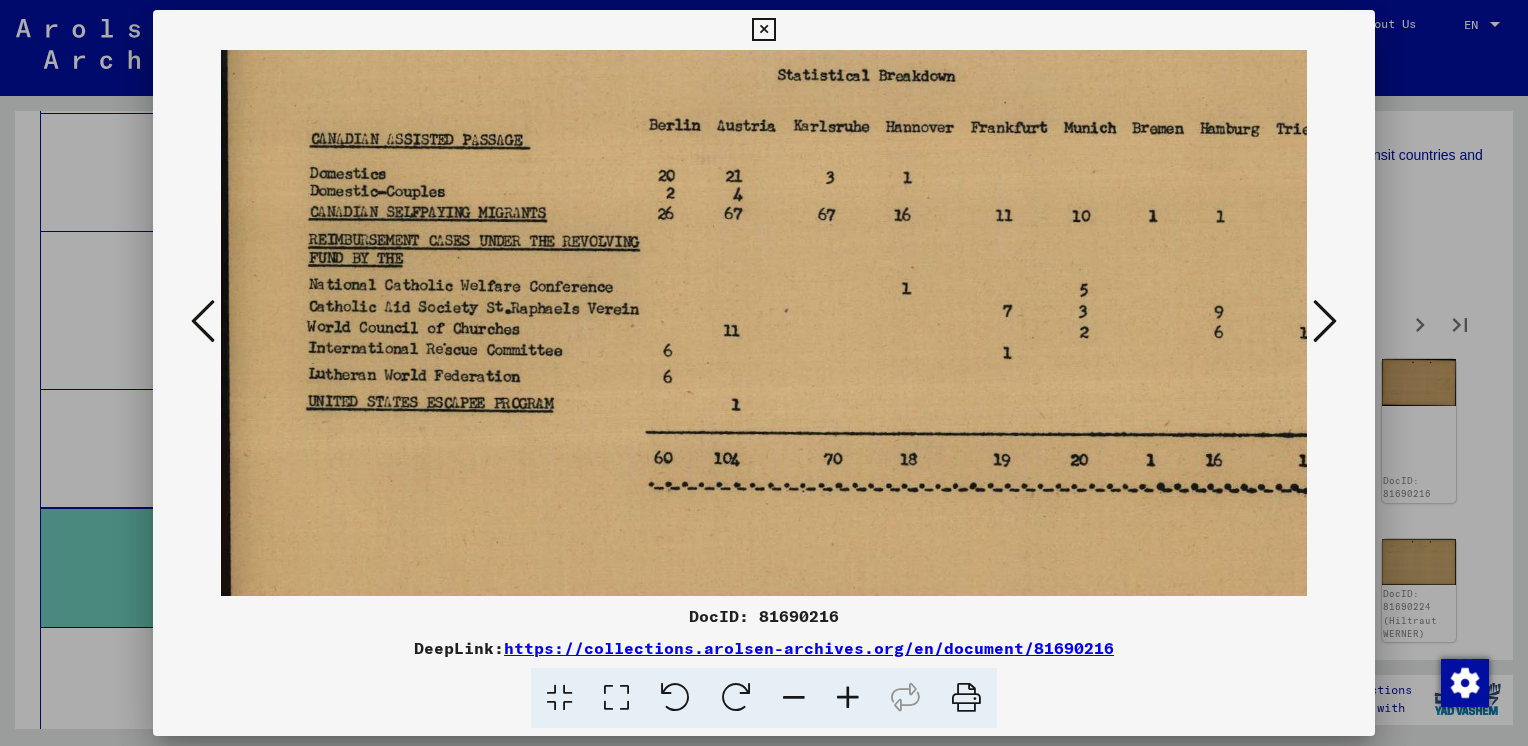 drag, startPoint x: 886, startPoint y: 481, endPoint x: 772, endPoint y: 301, distance: 213.06337 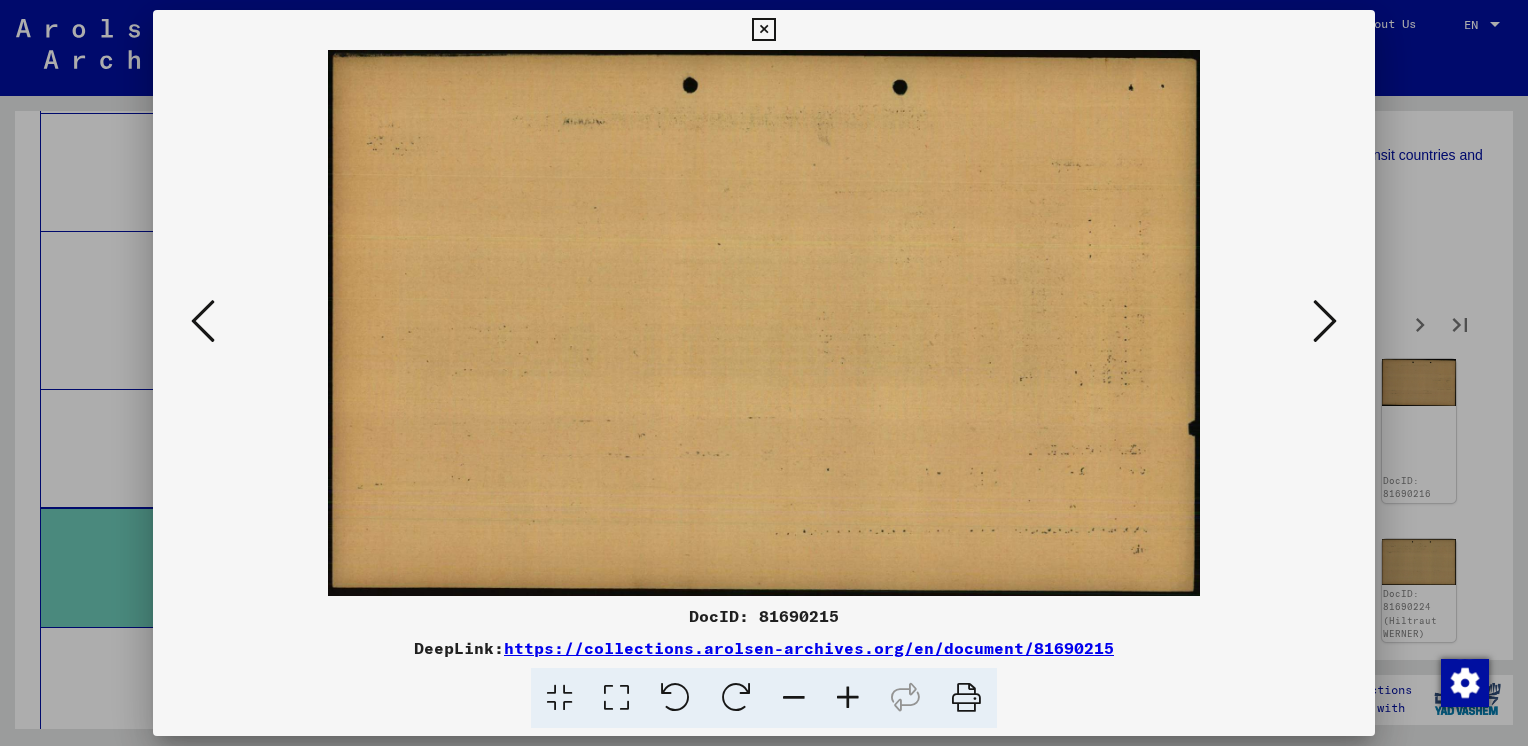 click at bounding box center (203, 322) 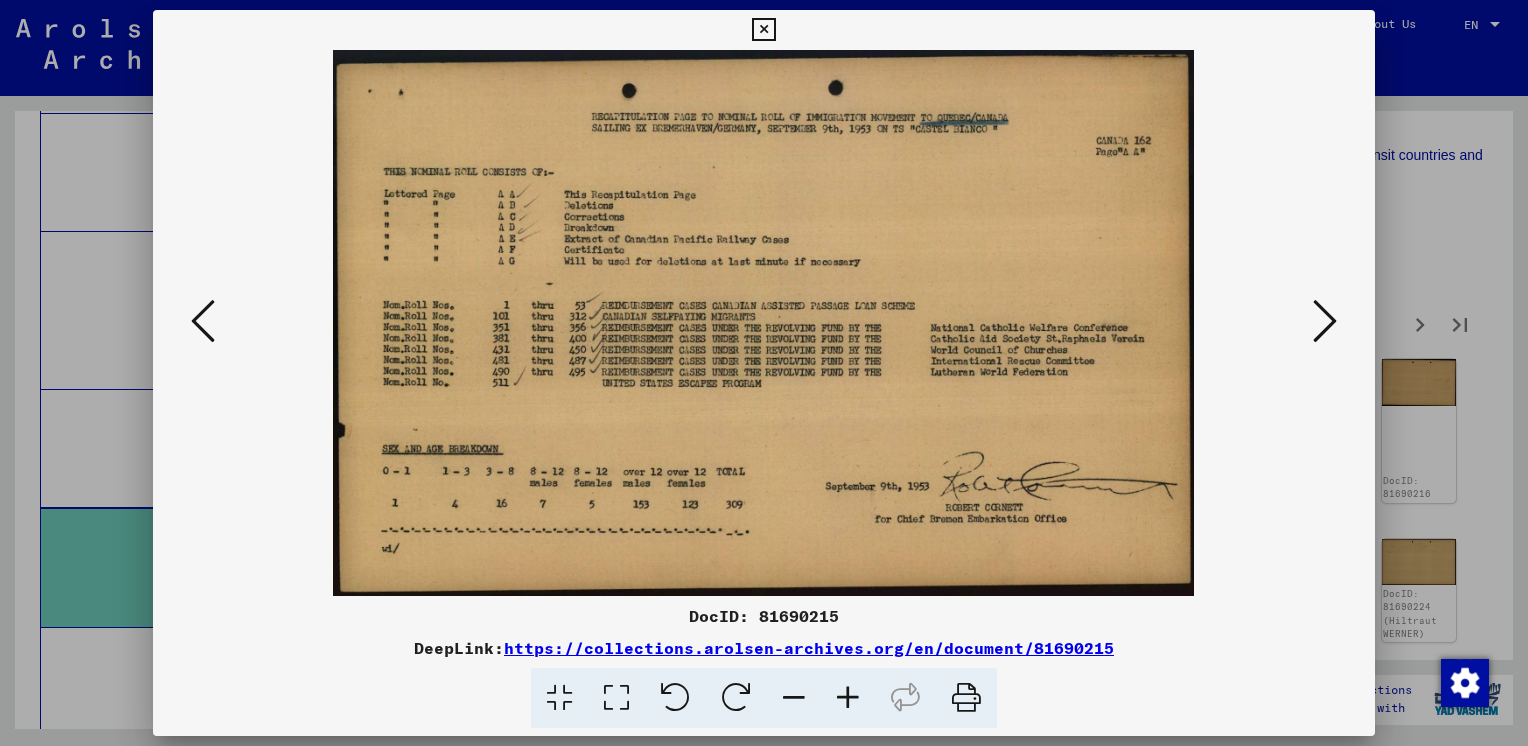click at bounding box center [203, 321] 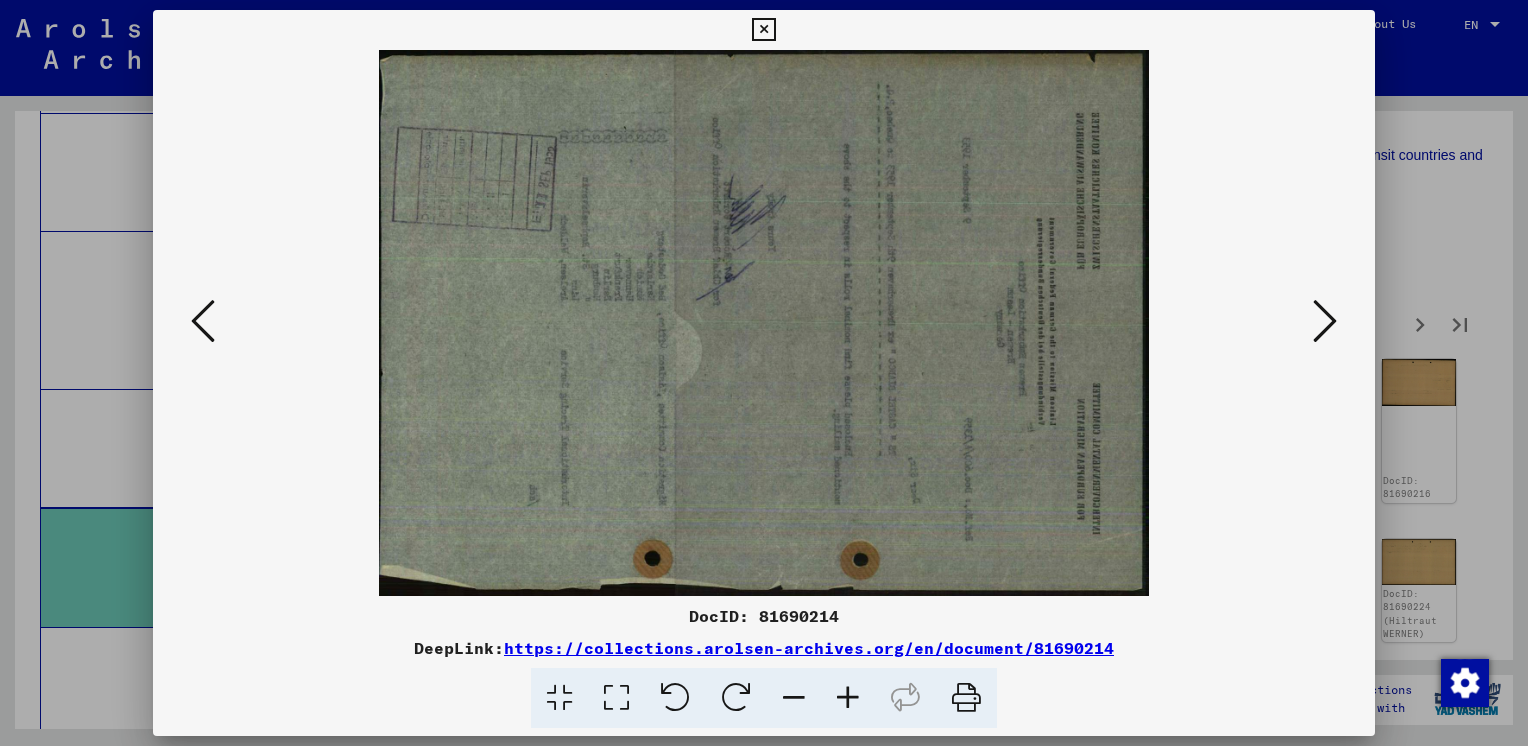 click at bounding box center (203, 321) 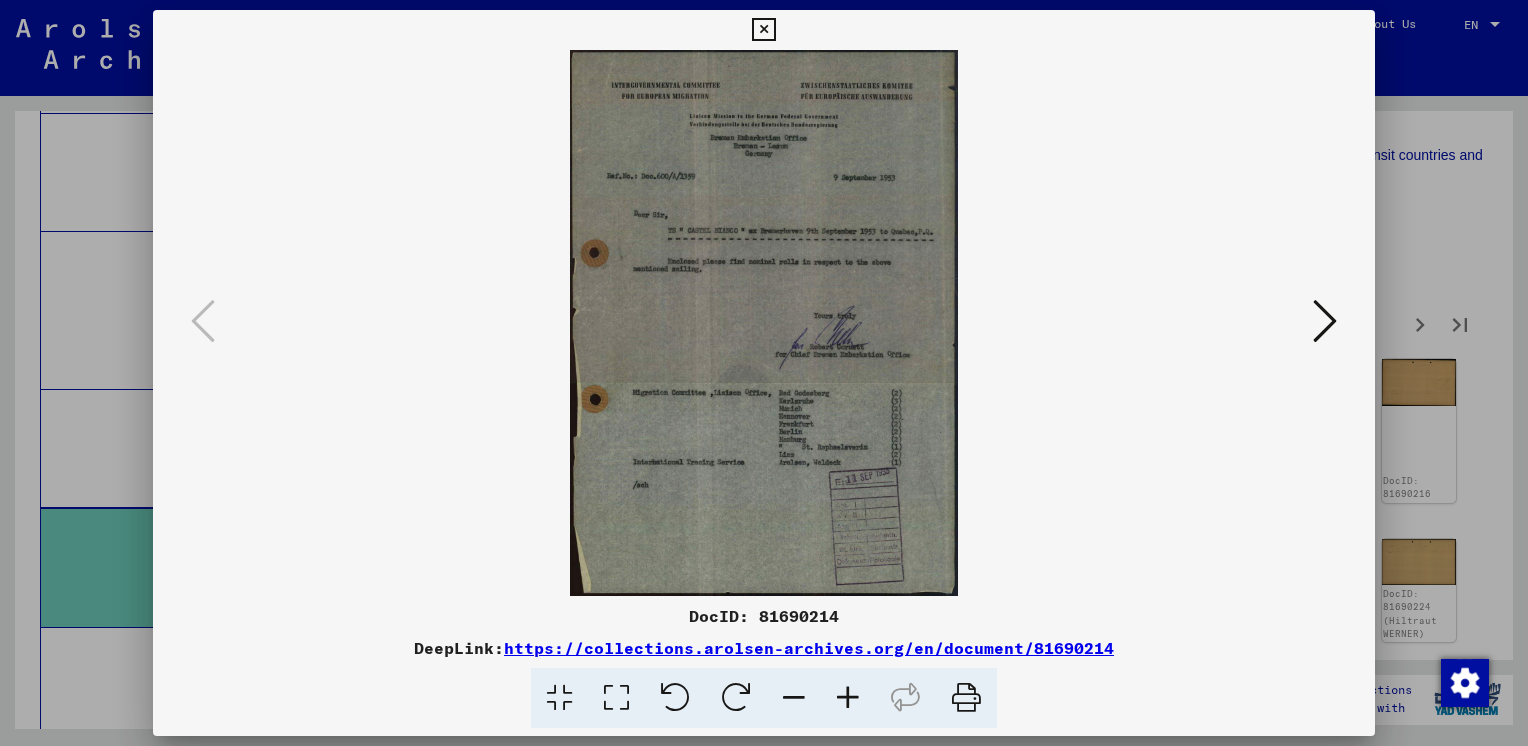 click at bounding box center (763, 30) 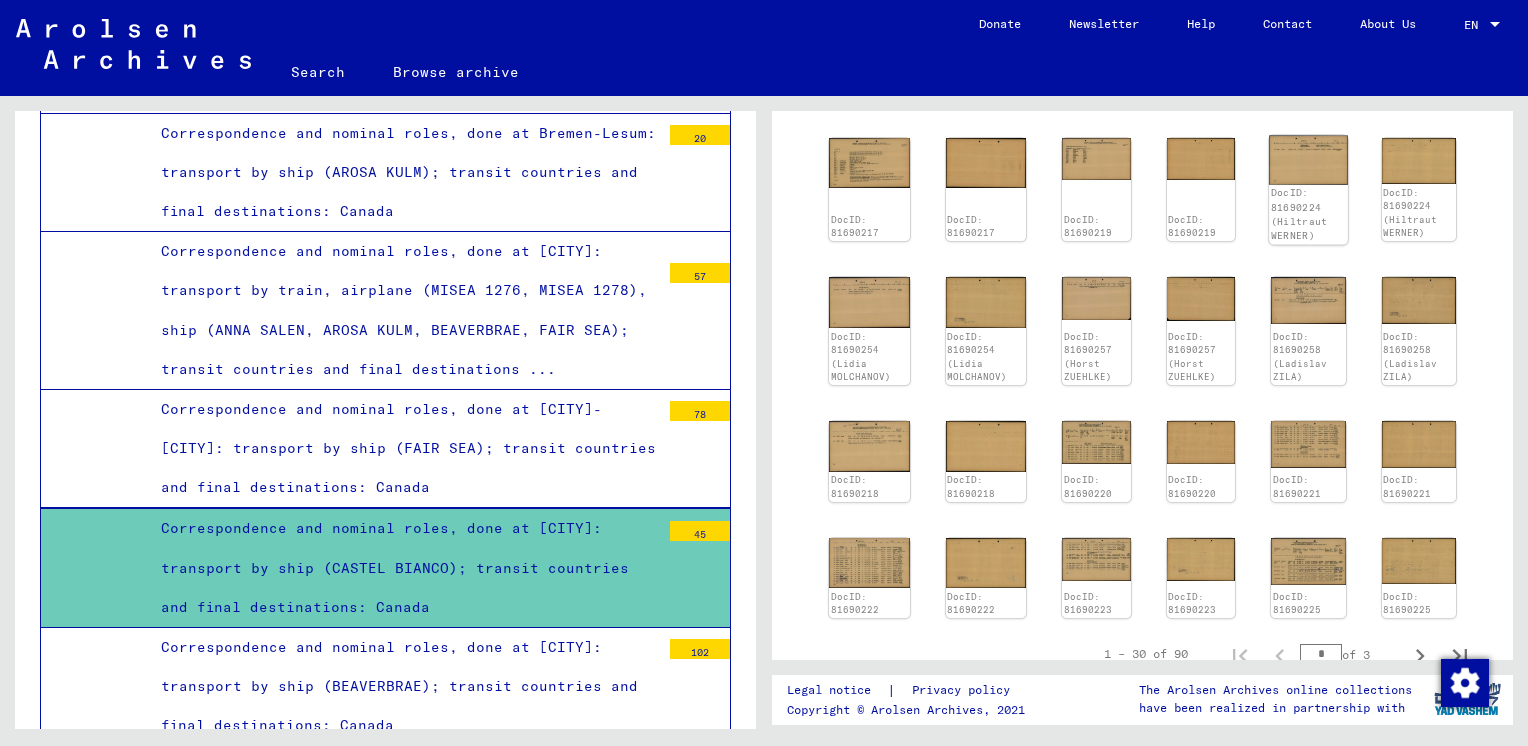 scroll, scrollTop: 804, scrollLeft: 0, axis: vertical 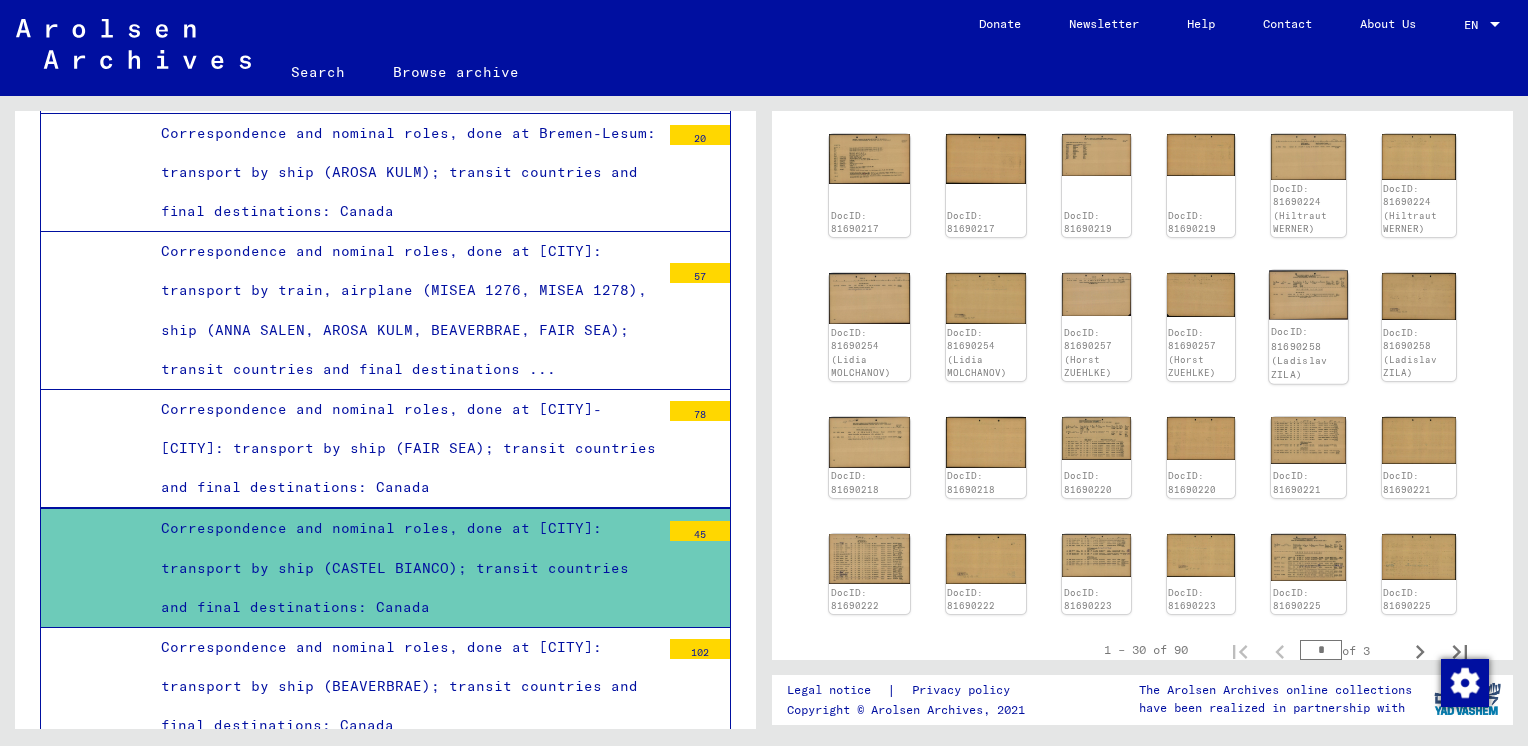 click on "DocID: 81690258 (Ladislav ZILA)" 